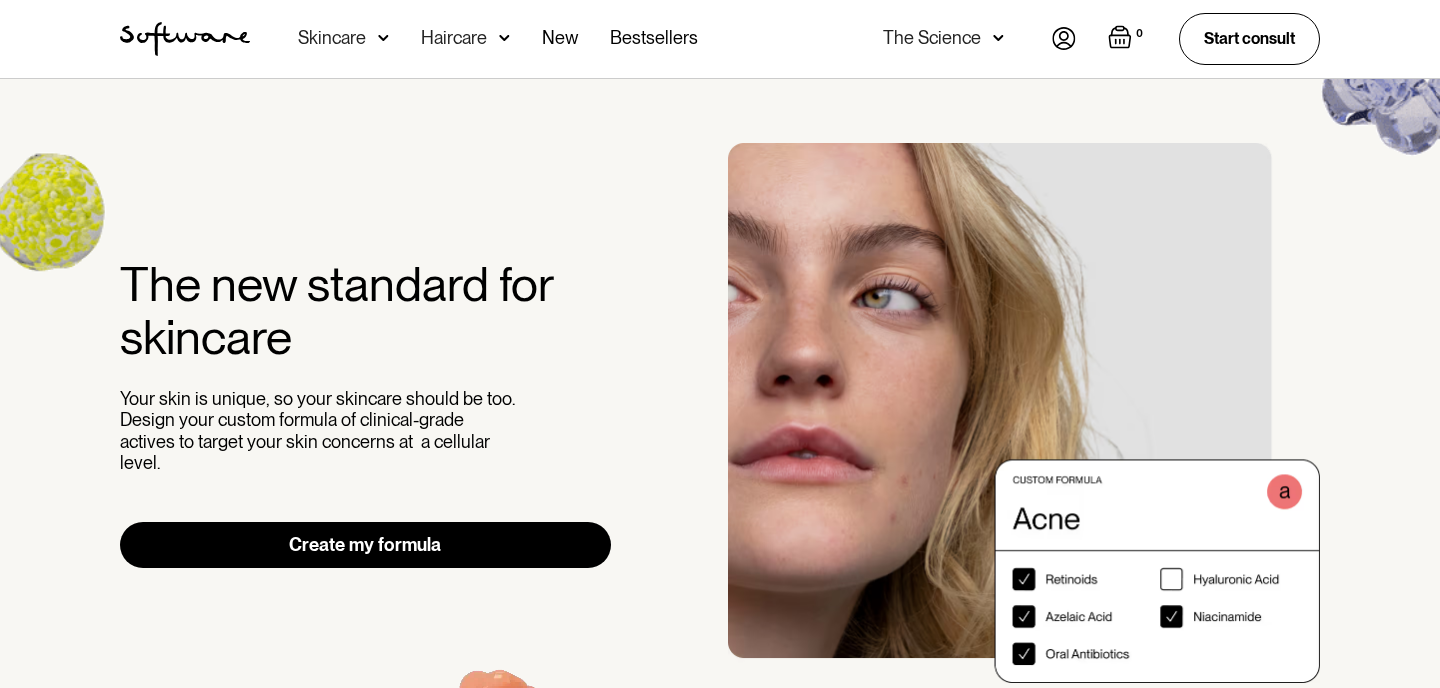 scroll, scrollTop: 0, scrollLeft: 0, axis: both 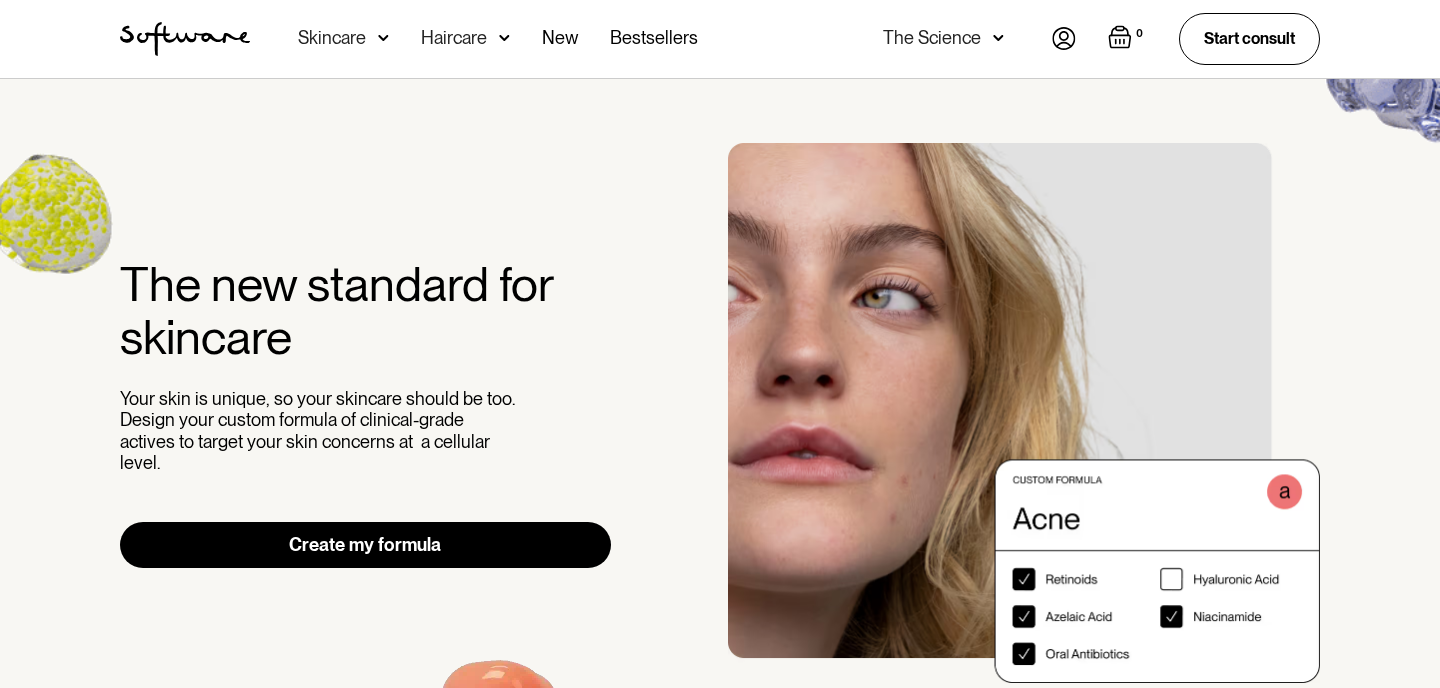 click on "Create my formula" at bounding box center (365, 545) 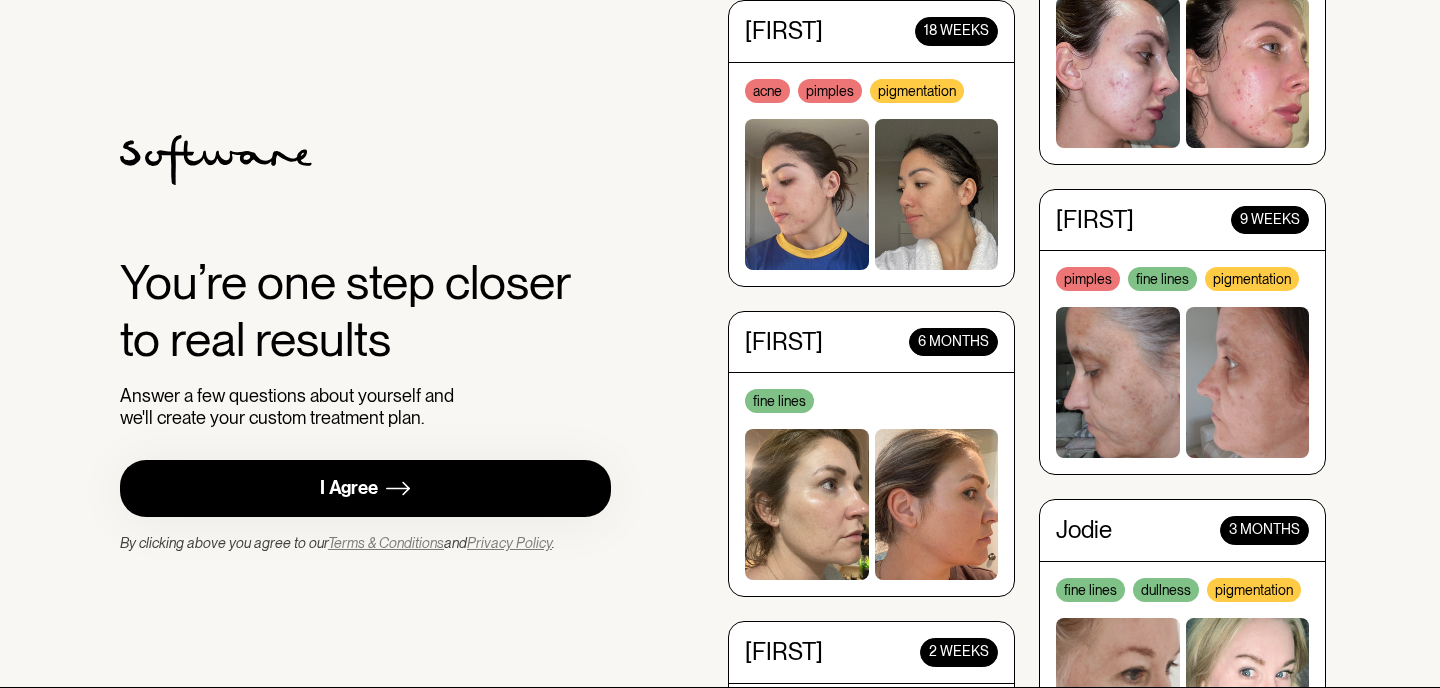 scroll, scrollTop: 0, scrollLeft: 0, axis: both 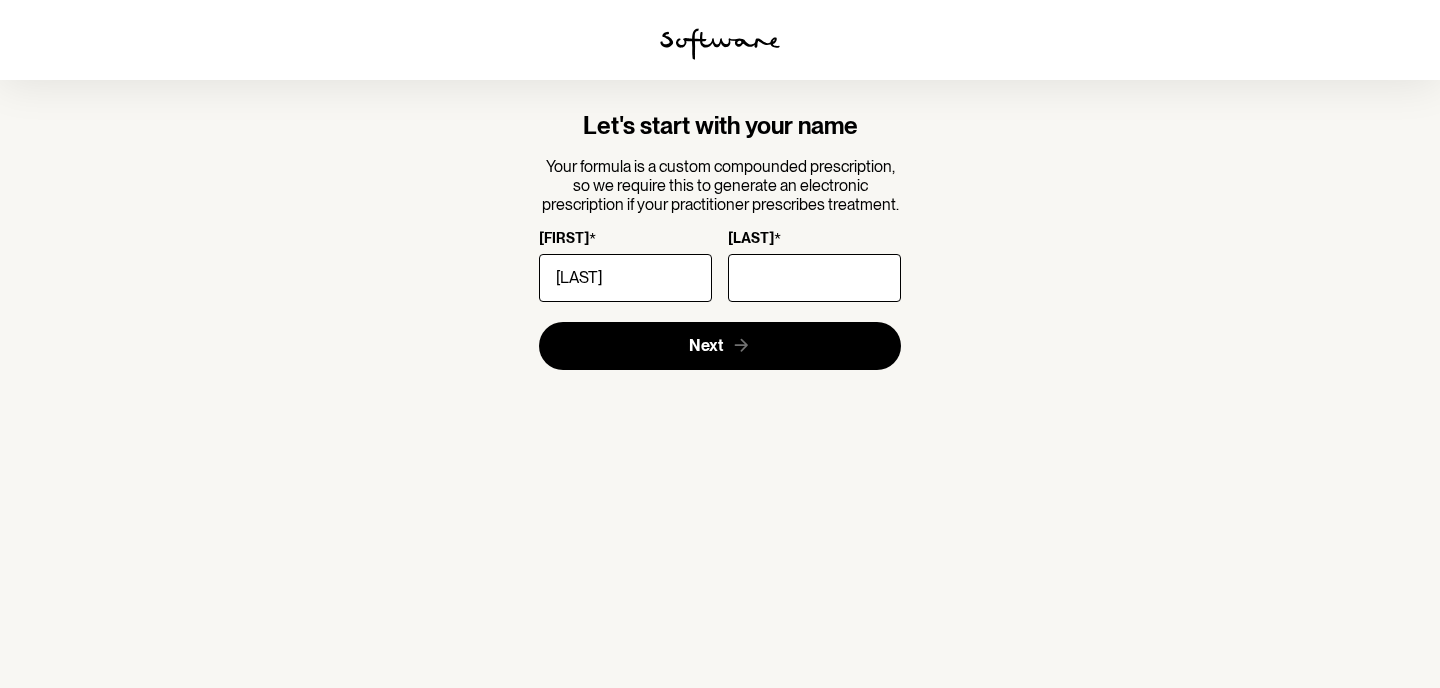 type on "[LAST]" 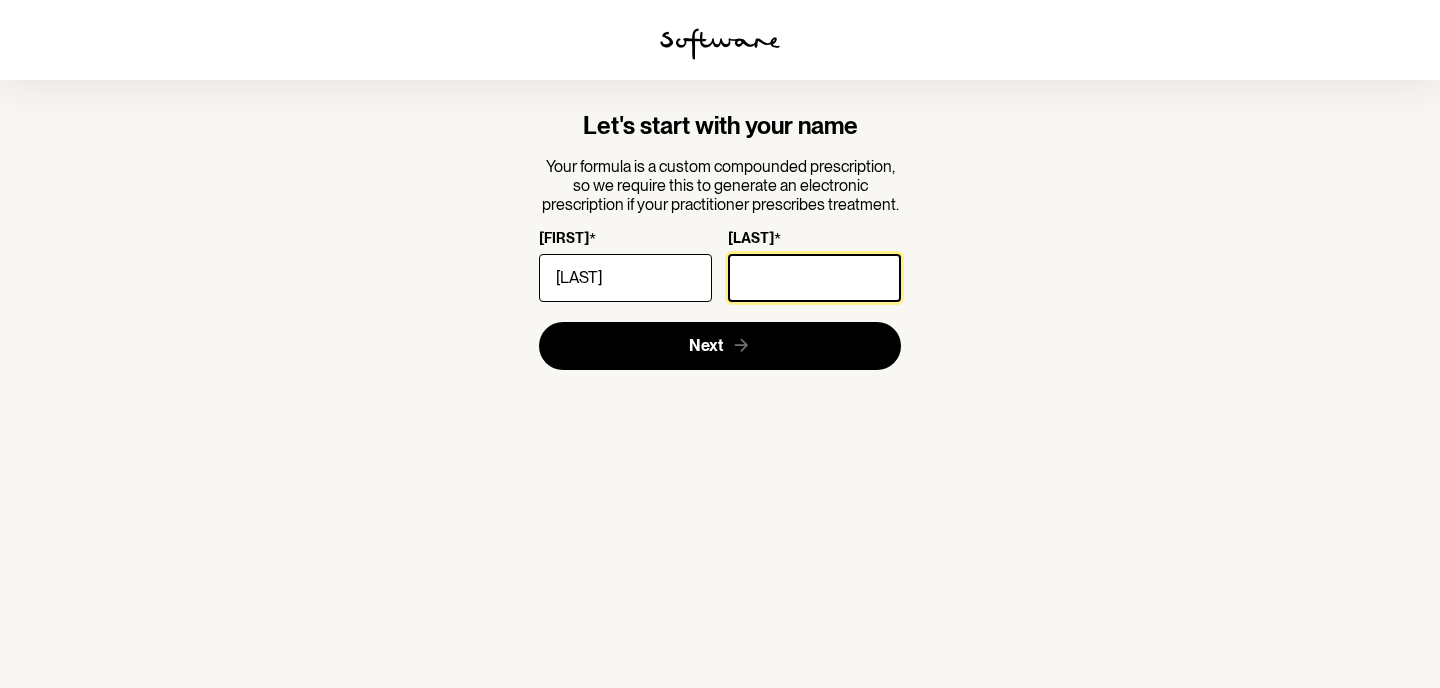 click on "[LAST]" at bounding box center (814, 278) 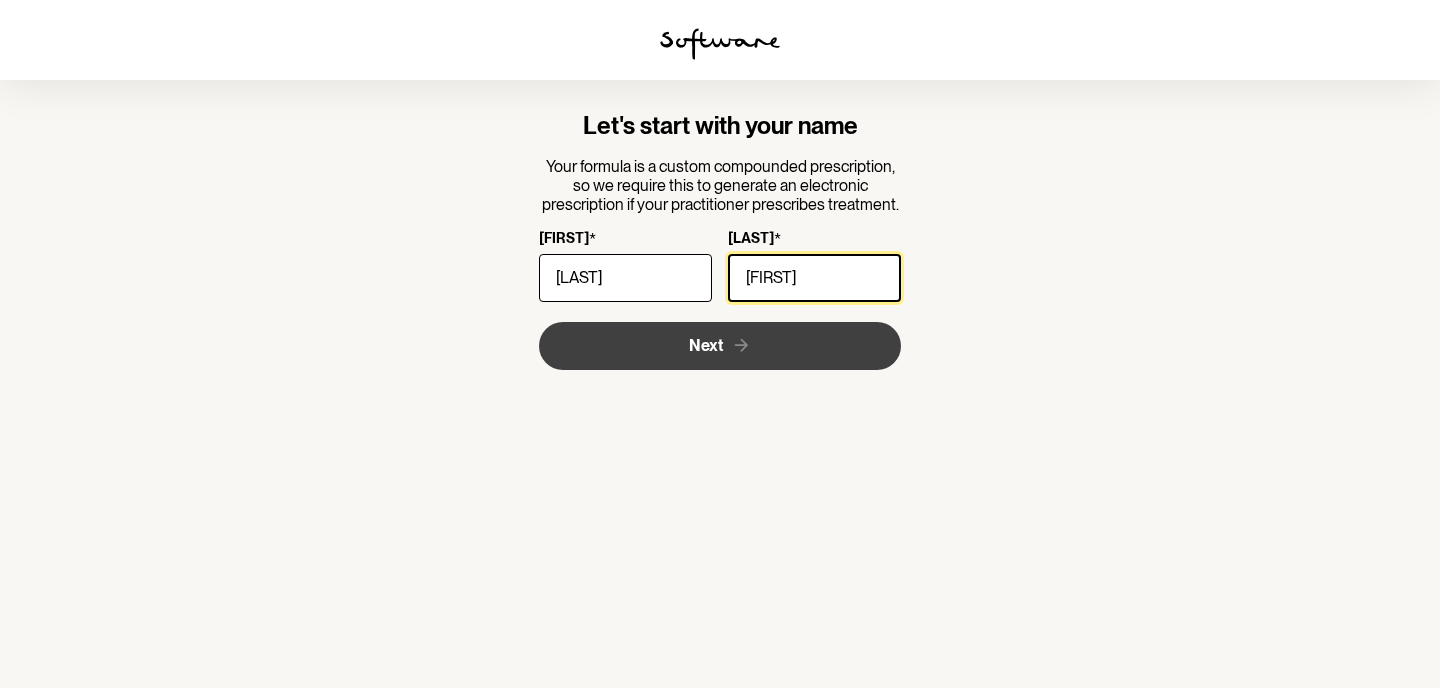 type on "[FIRST]" 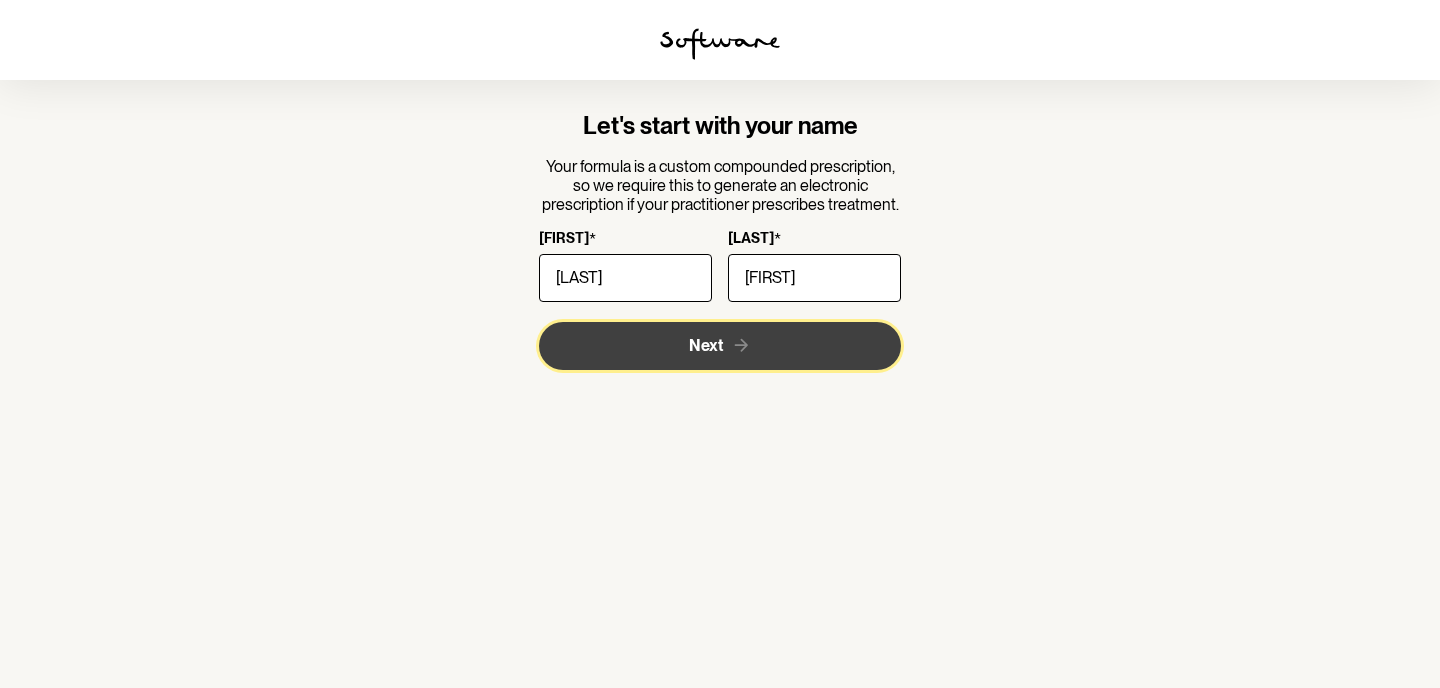 click on "Next" at bounding box center (706, 345) 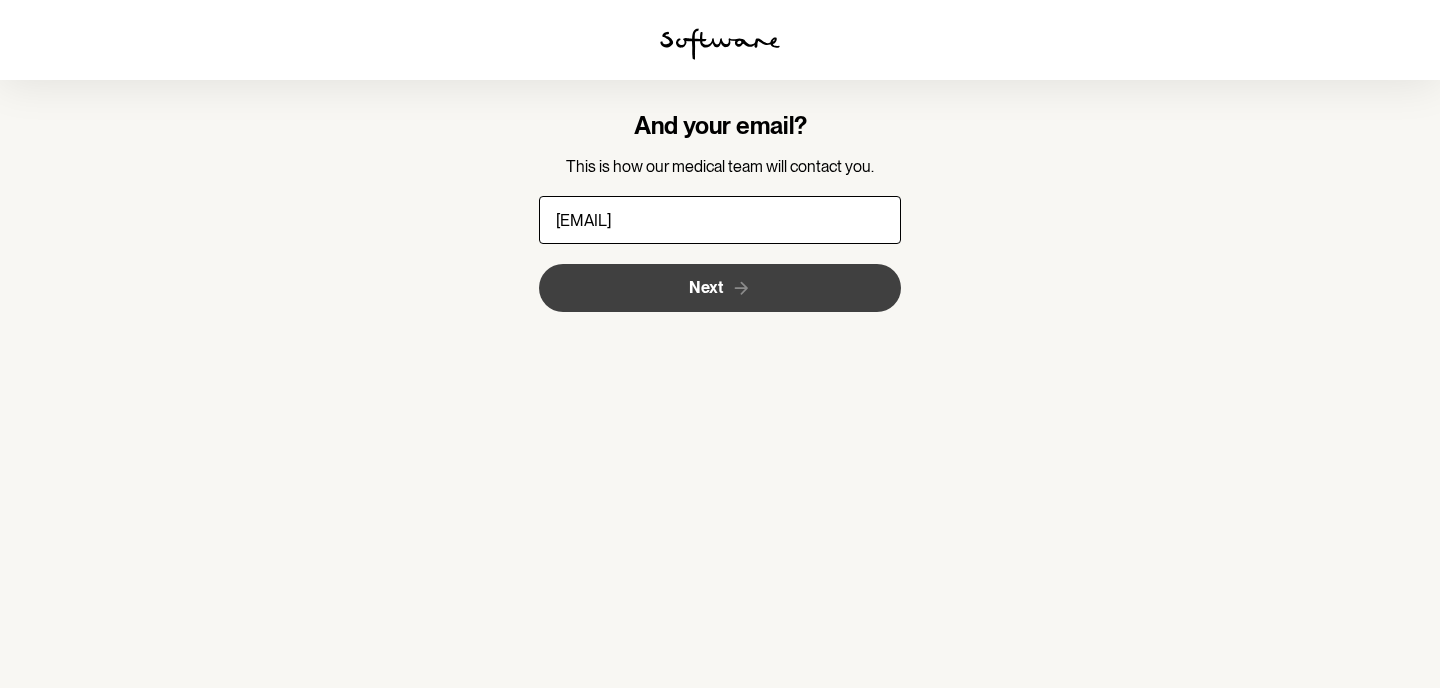 type on "[EMAIL]" 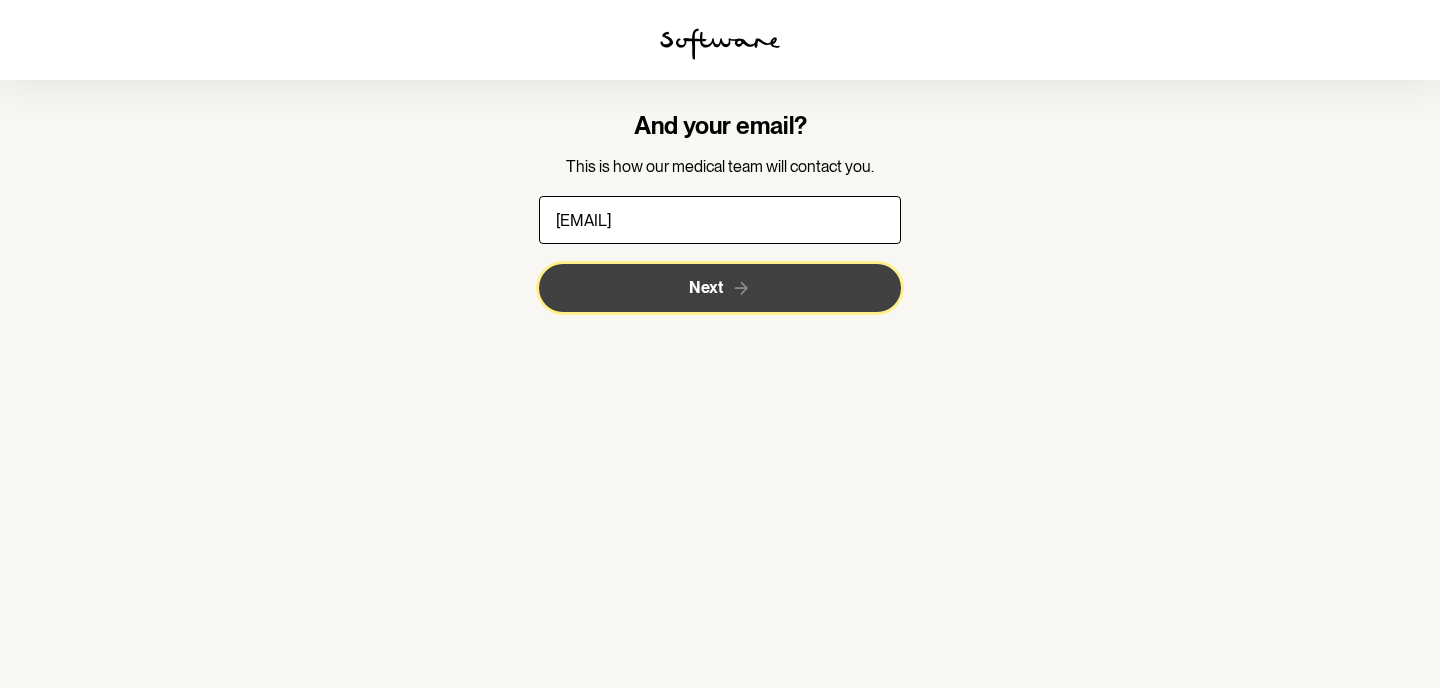 click on "Next" at bounding box center [720, 288] 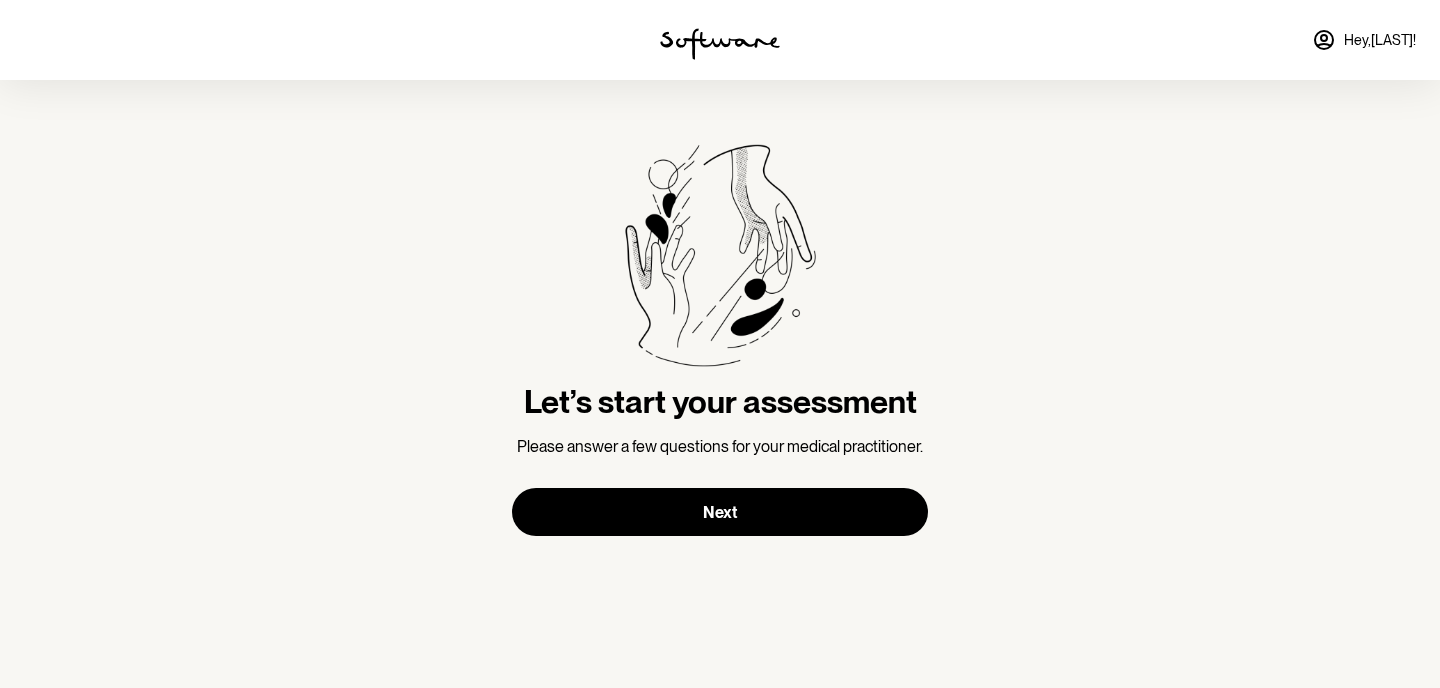 click on "Let’s start your assessment Please answer a few questions for your medical practitioner. Next" at bounding box center [720, 340] 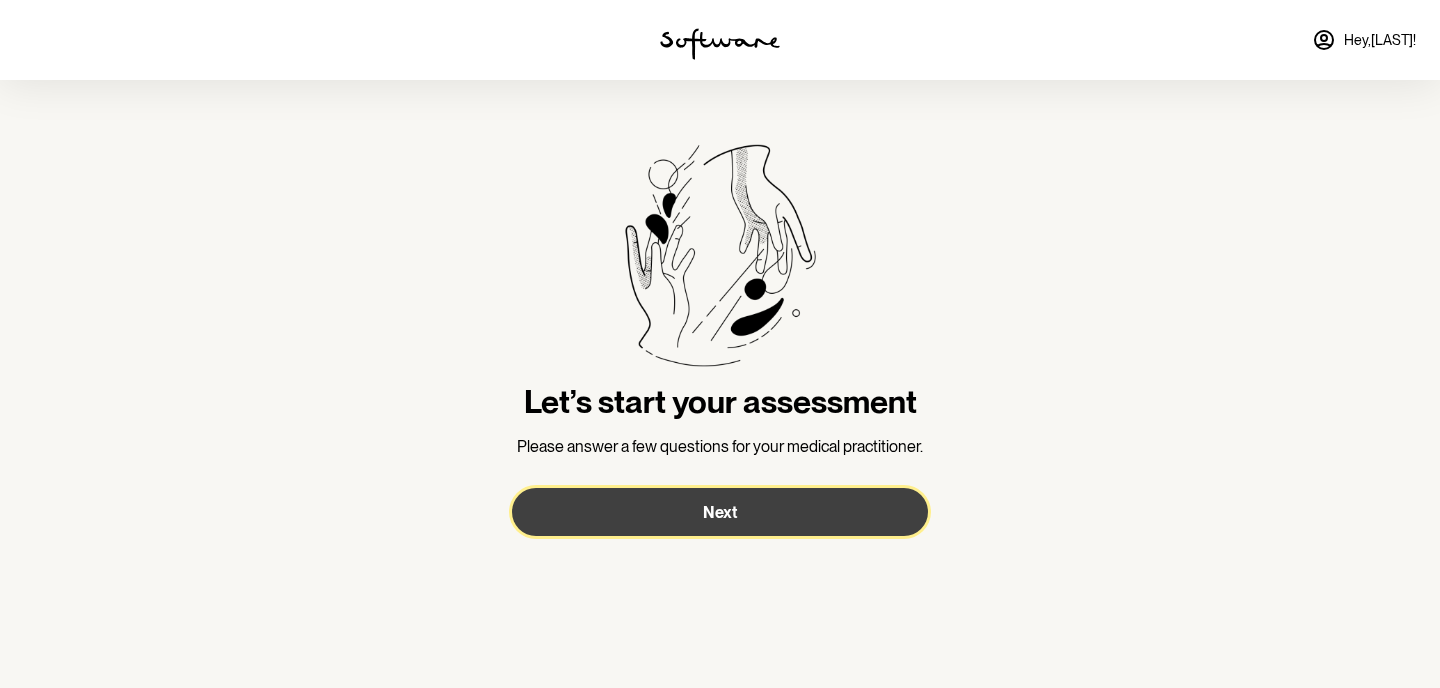 click on "Next" at bounding box center (720, 512) 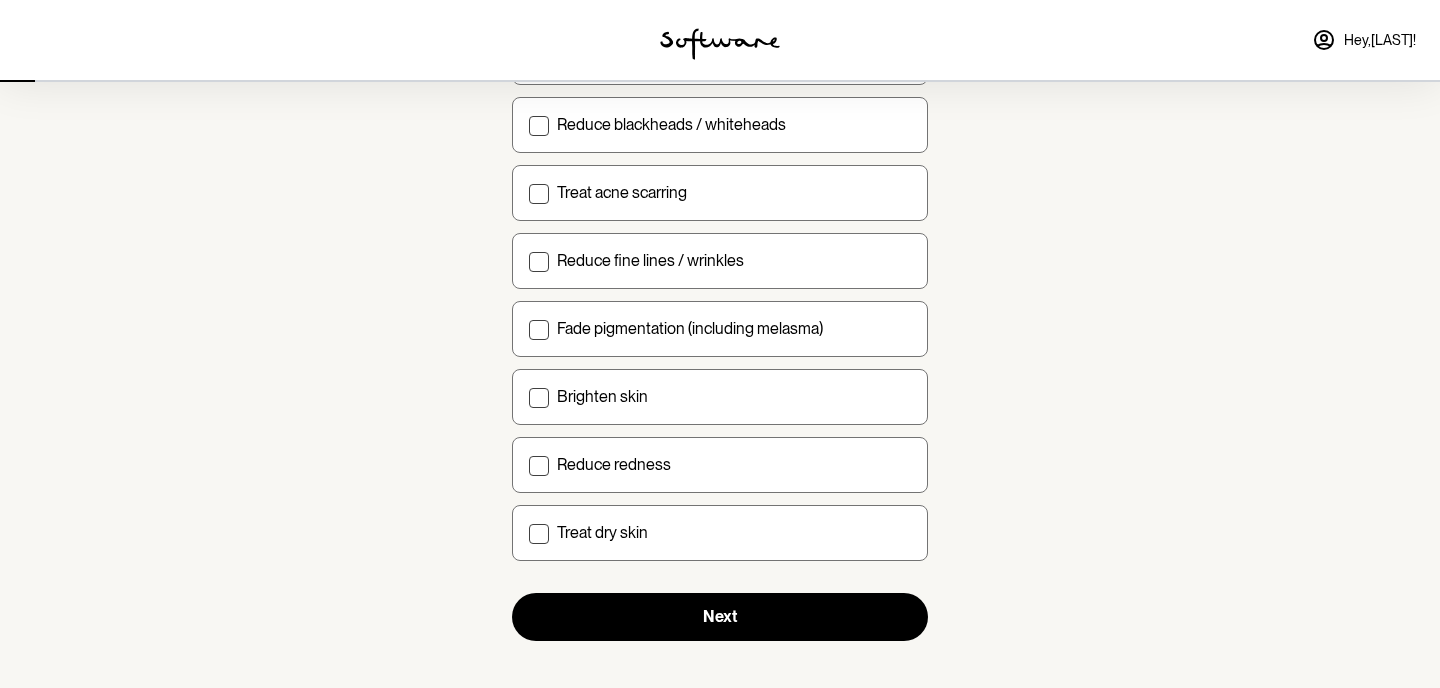scroll, scrollTop: 279, scrollLeft: 0, axis: vertical 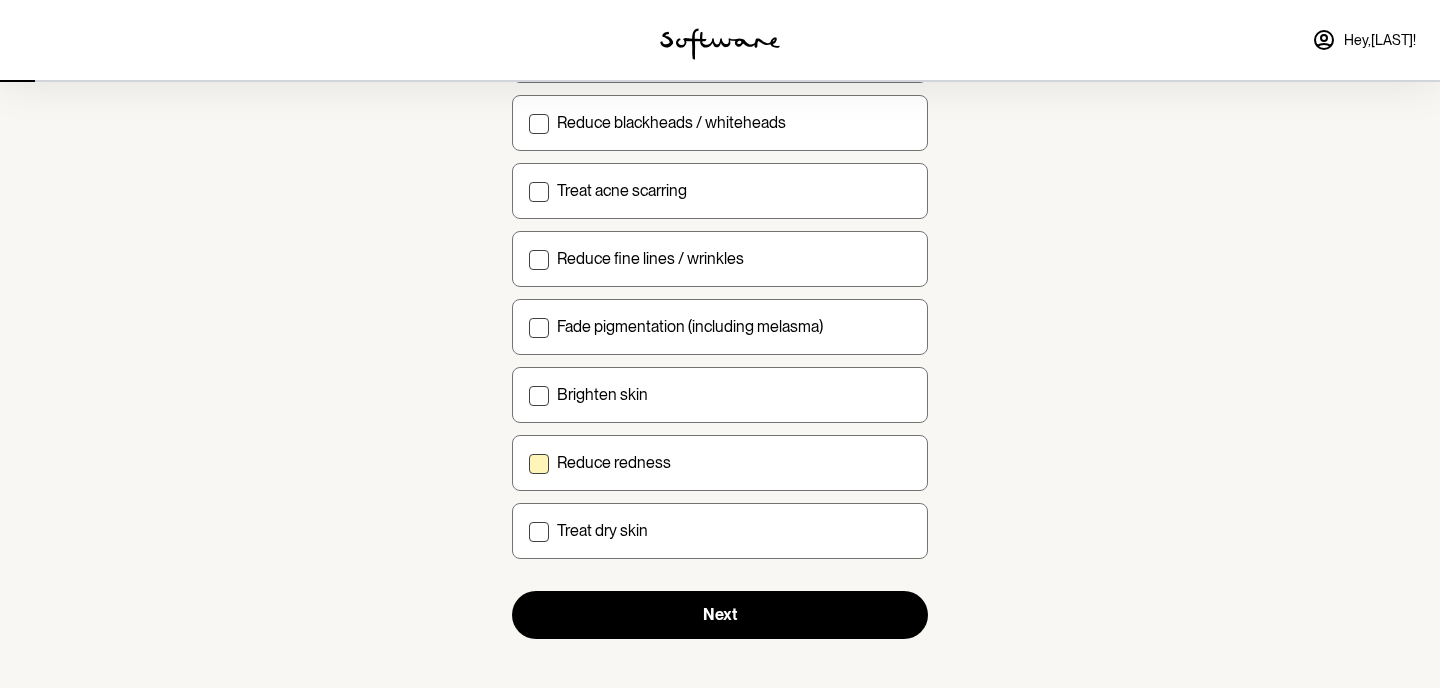 click on "Reduce redness" at bounding box center (734, 462) 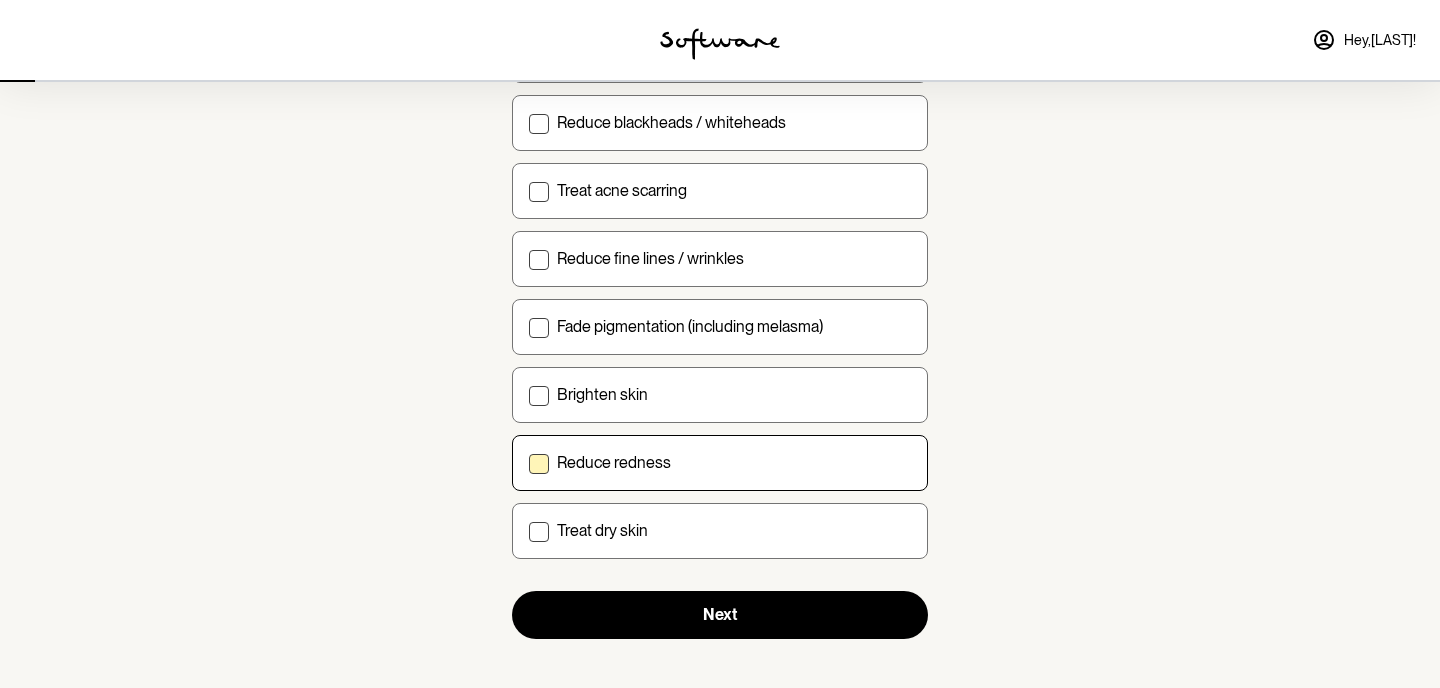 click on "Reduce redness" at bounding box center [528, 462] 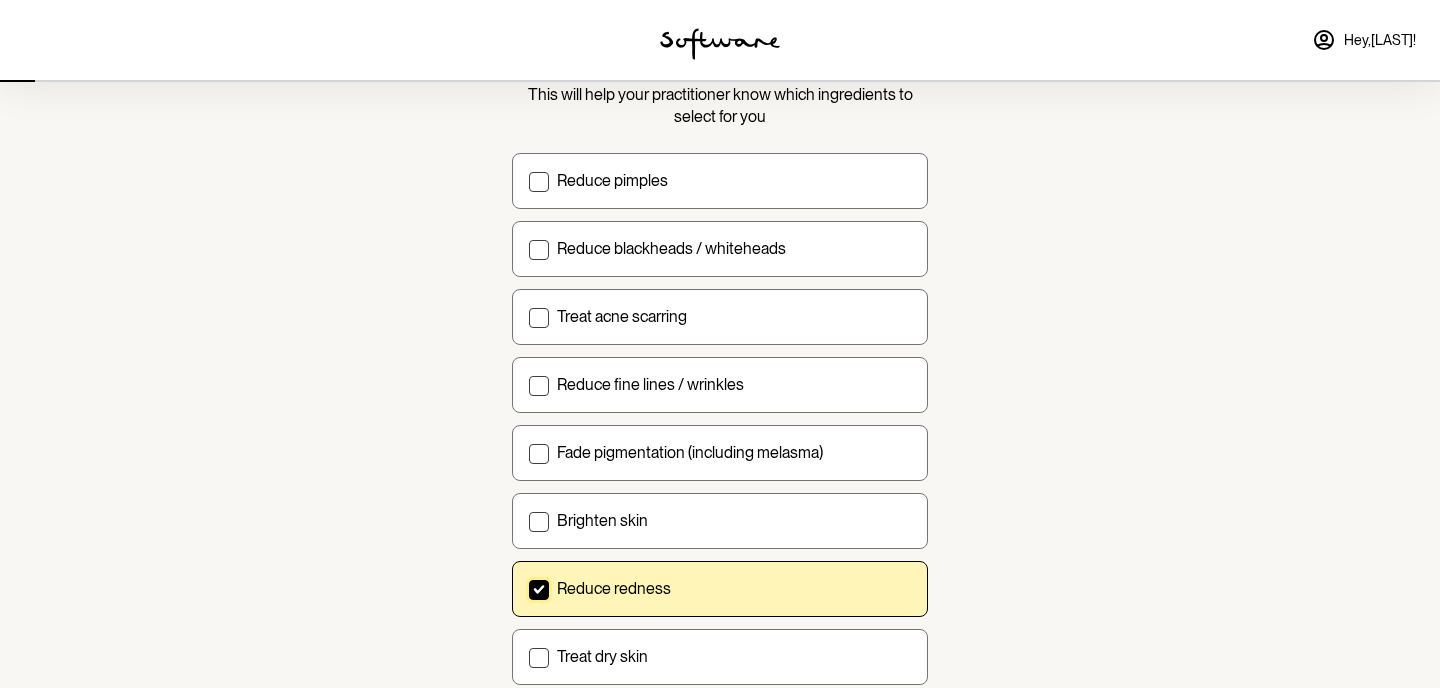 scroll, scrollTop: 149, scrollLeft: 0, axis: vertical 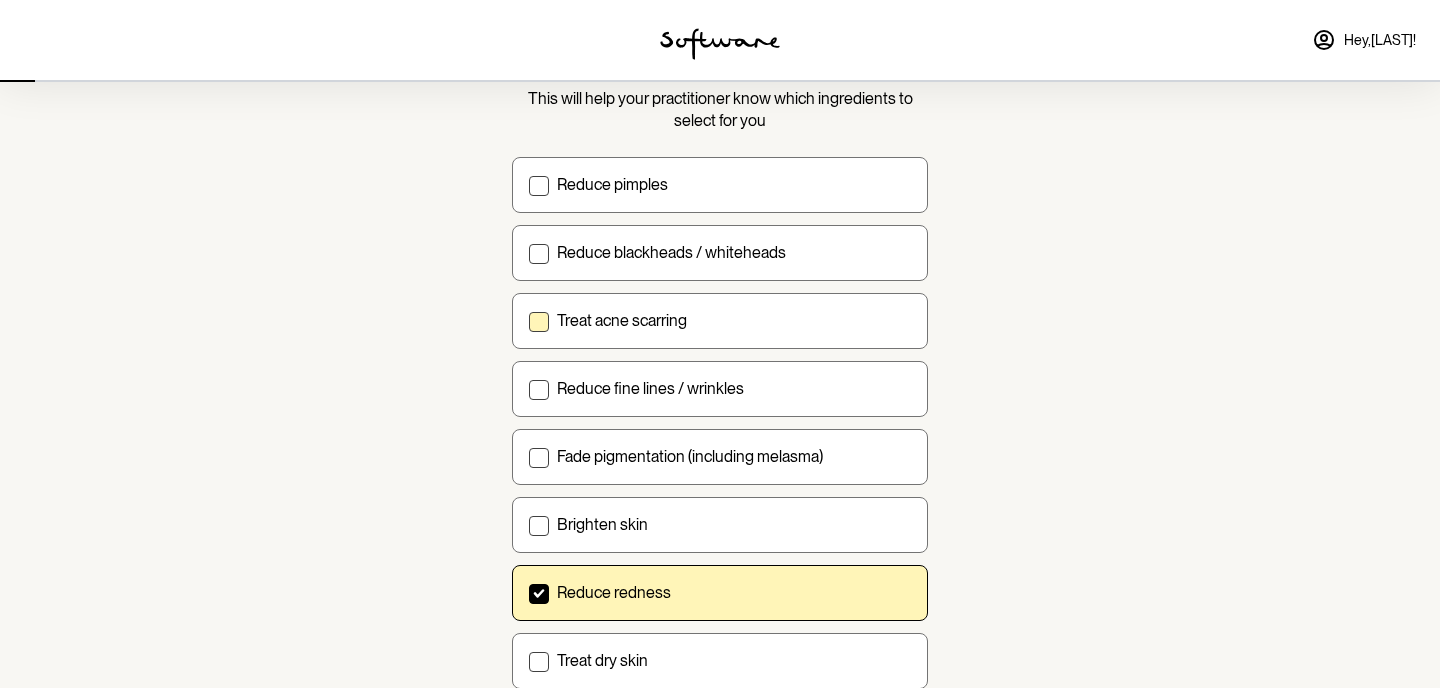 click on "Treat acne scarring" at bounding box center (720, 321) 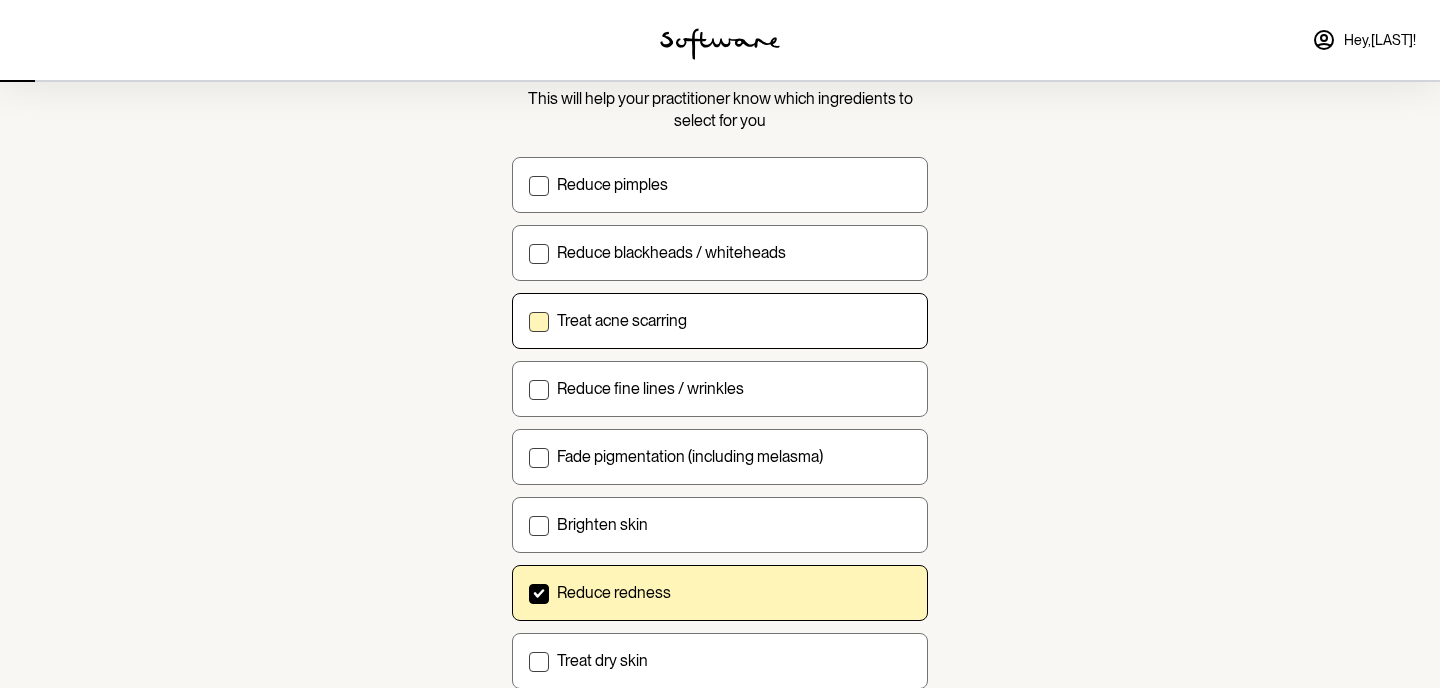 click on "Treat acne scarring" at bounding box center (528, 320) 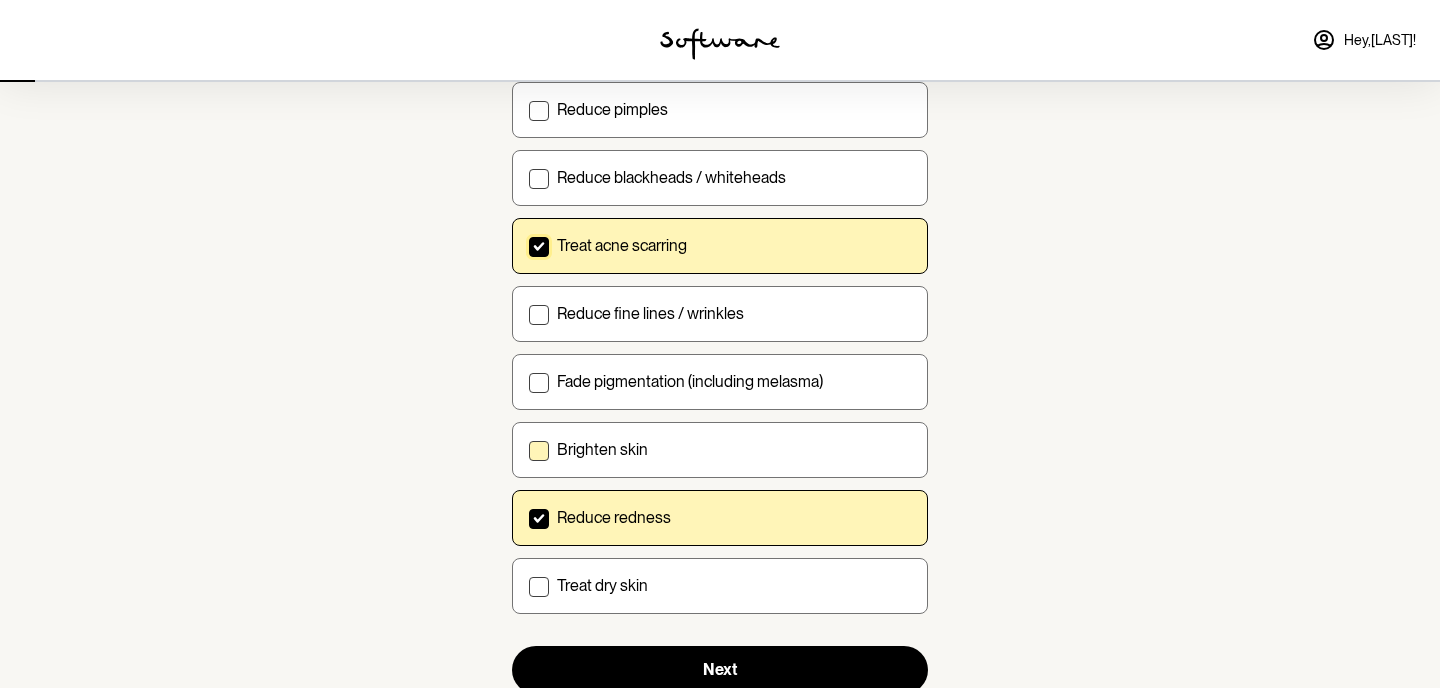 scroll, scrollTop: 227, scrollLeft: 0, axis: vertical 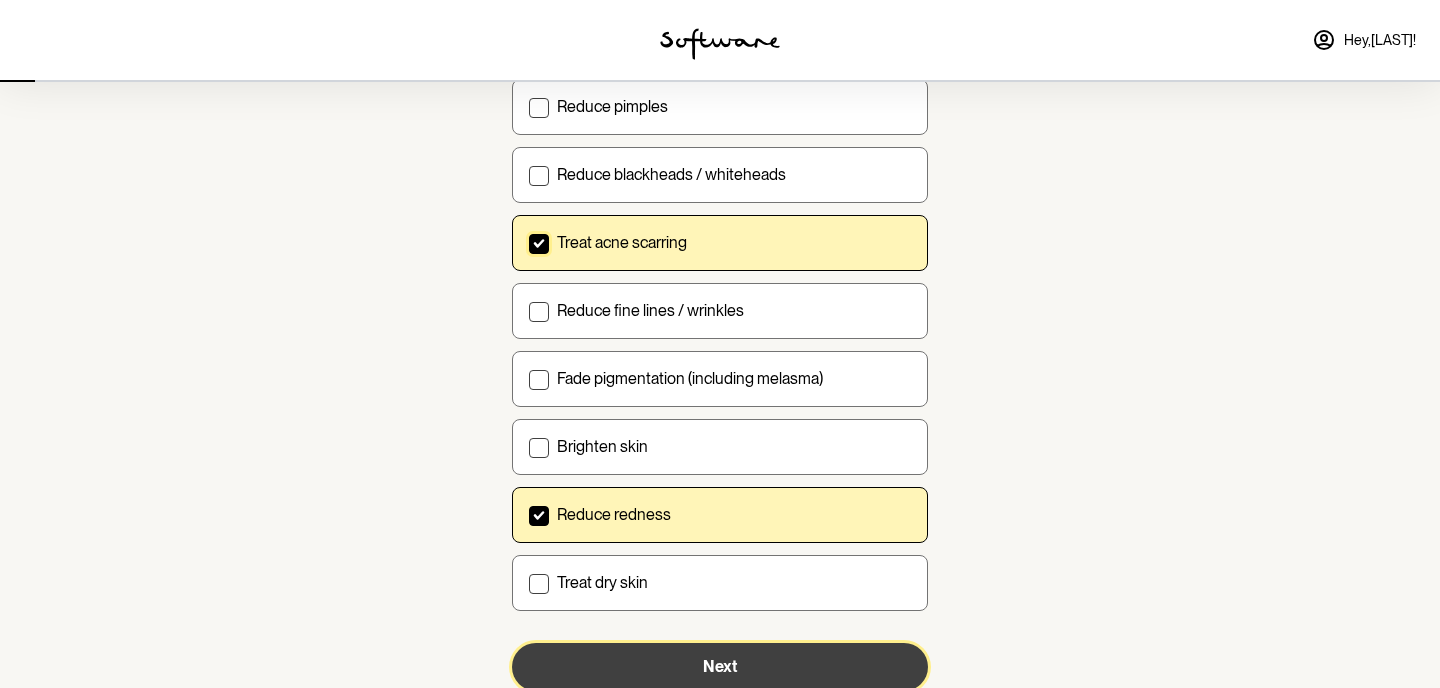 click on "Next" at bounding box center [720, 667] 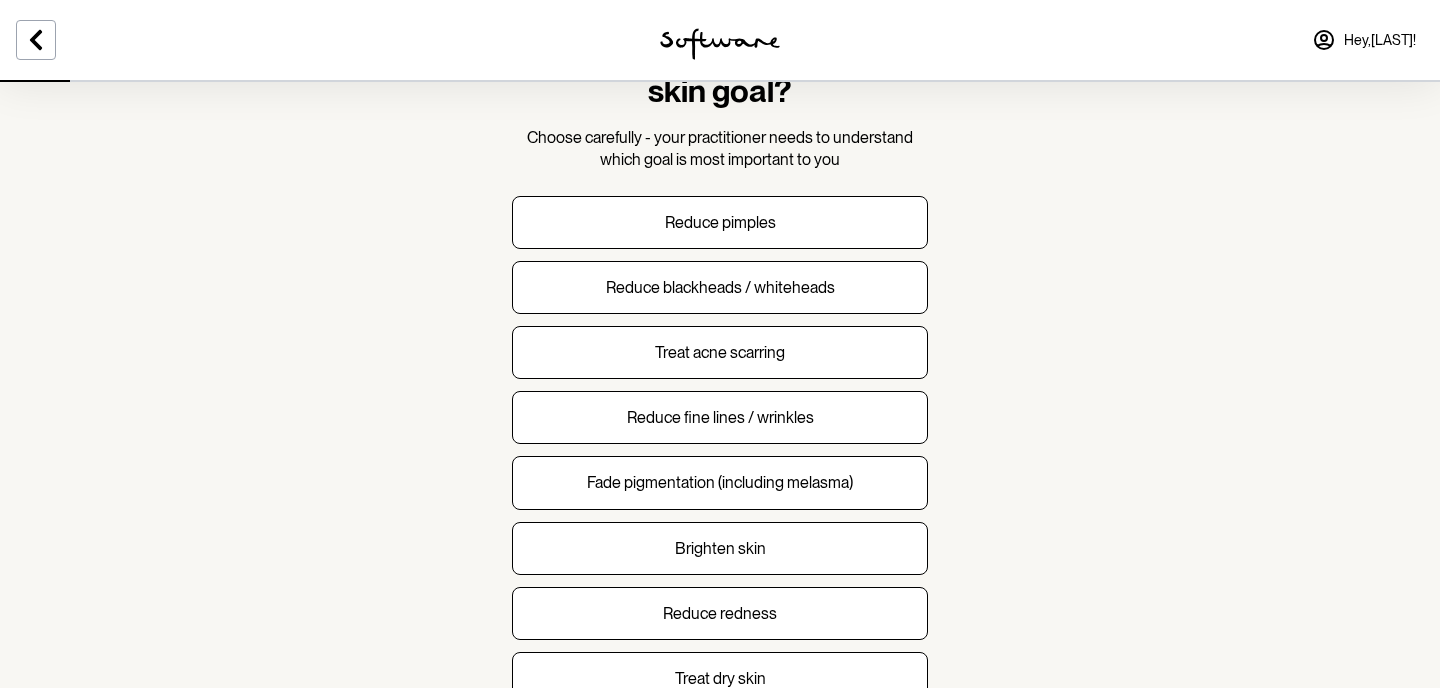 scroll, scrollTop: 114, scrollLeft: 0, axis: vertical 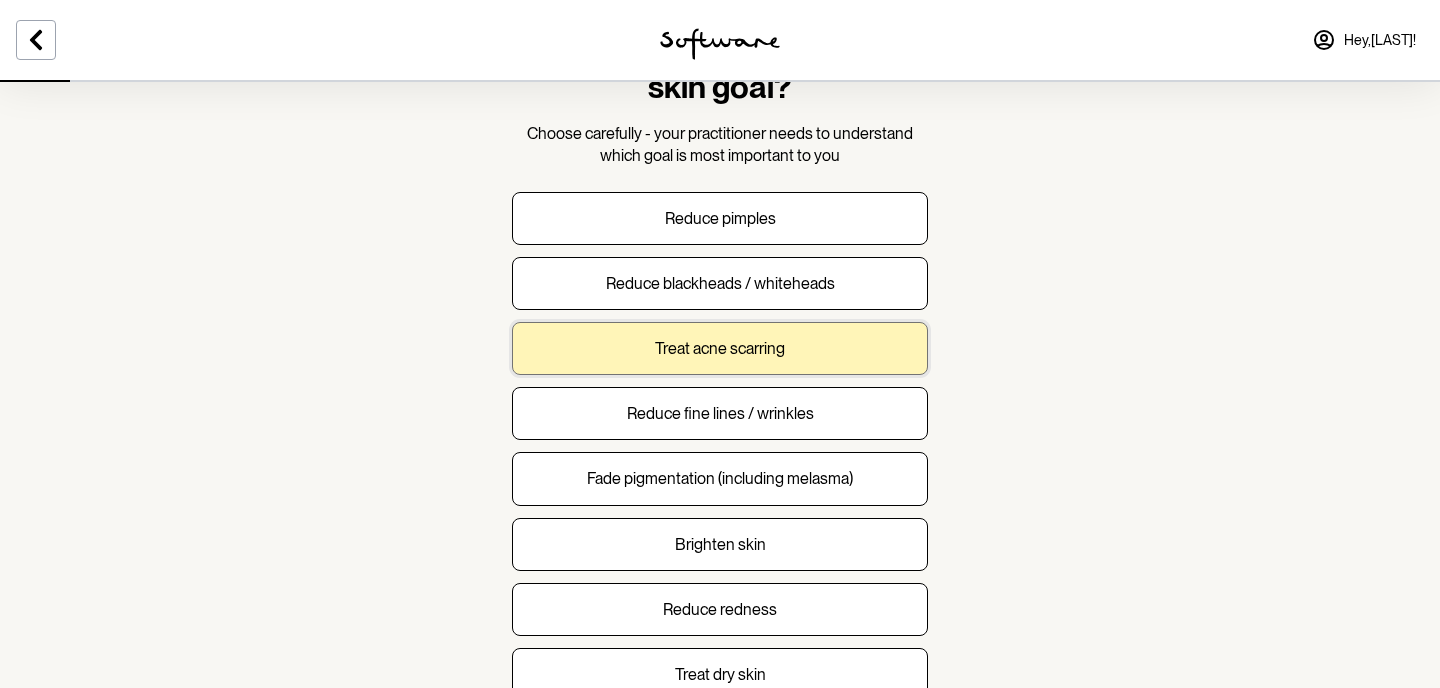 click on "Treat acne scarring" at bounding box center (720, 348) 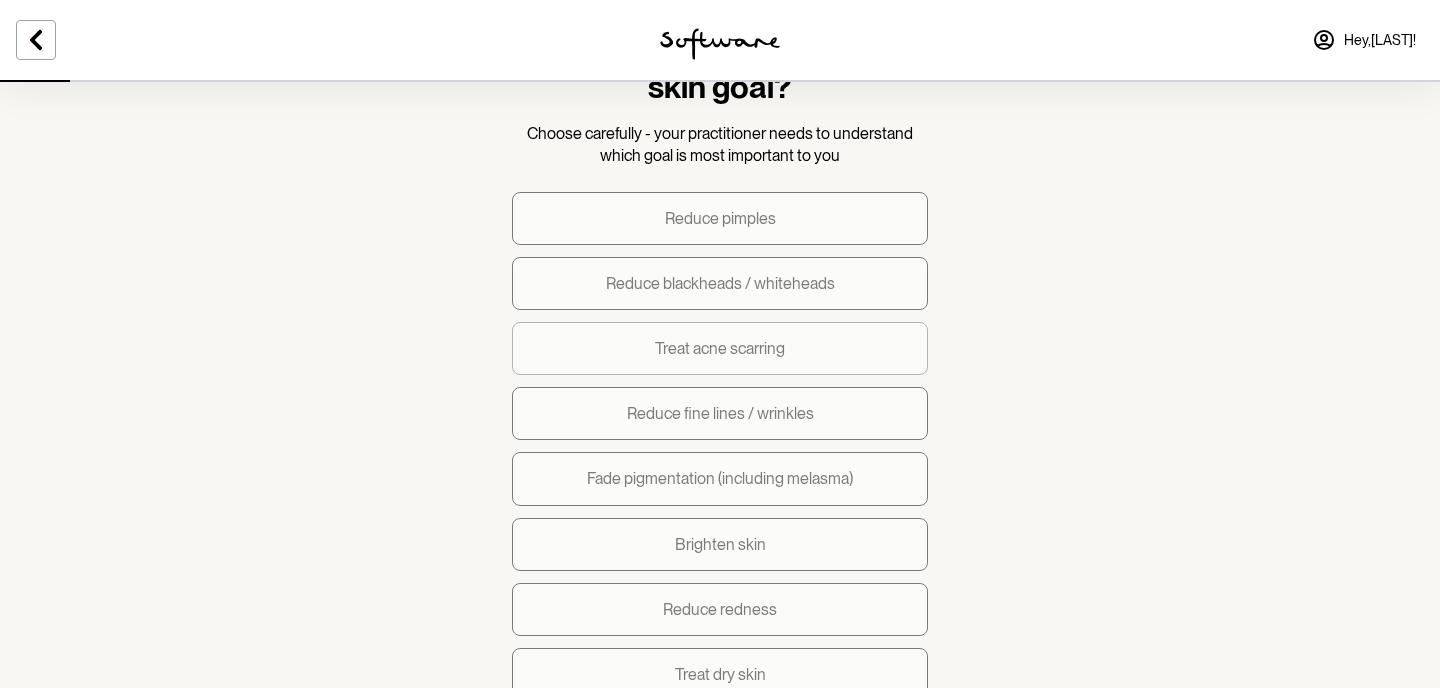 scroll, scrollTop: 0, scrollLeft: 0, axis: both 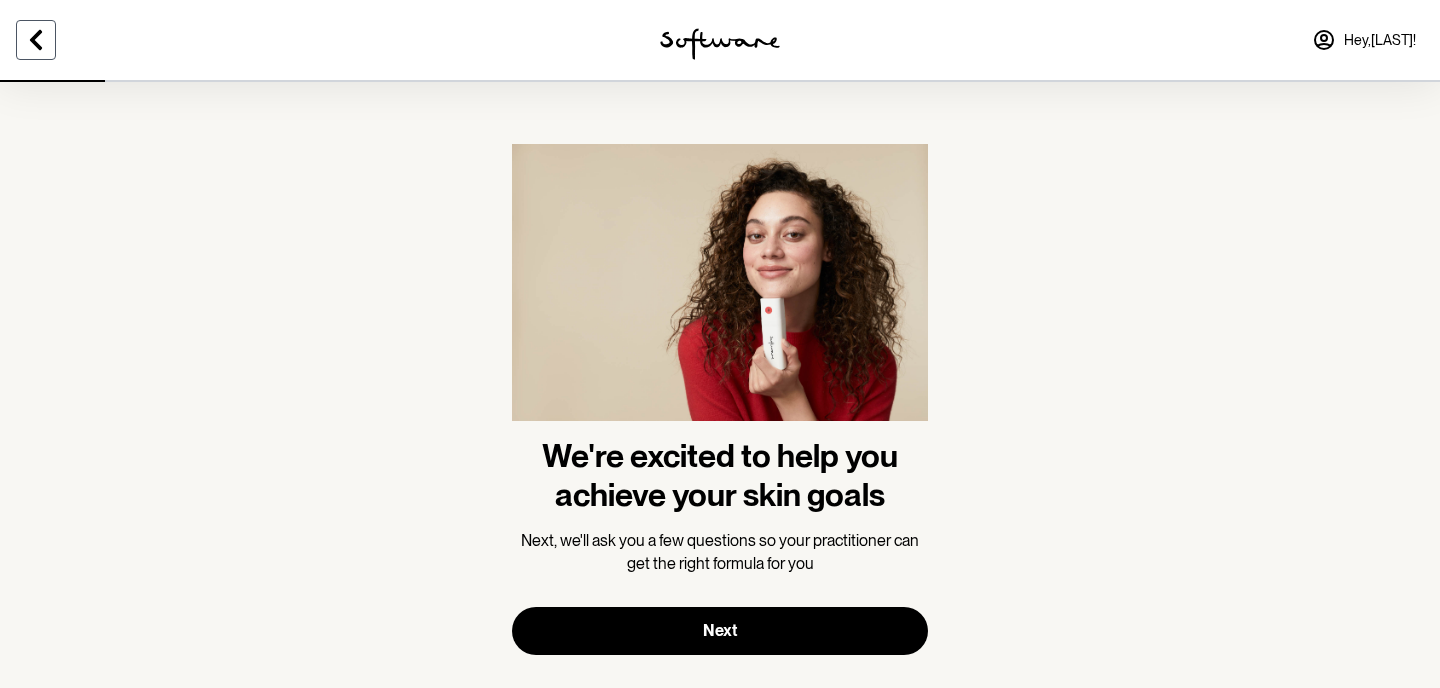 click 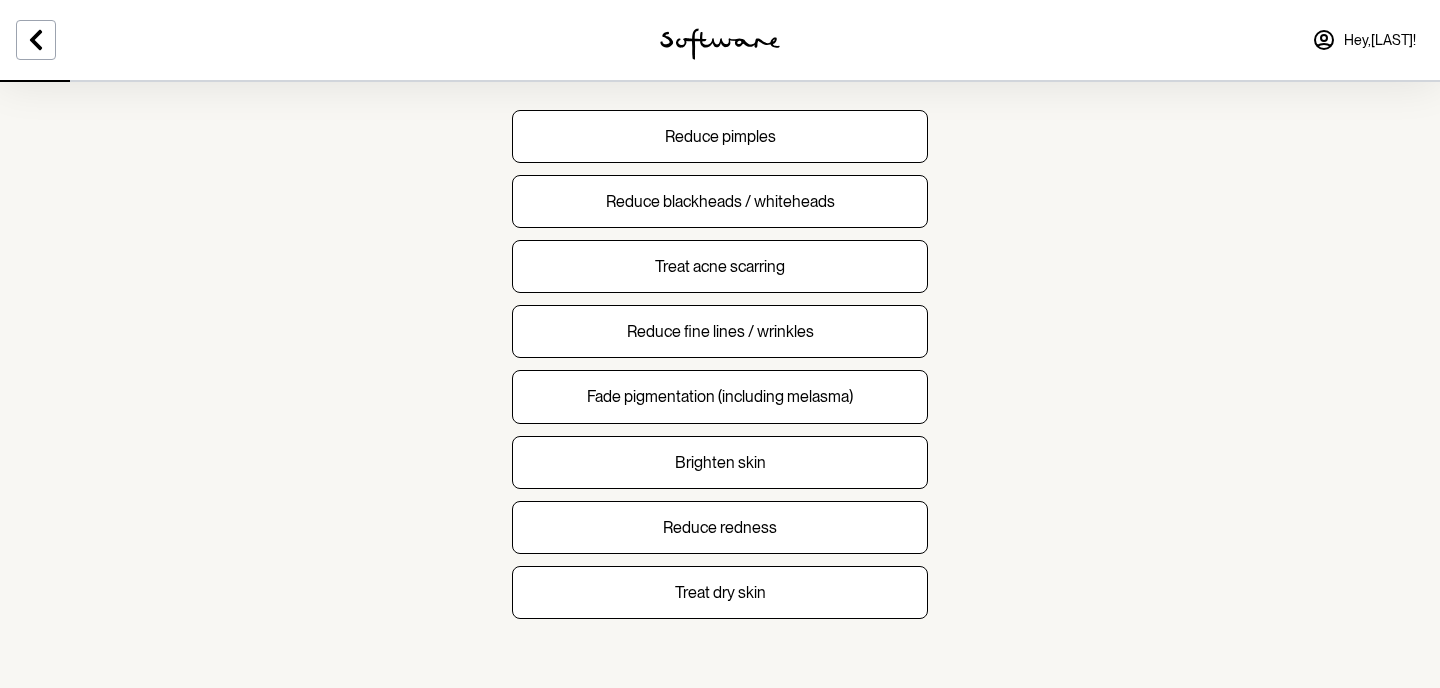 scroll, scrollTop: 223, scrollLeft: 0, axis: vertical 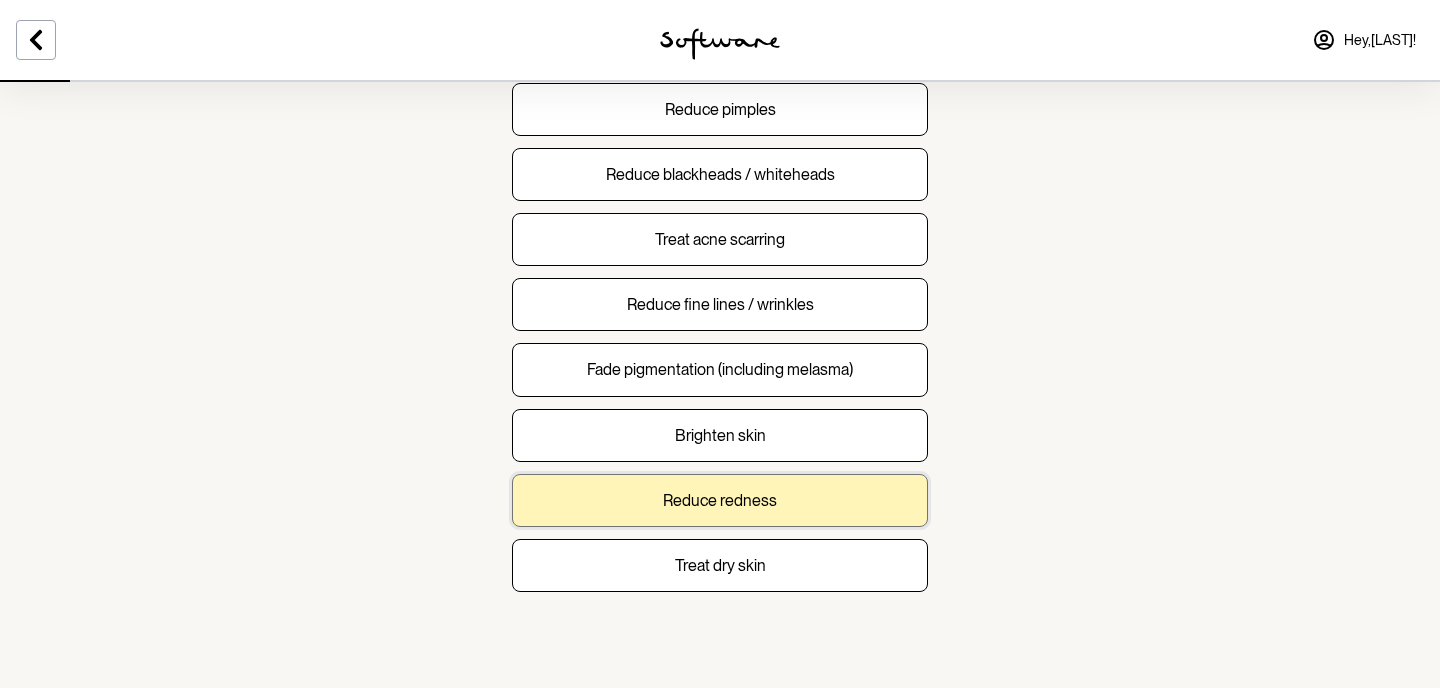 click on "Reduce redness" at bounding box center (720, 500) 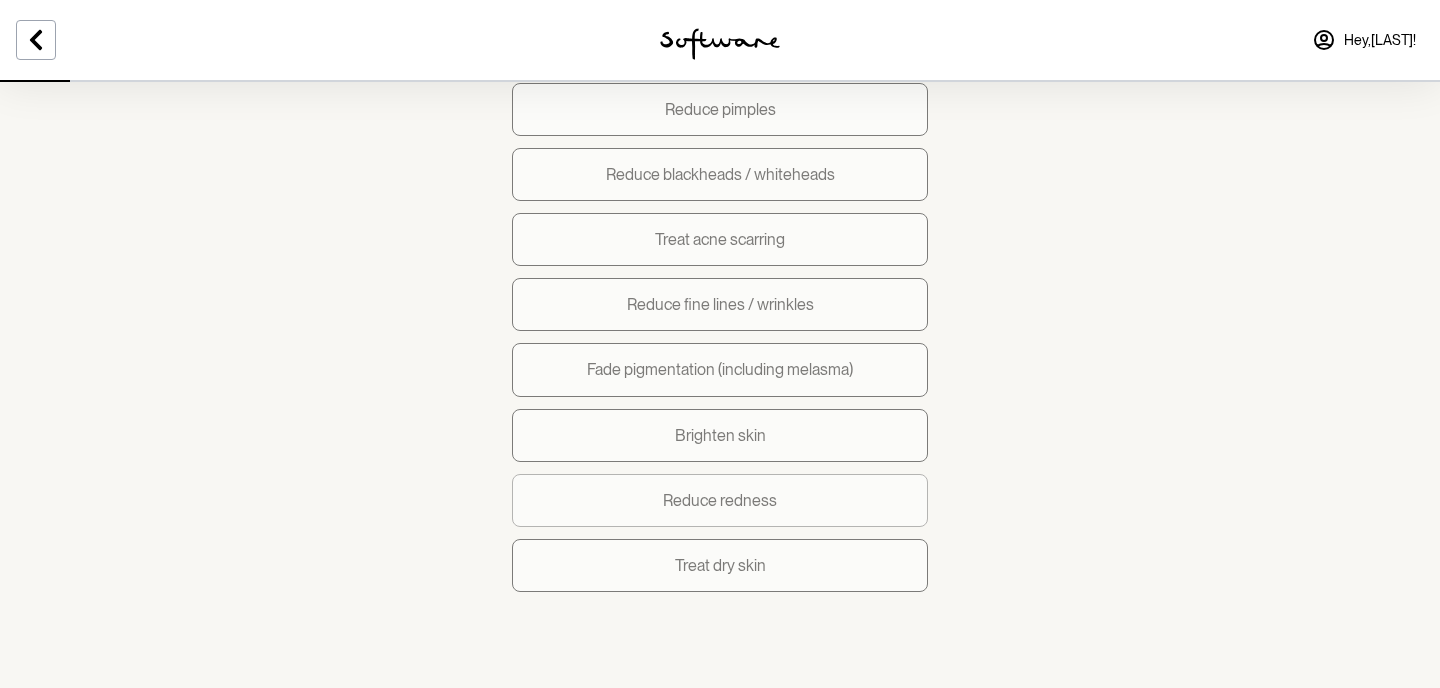 scroll, scrollTop: 0, scrollLeft: 0, axis: both 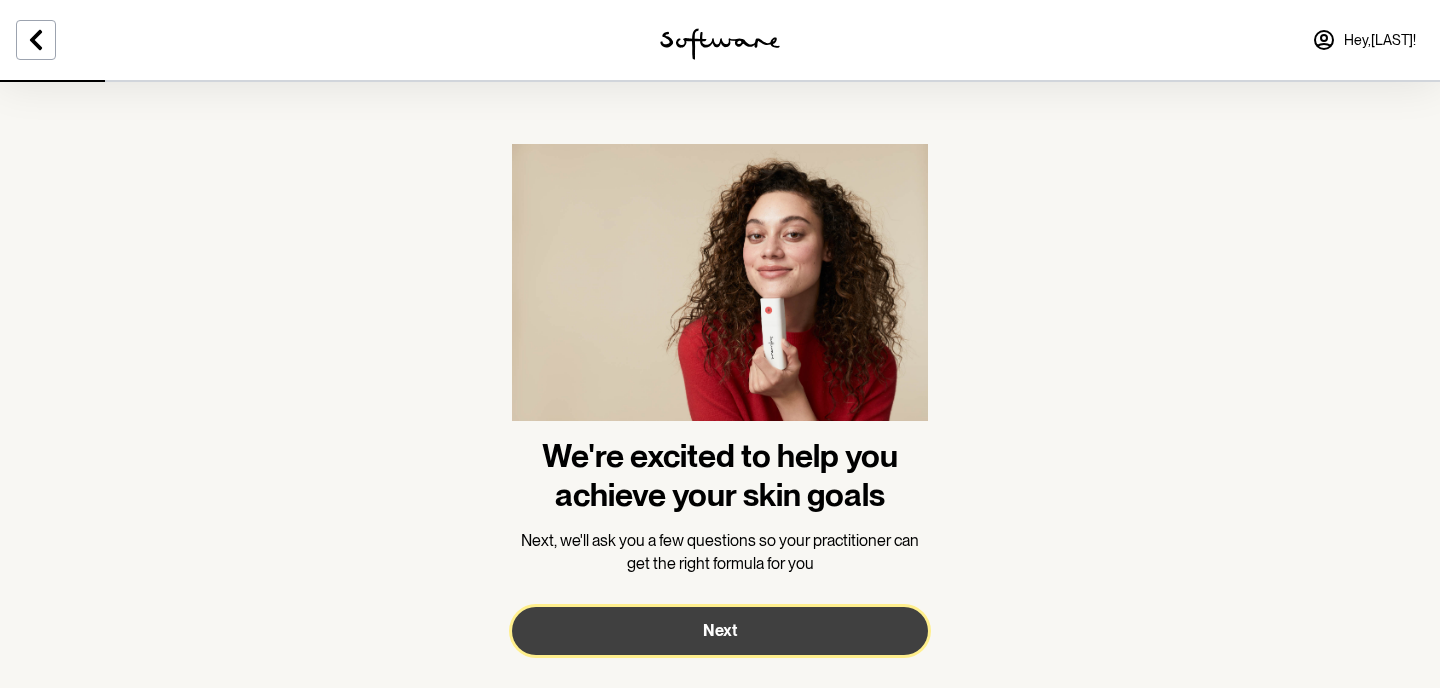 click on "Next" at bounding box center (720, 631) 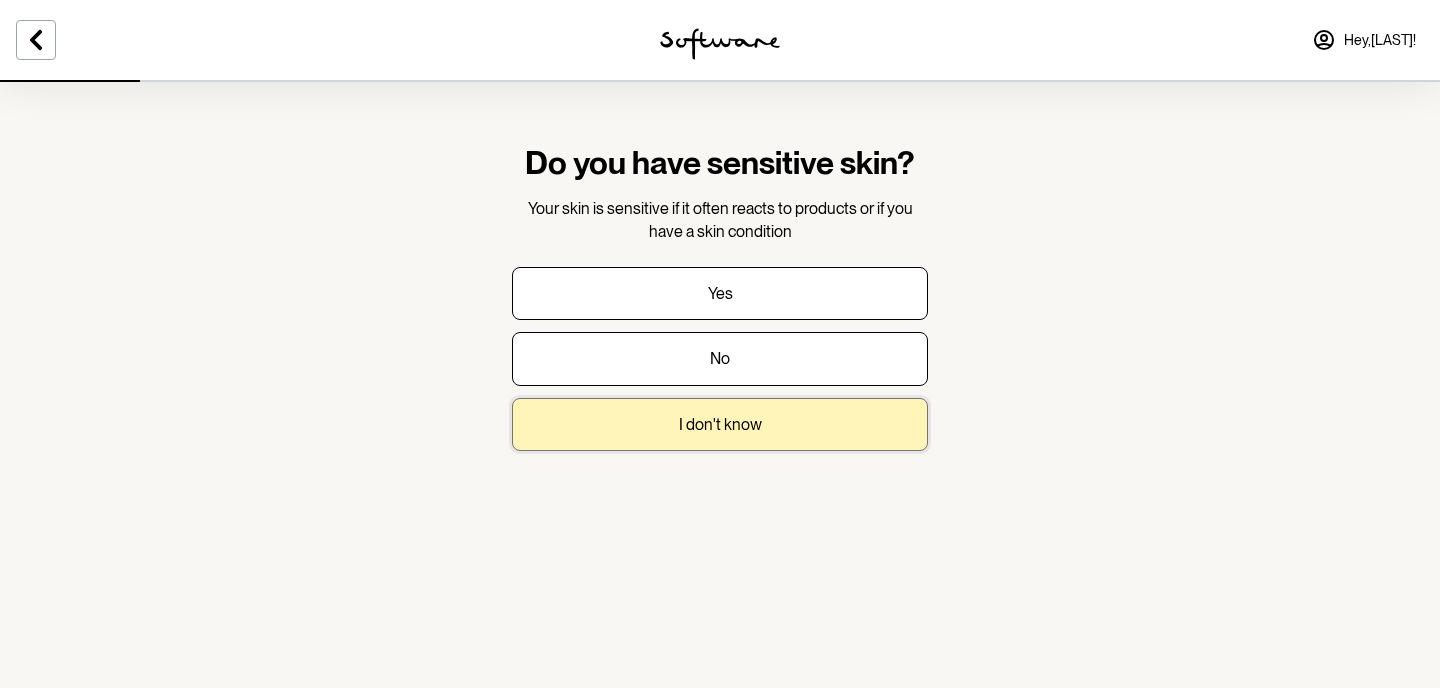 click on "I don't know" at bounding box center [720, 424] 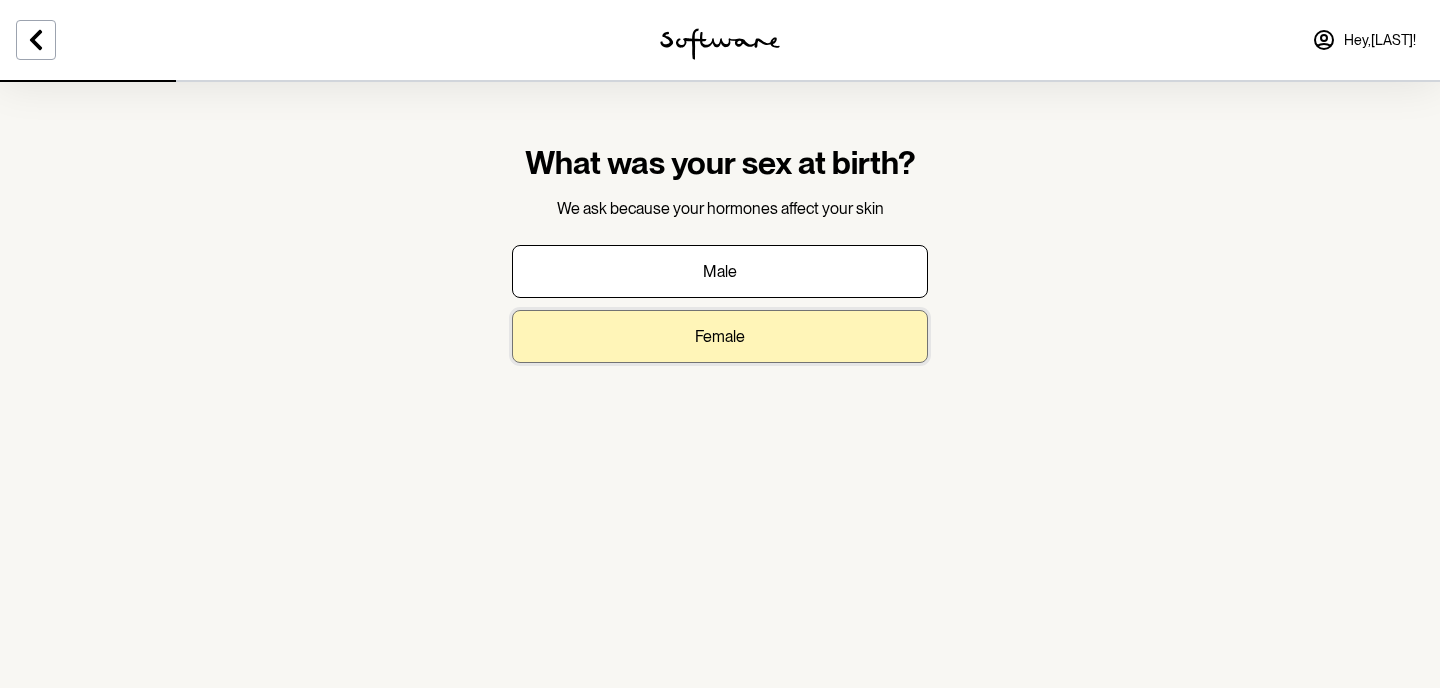 click on "Female" at bounding box center [720, 336] 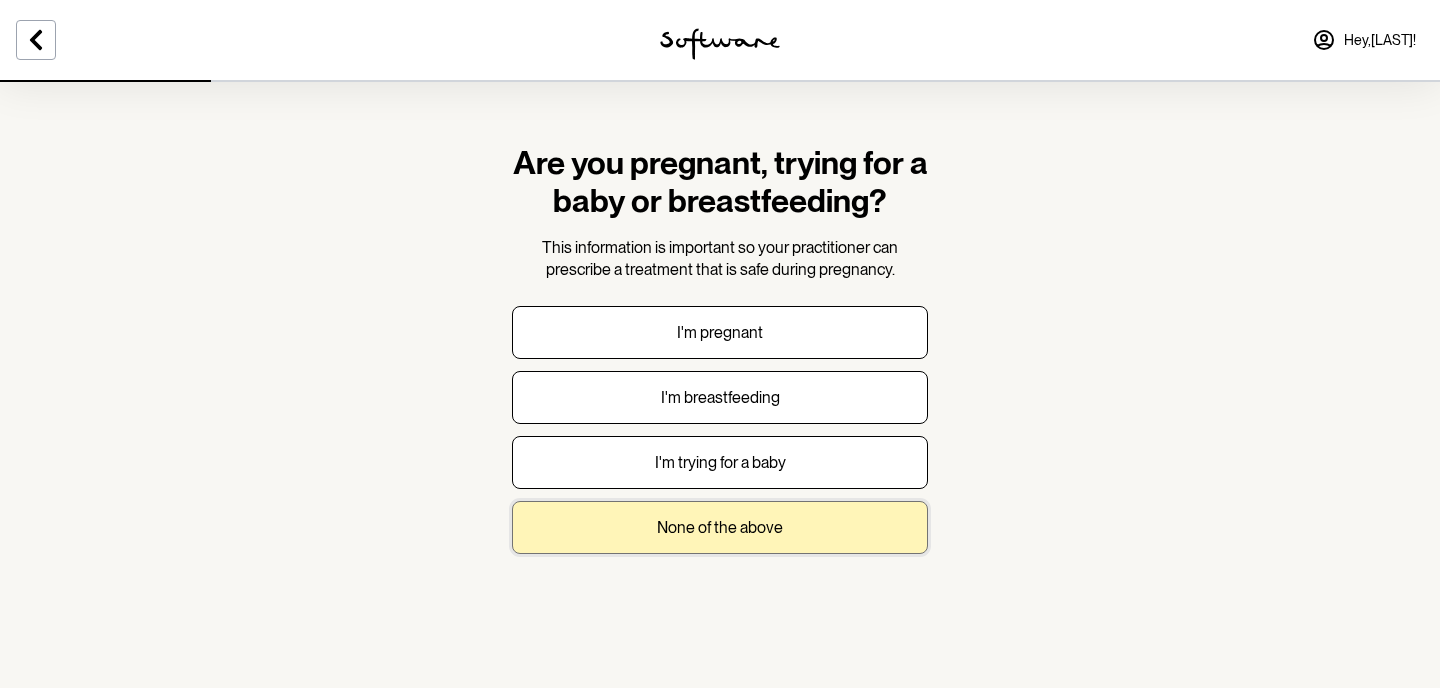 click on "None of the above" at bounding box center [720, 527] 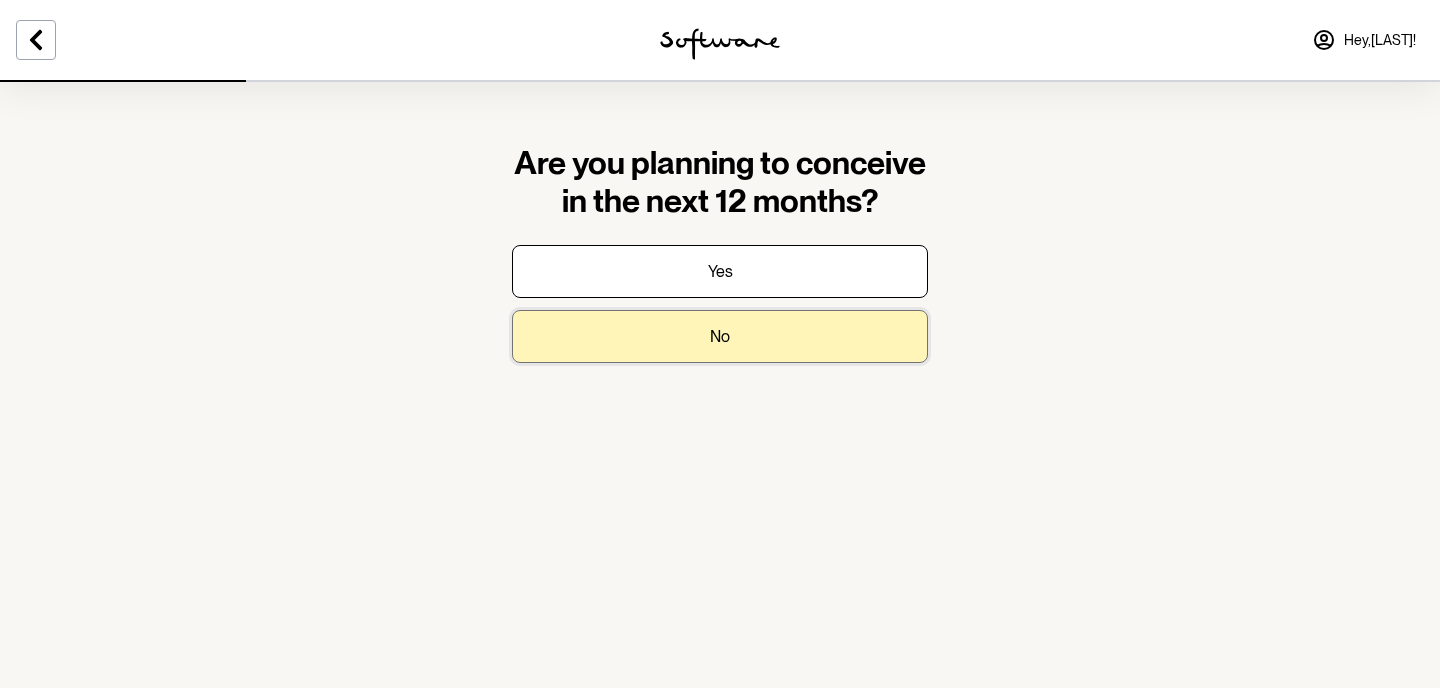 click on "No" at bounding box center [720, 336] 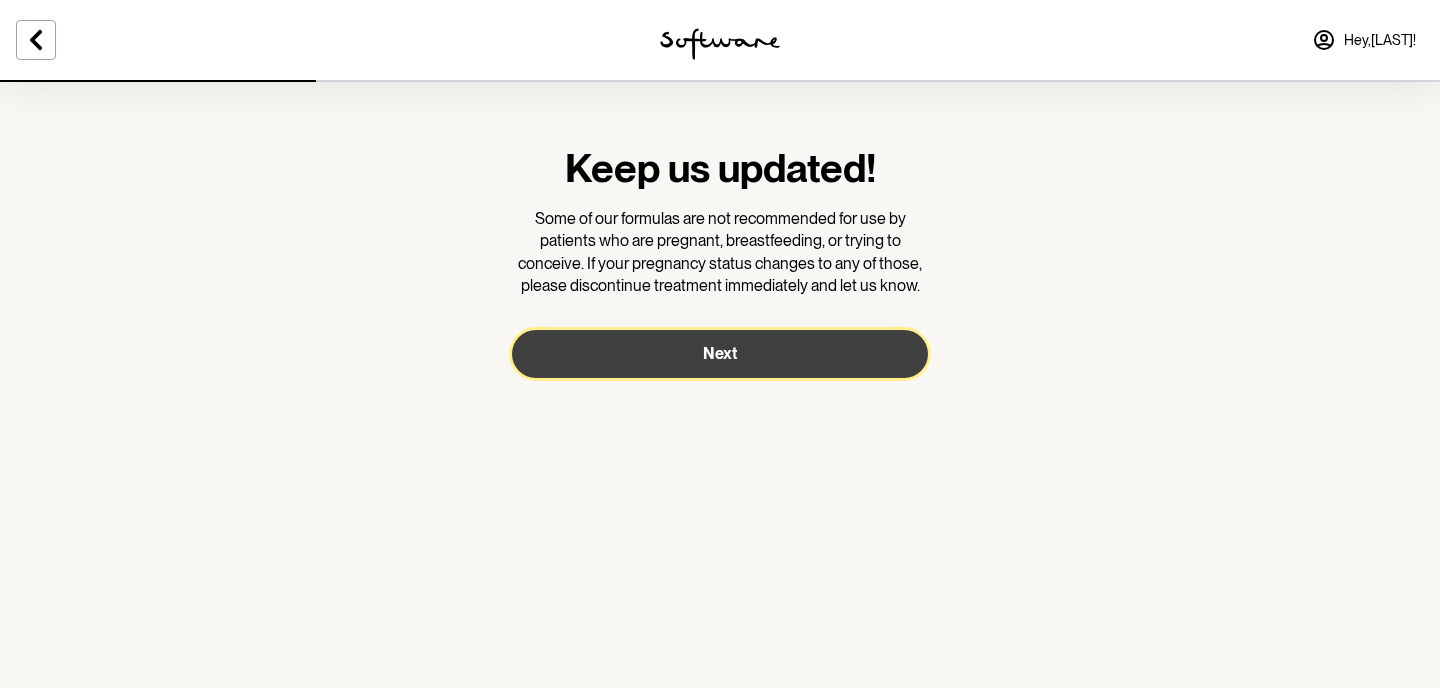 click on "Next" at bounding box center (720, 354) 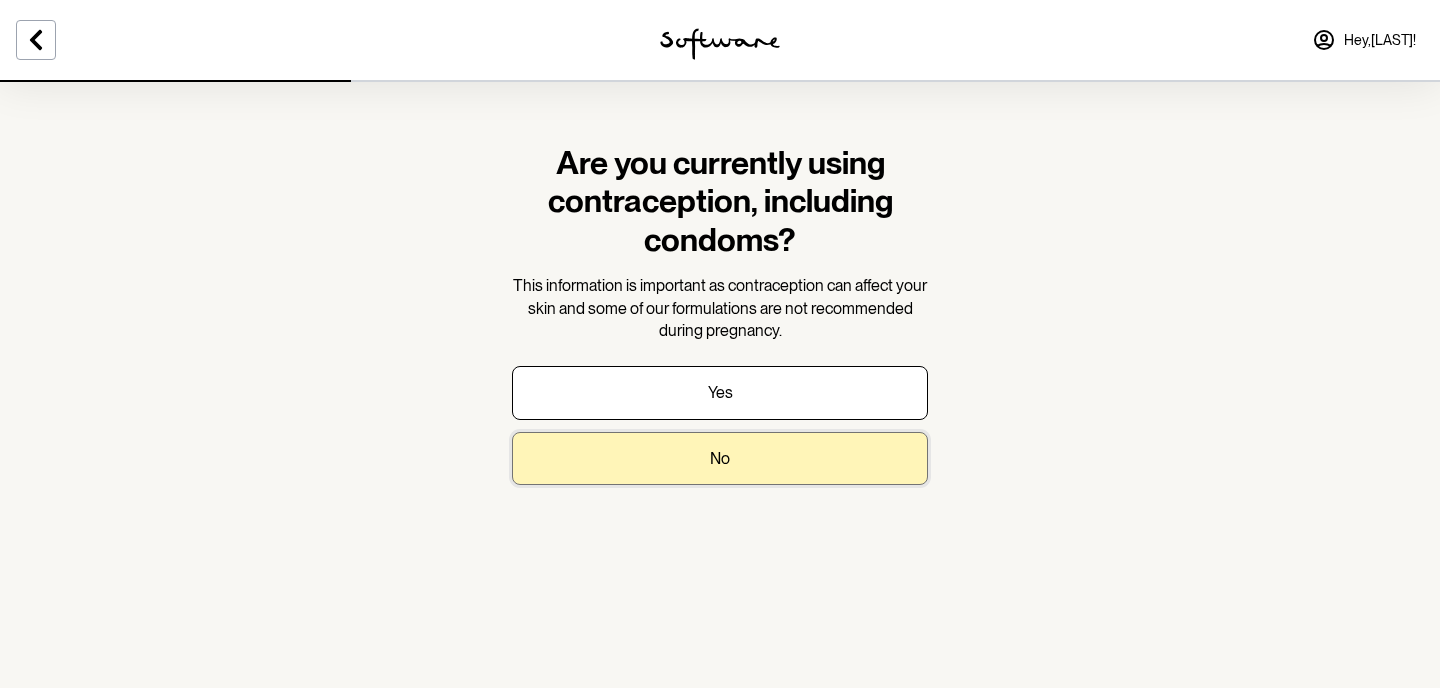 click on "No" at bounding box center (720, 458) 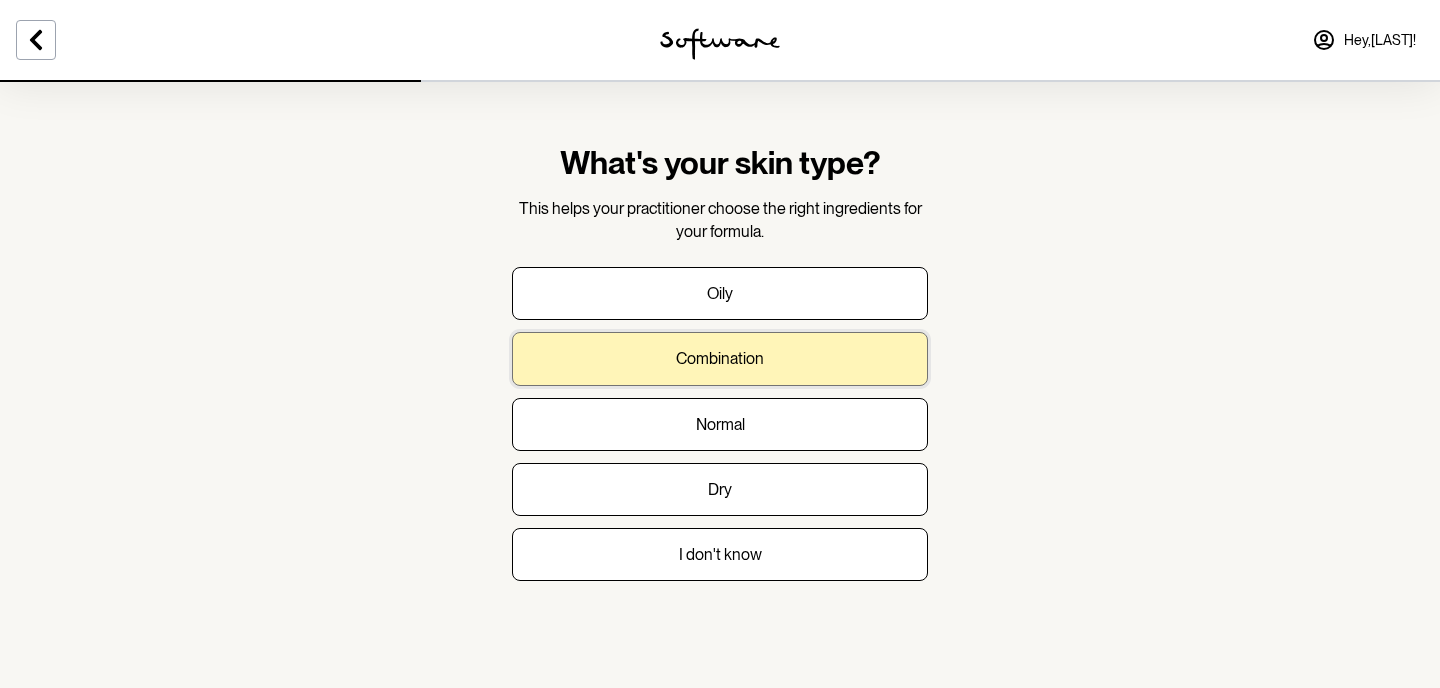 click on "Combination" at bounding box center (720, 358) 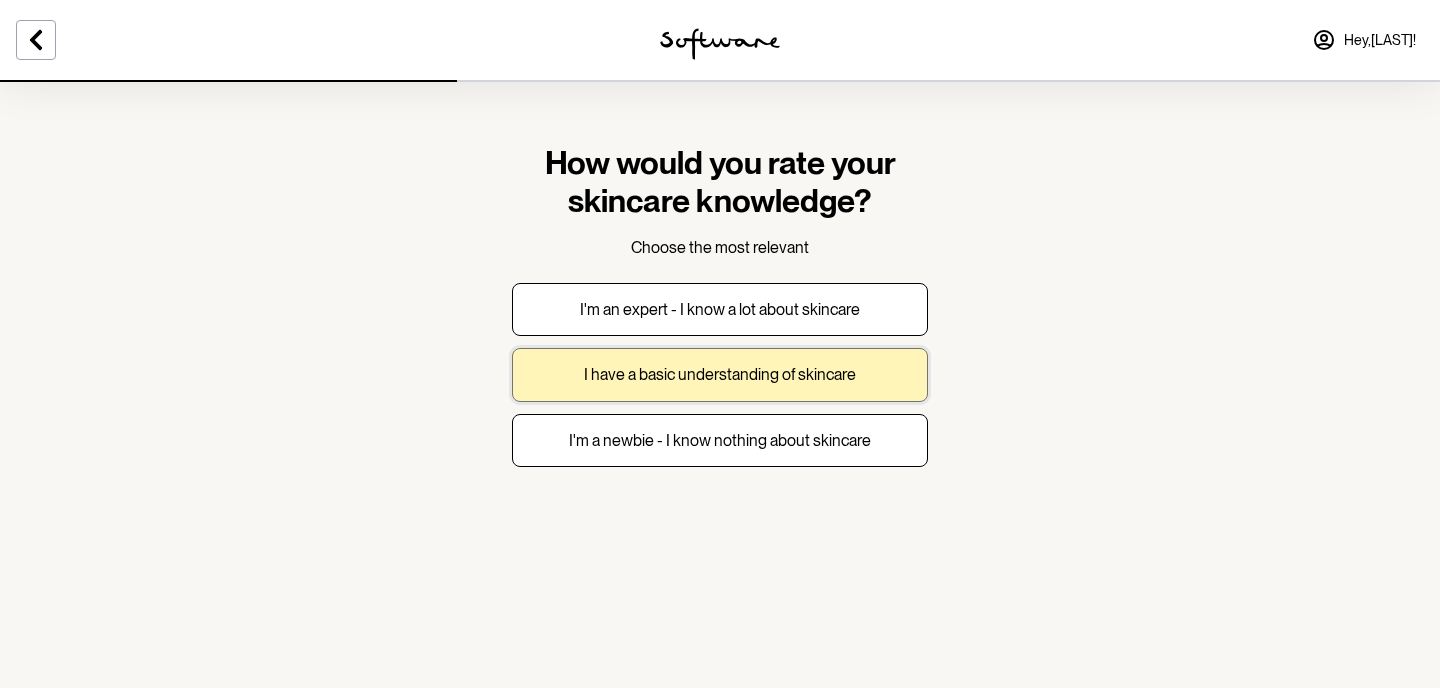 click on "I have a basic understanding of skincare" at bounding box center (720, 374) 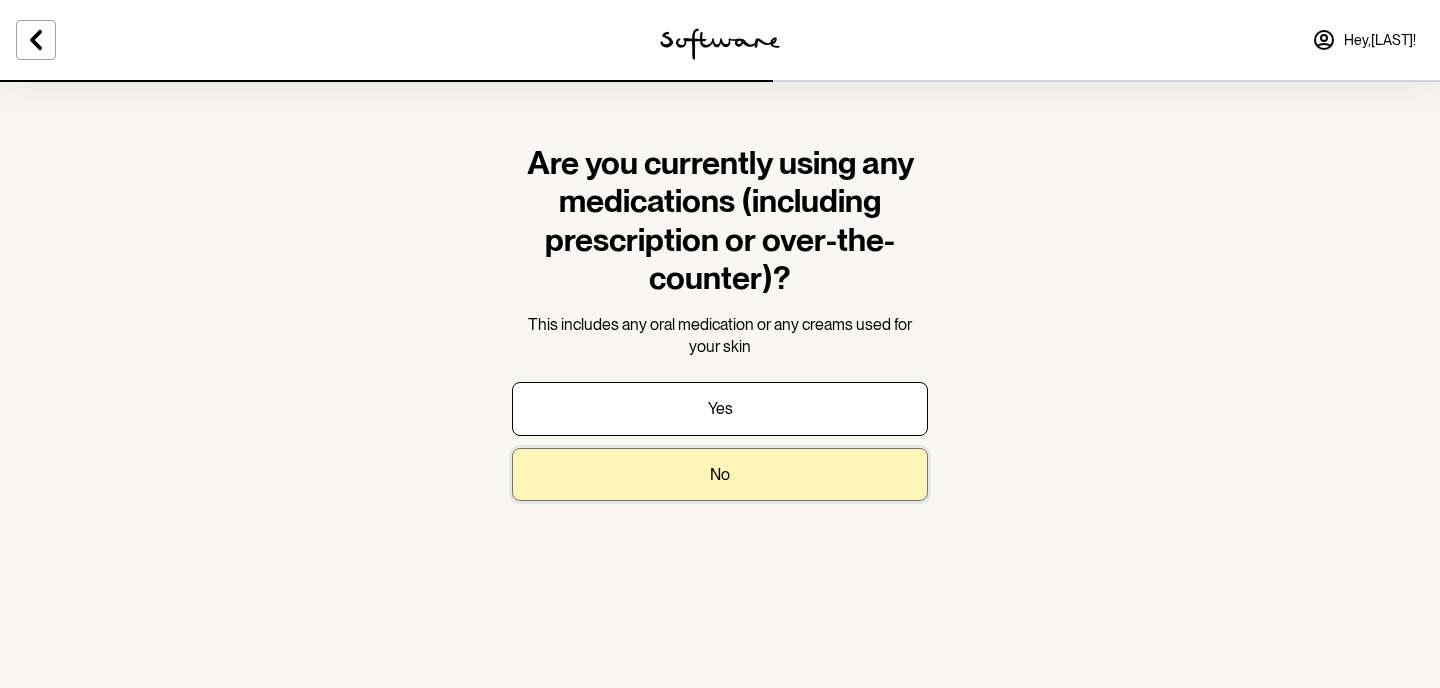 click on "No" at bounding box center [720, 474] 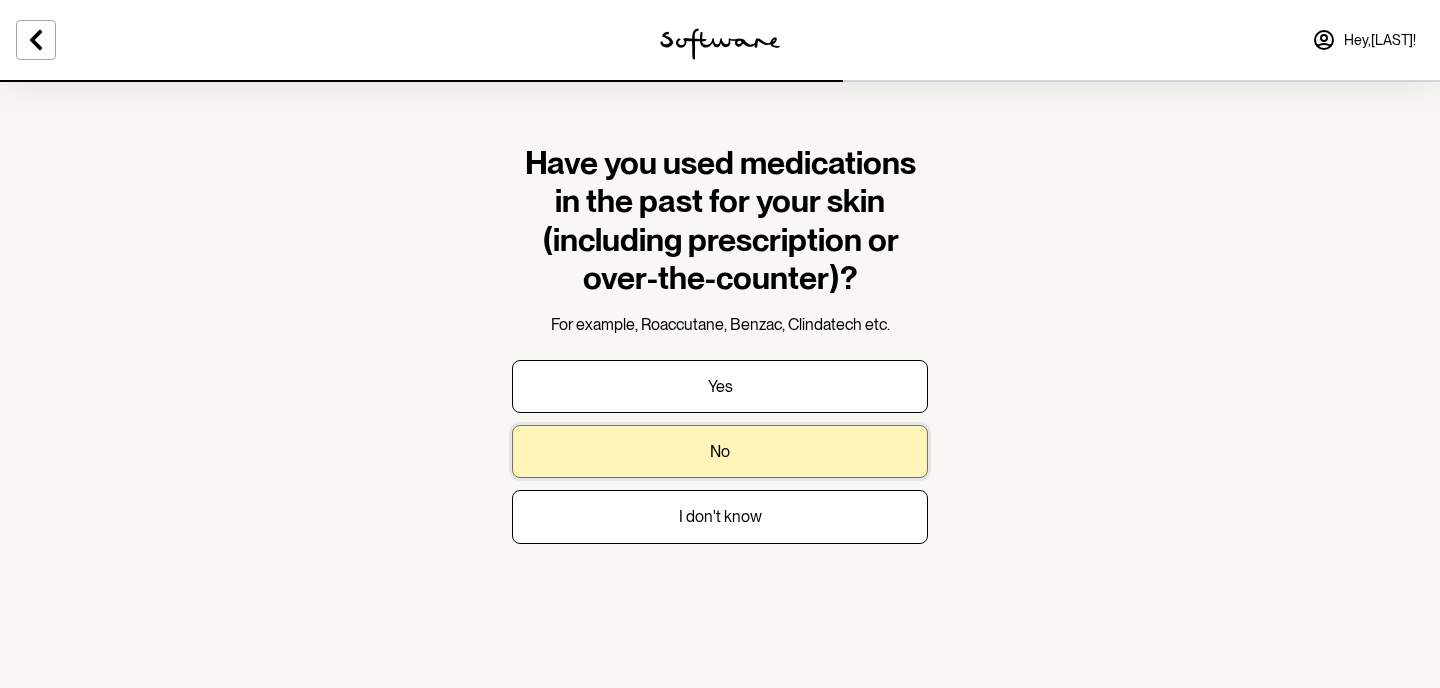 click on "No" at bounding box center [720, 451] 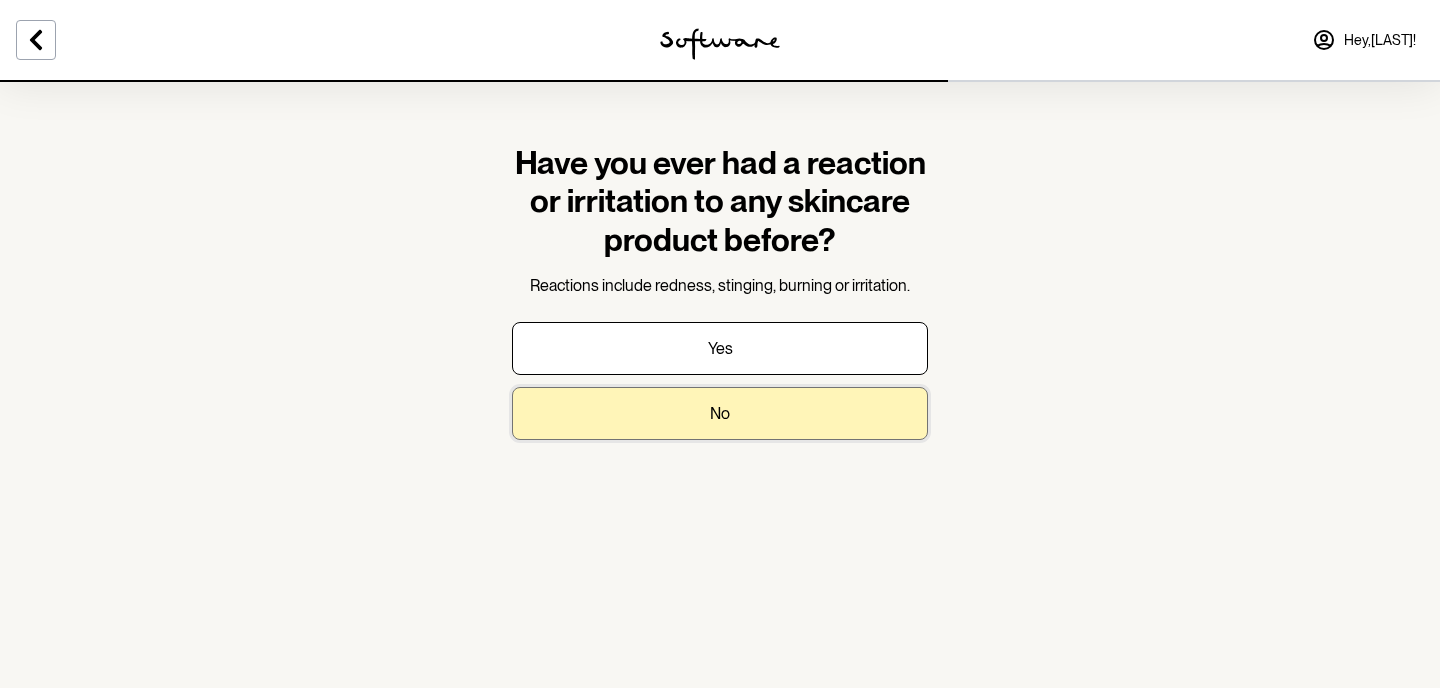 click on "No" at bounding box center (720, 413) 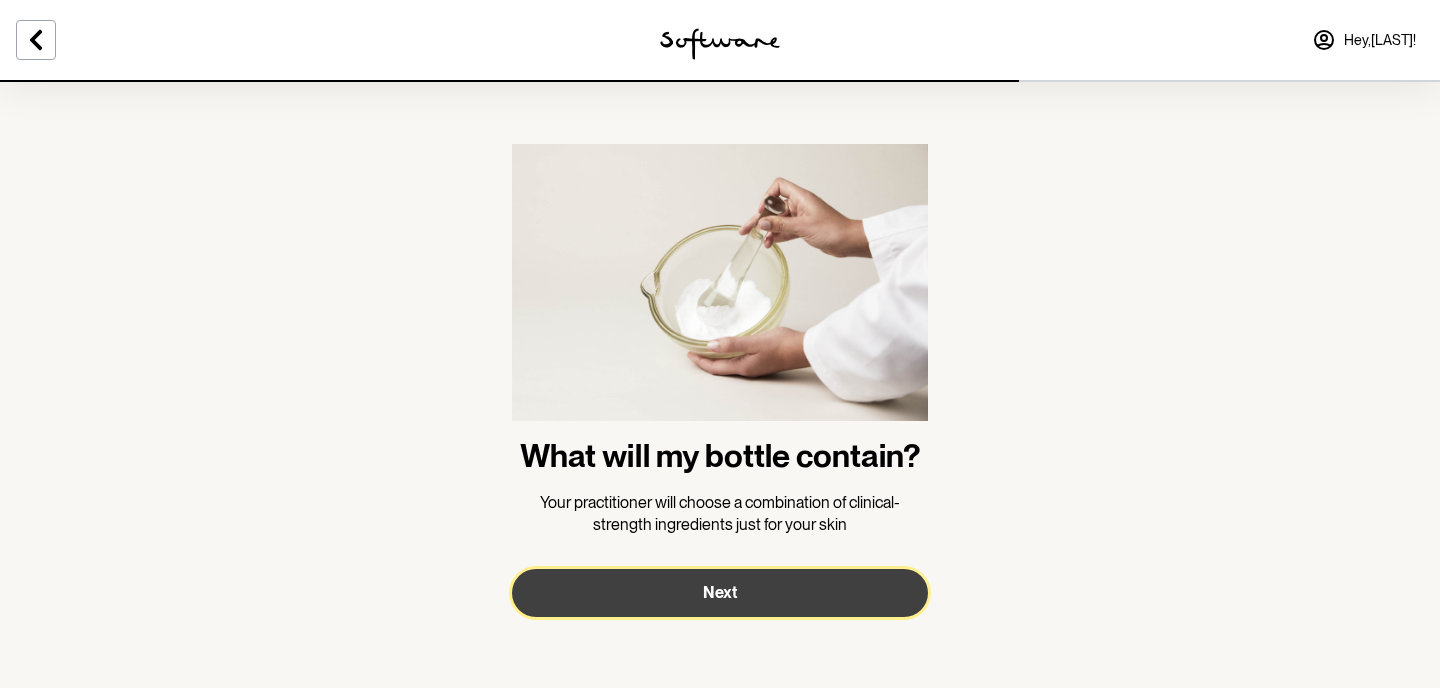 click on "Next" at bounding box center (720, 593) 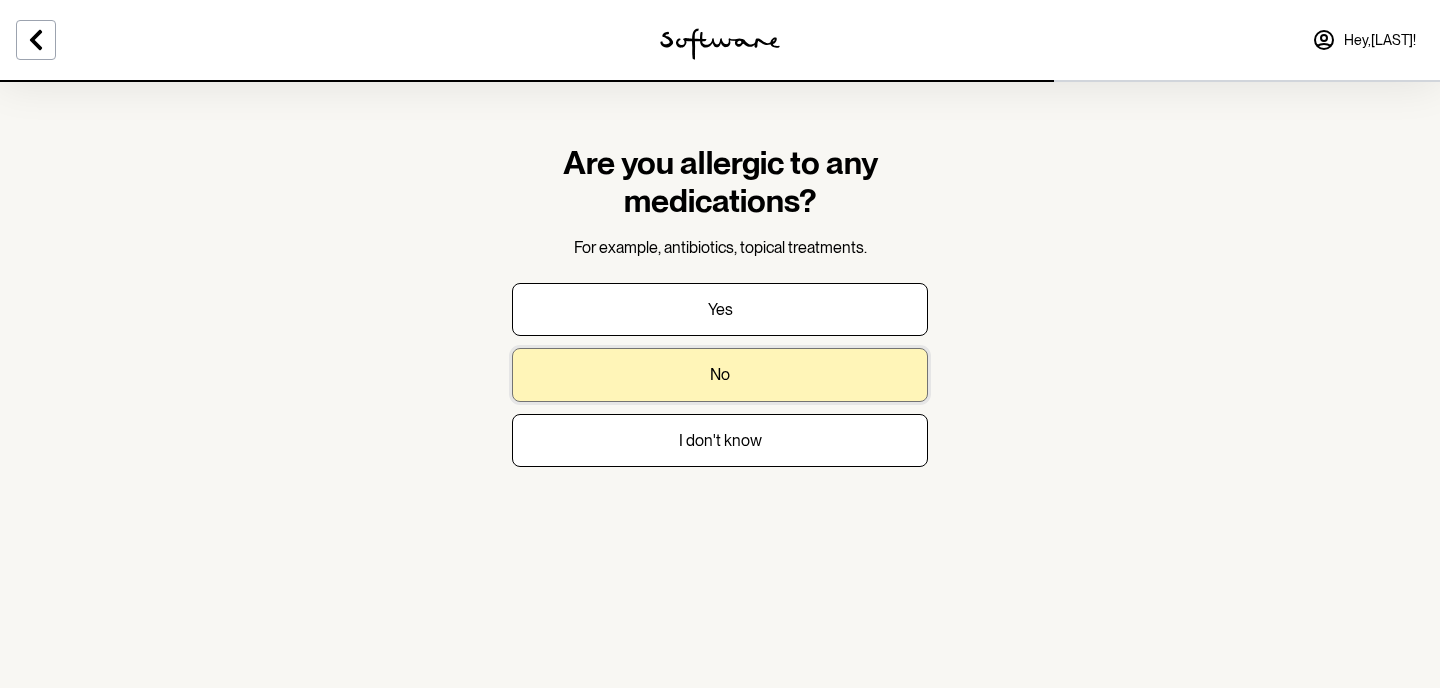 click on "No" at bounding box center [720, 374] 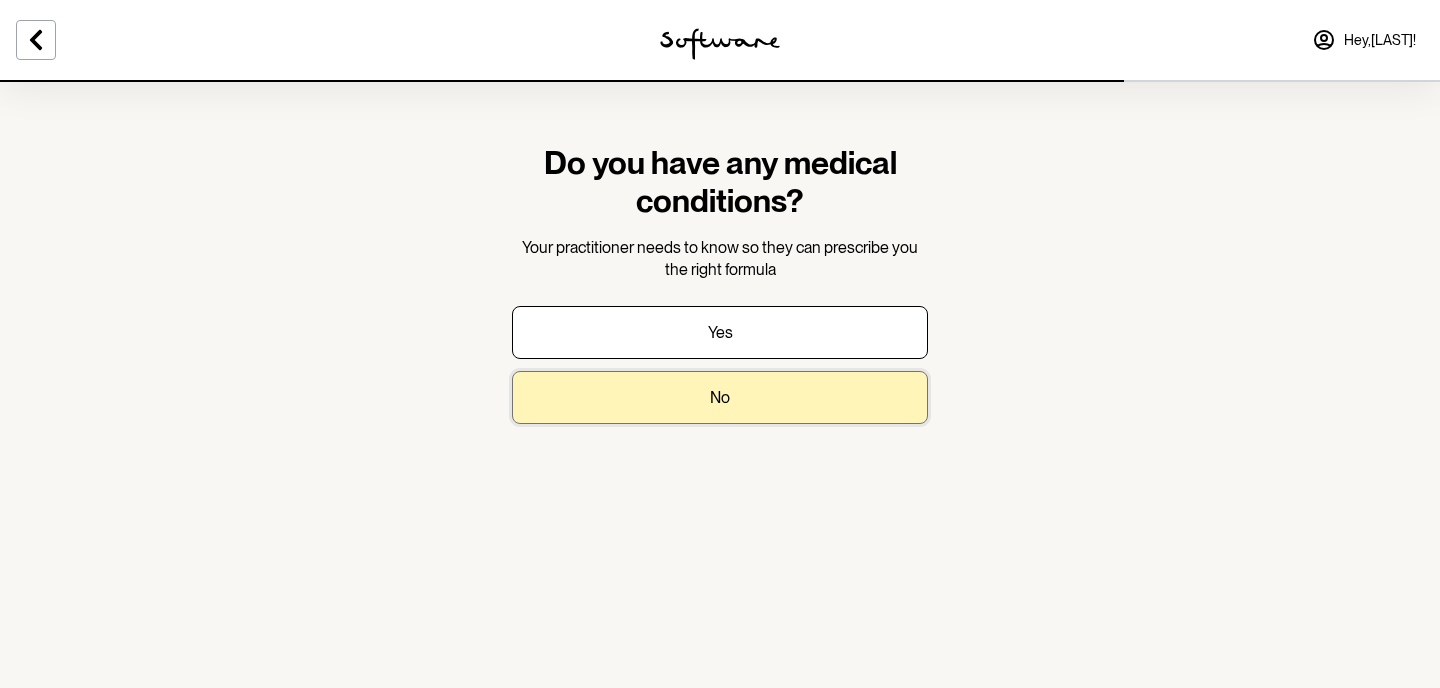 click on "No" at bounding box center [720, 397] 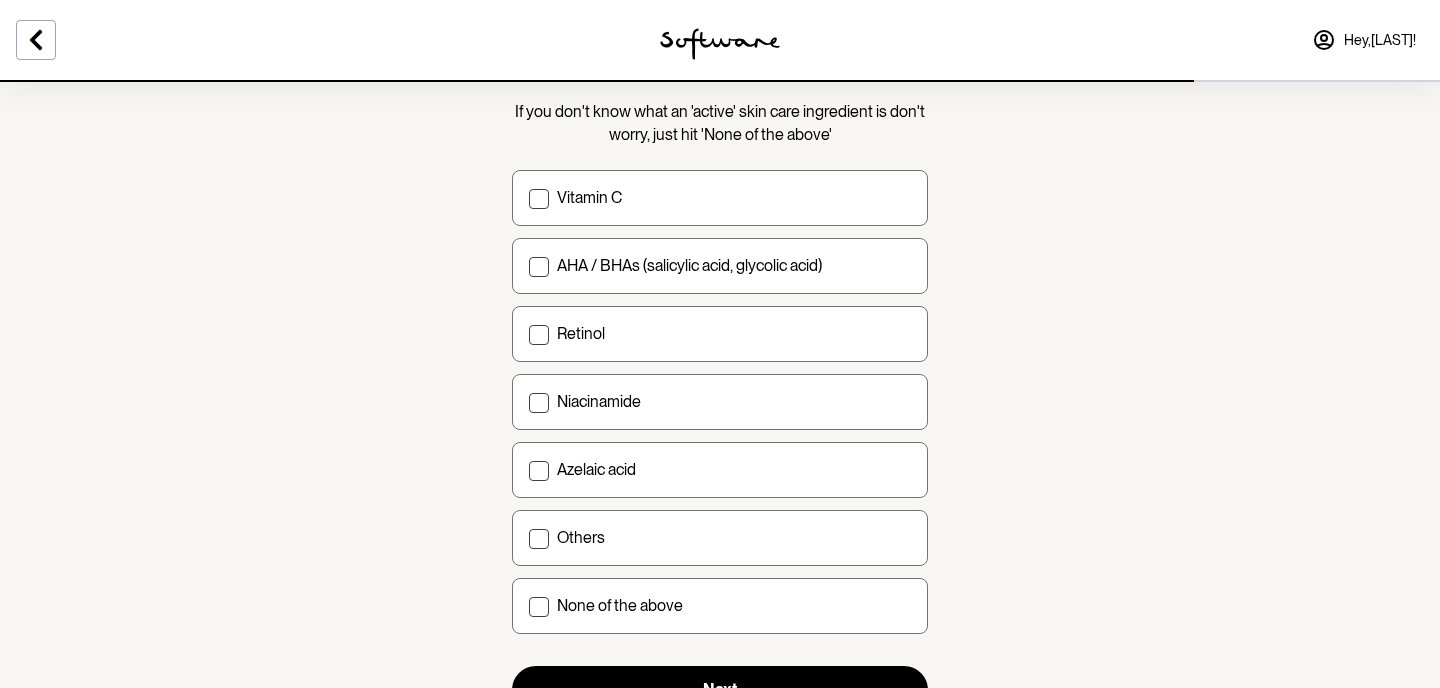 scroll, scrollTop: 128, scrollLeft: 0, axis: vertical 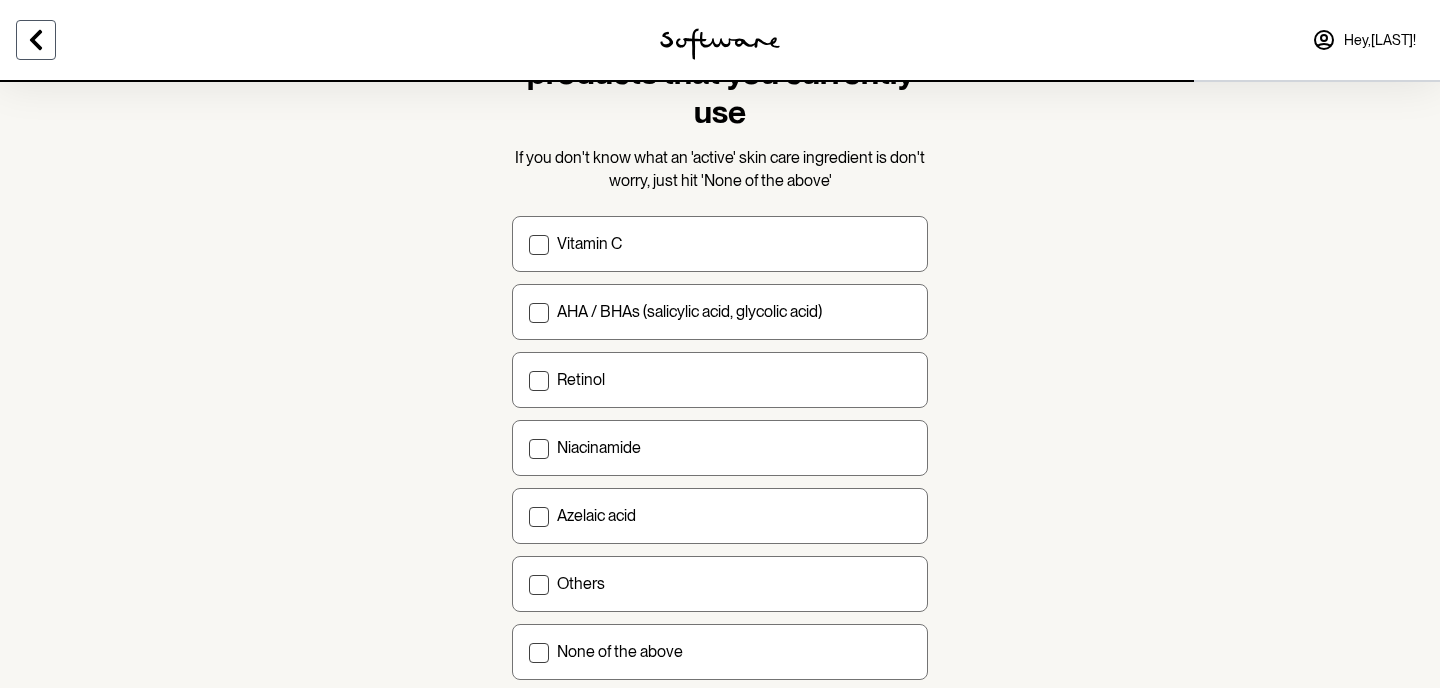 click 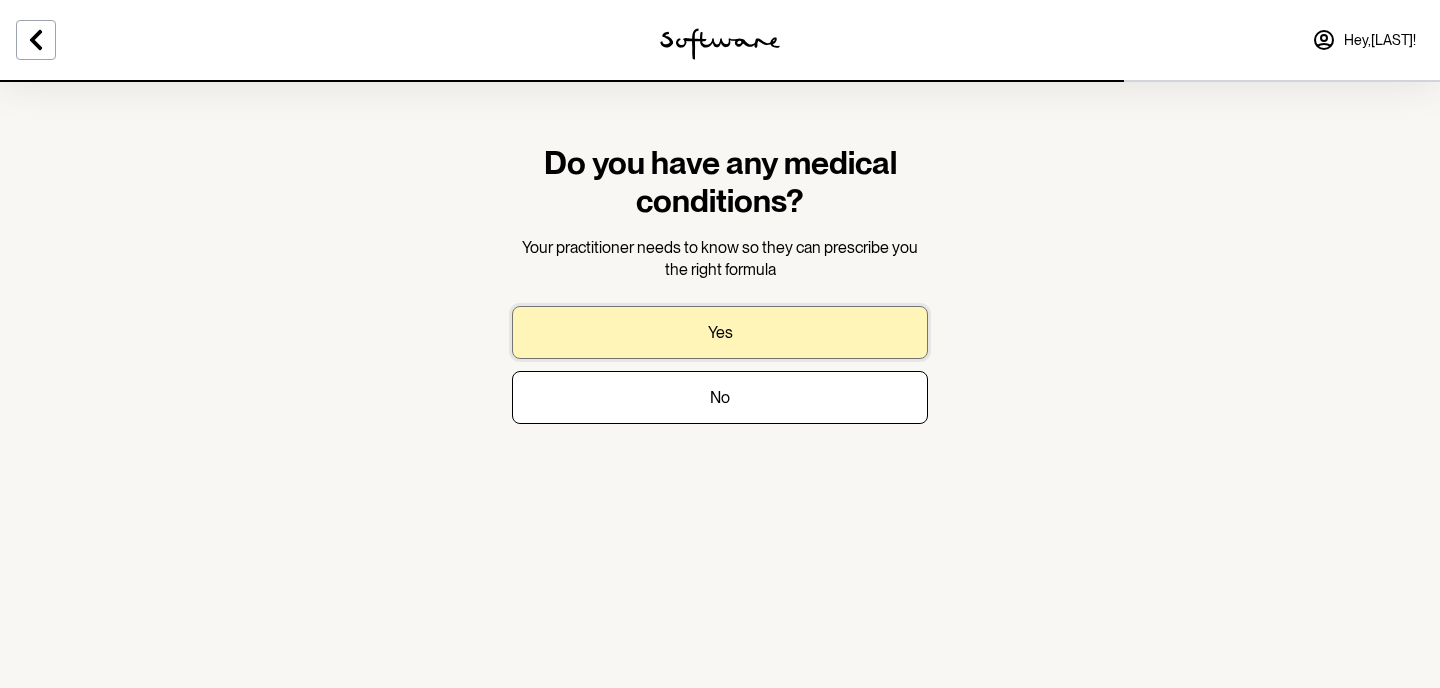 click on "Yes" at bounding box center (720, 332) 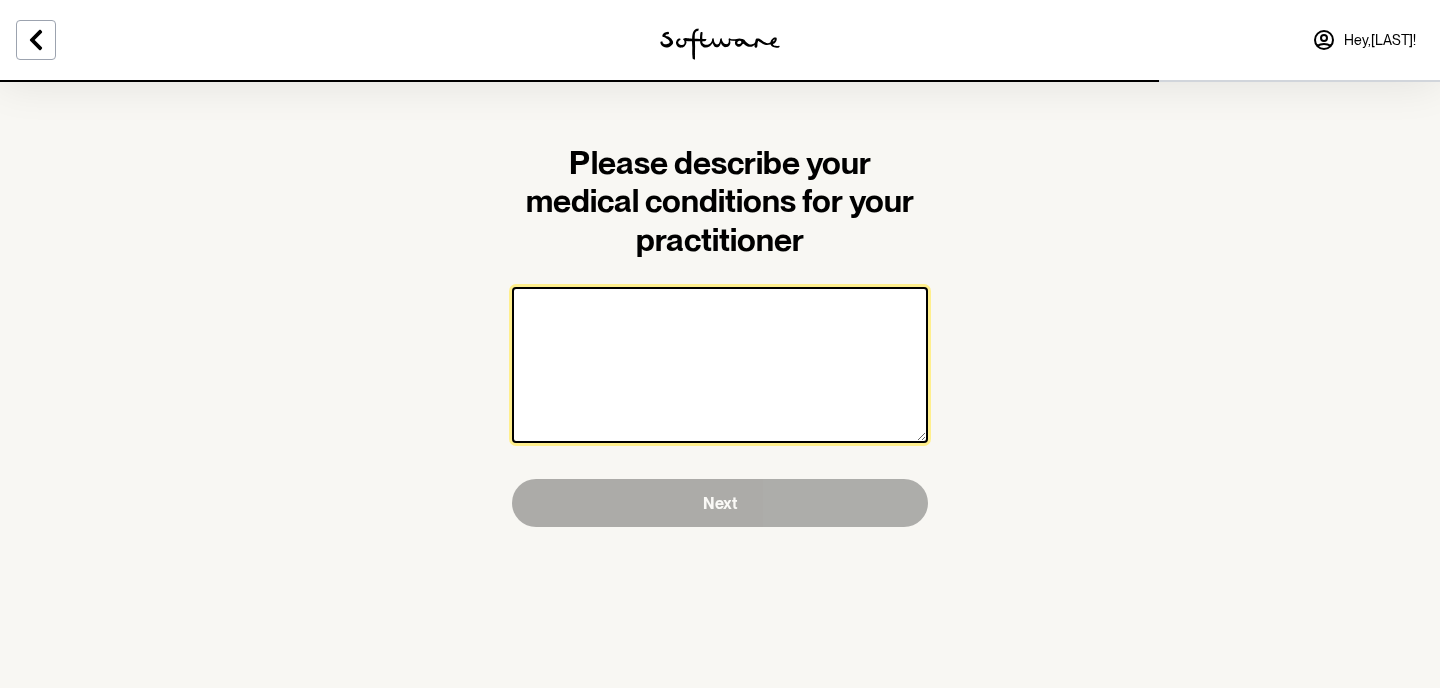 click at bounding box center [720, 365] 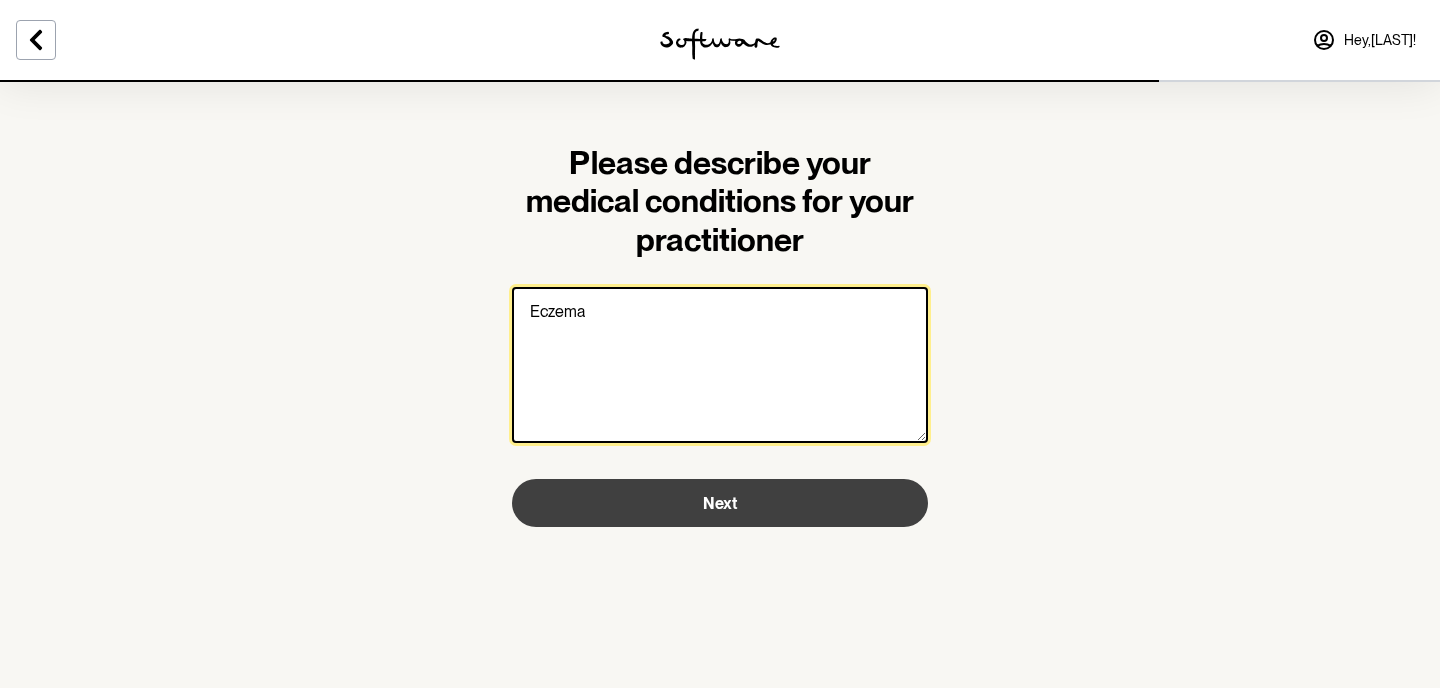 type on "Eczema" 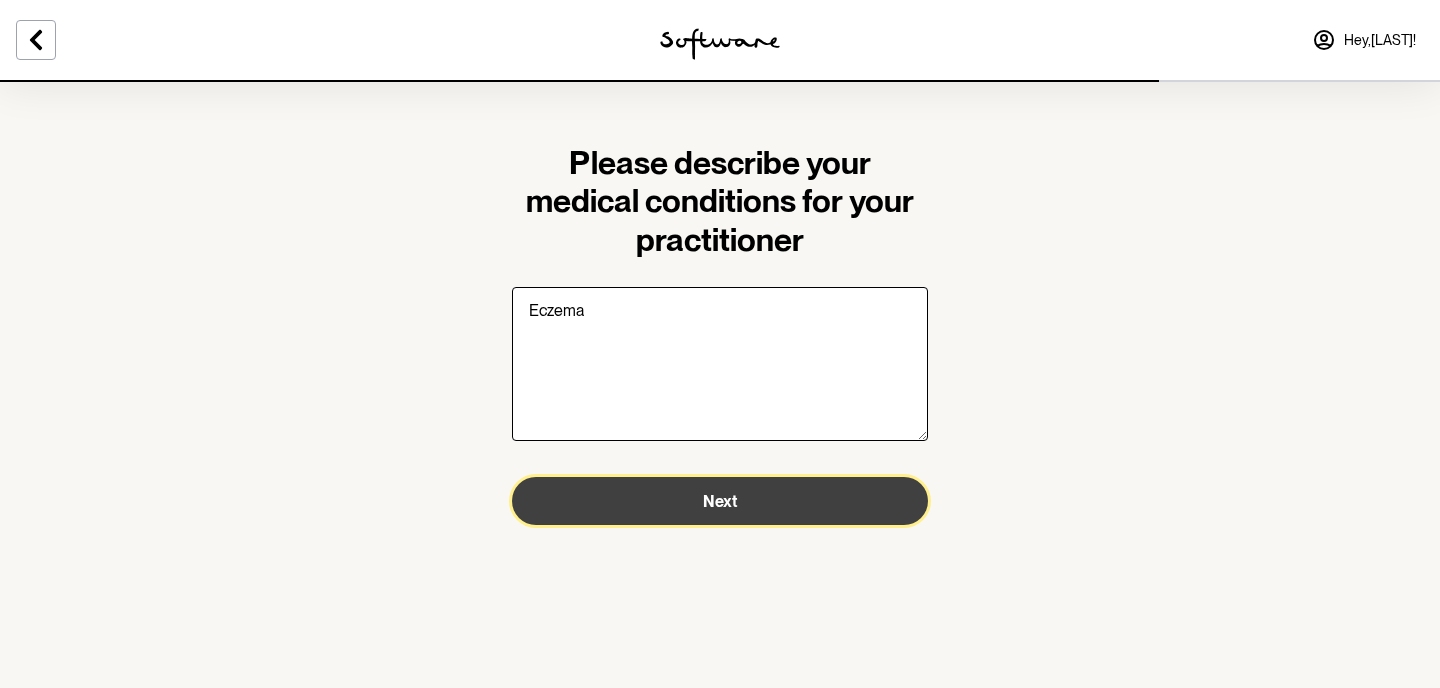click on "Next" at bounding box center [720, 501] 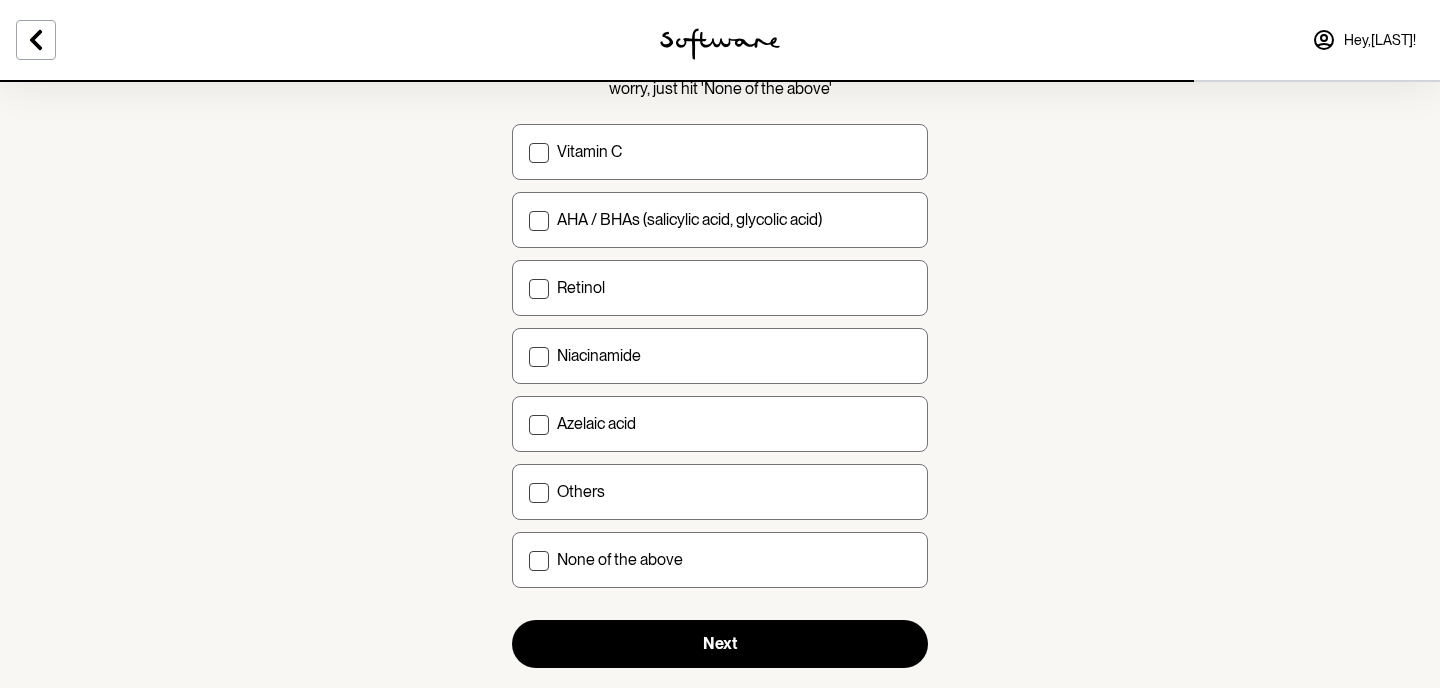 scroll, scrollTop: 218, scrollLeft: 0, axis: vertical 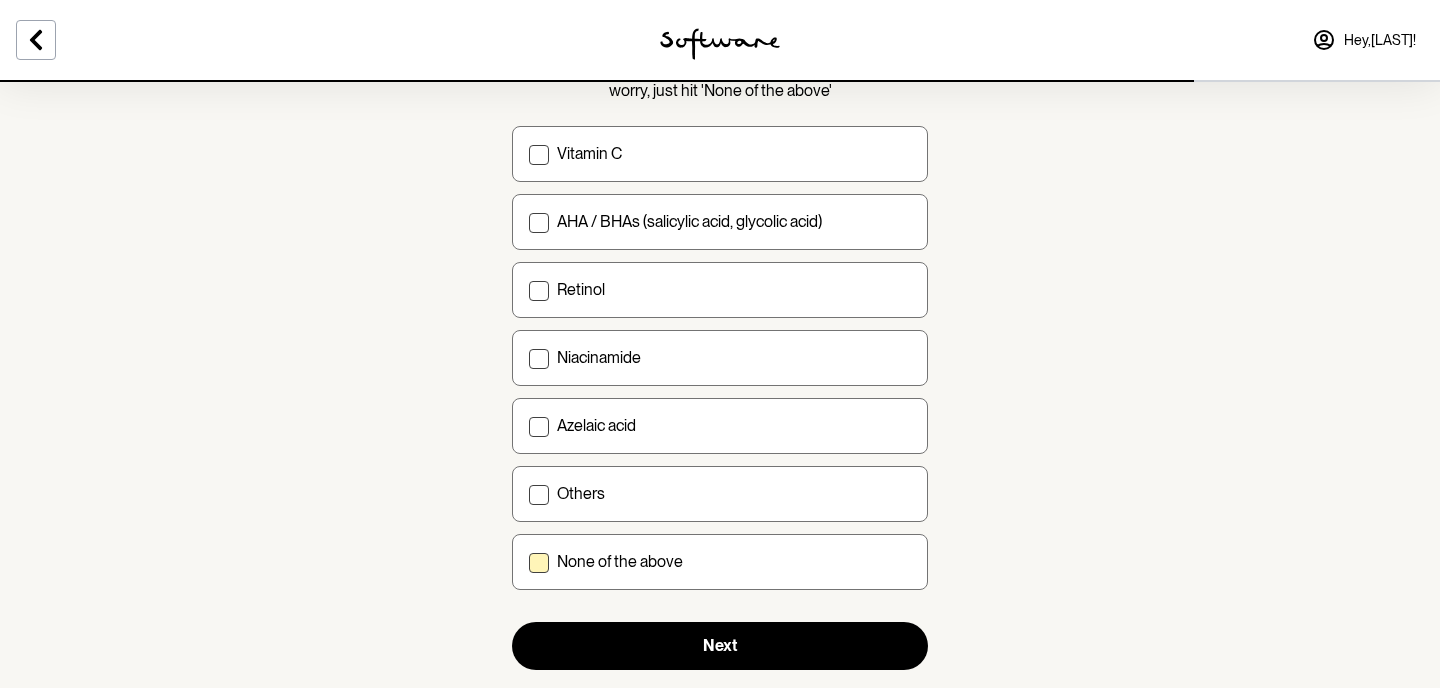 click on "None of the above" at bounding box center [734, 561] 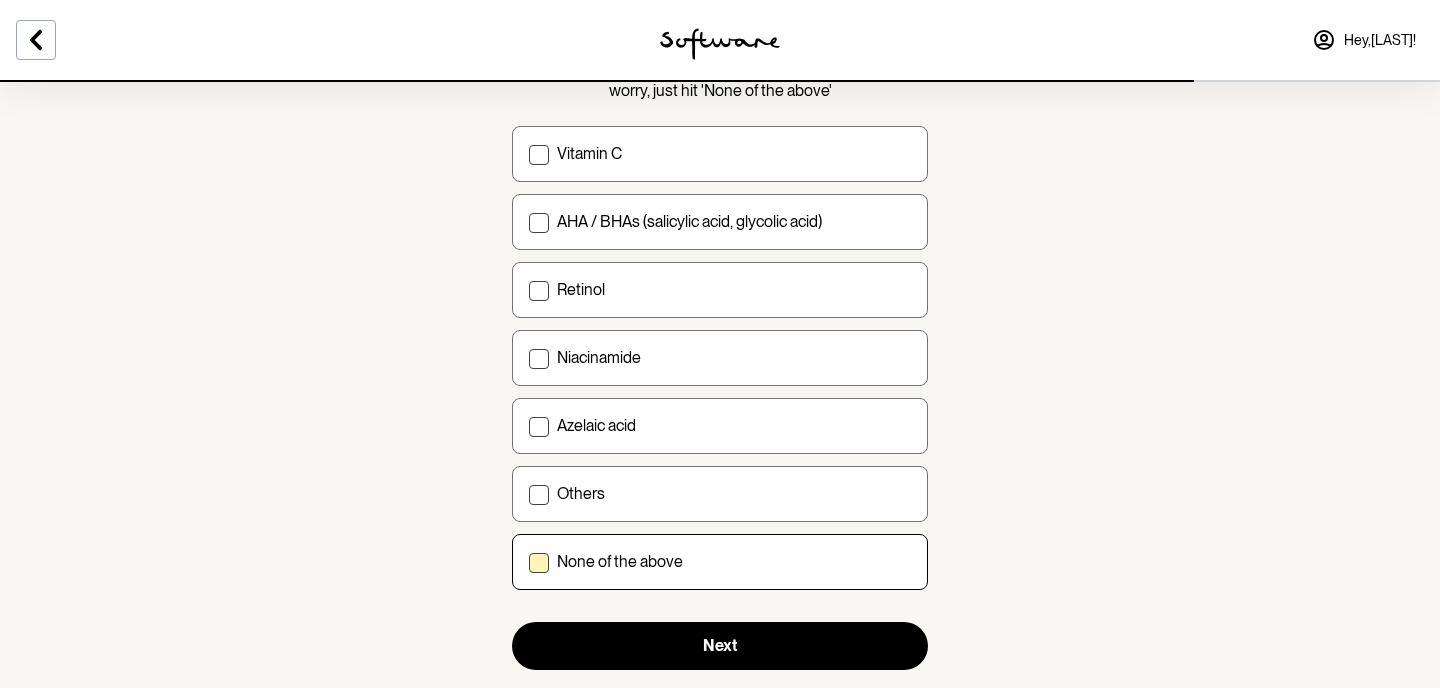 click on "None of the above" at bounding box center [528, 562] 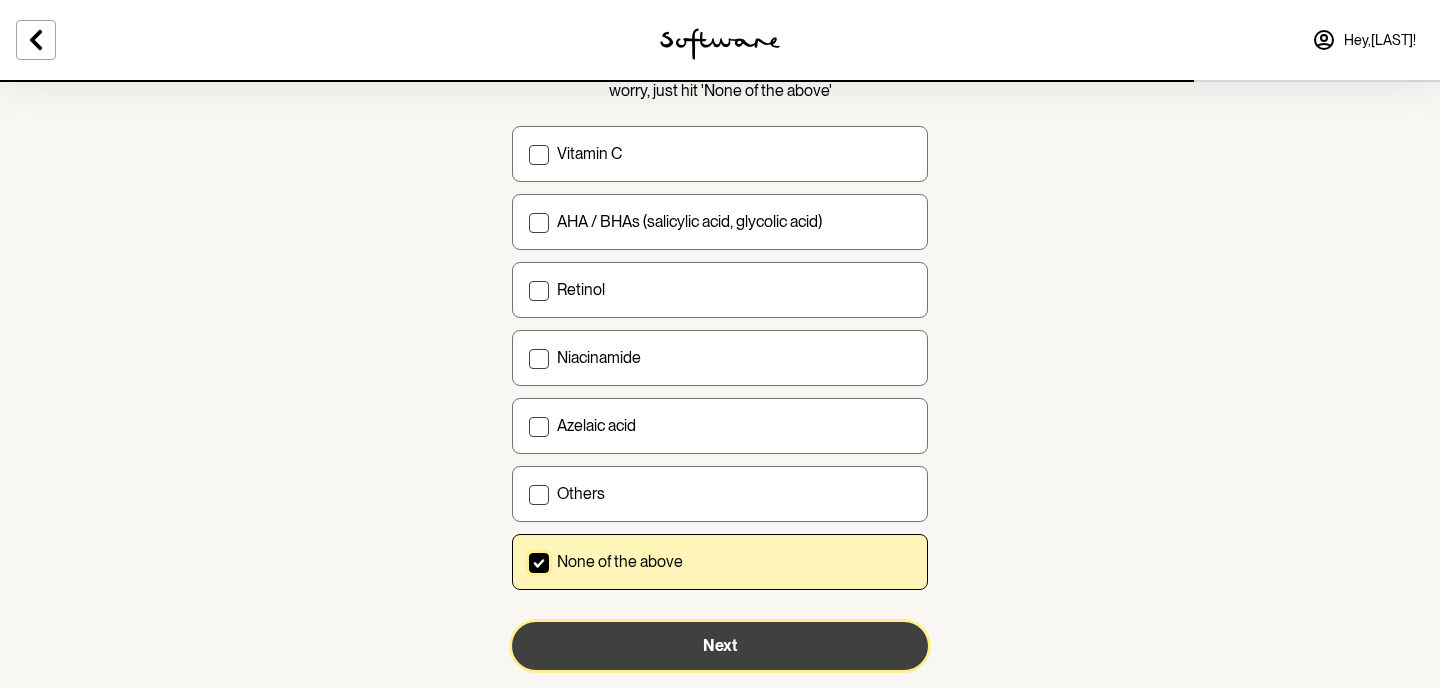 click on "Next" at bounding box center [720, 646] 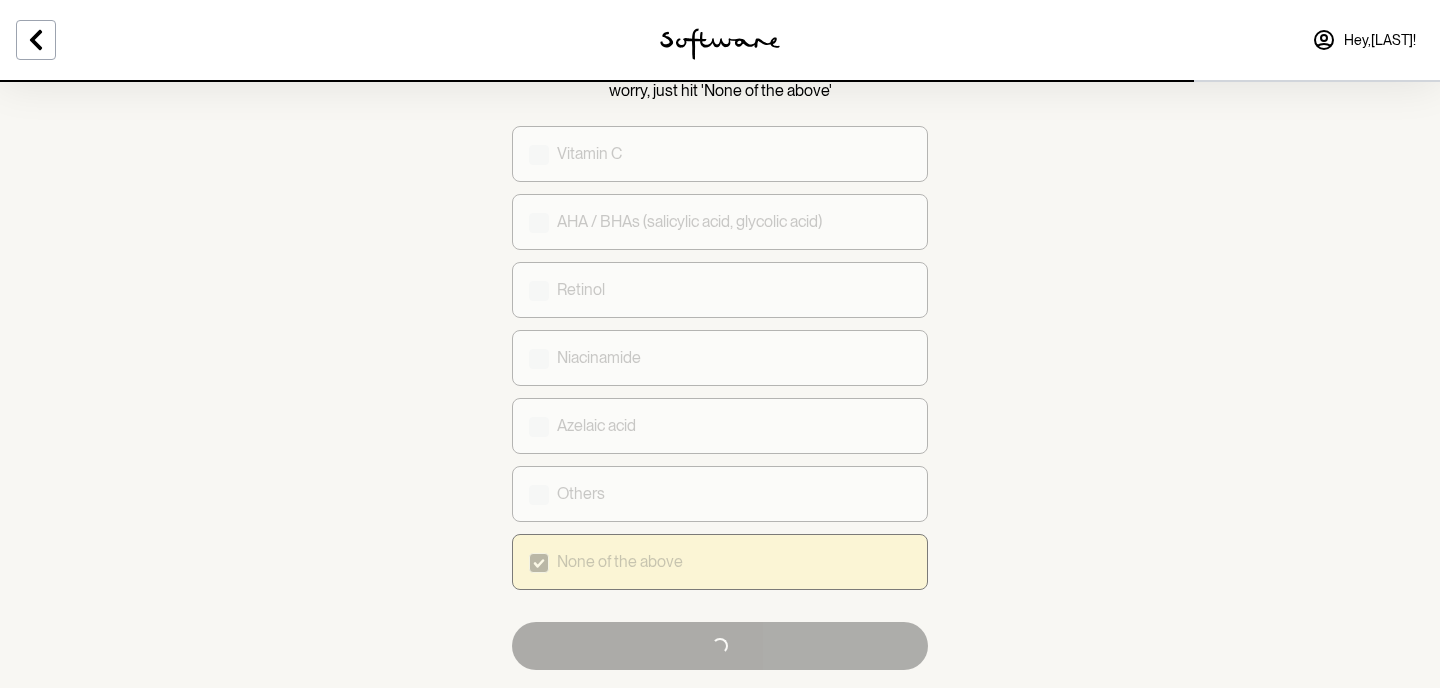 scroll, scrollTop: 0, scrollLeft: 0, axis: both 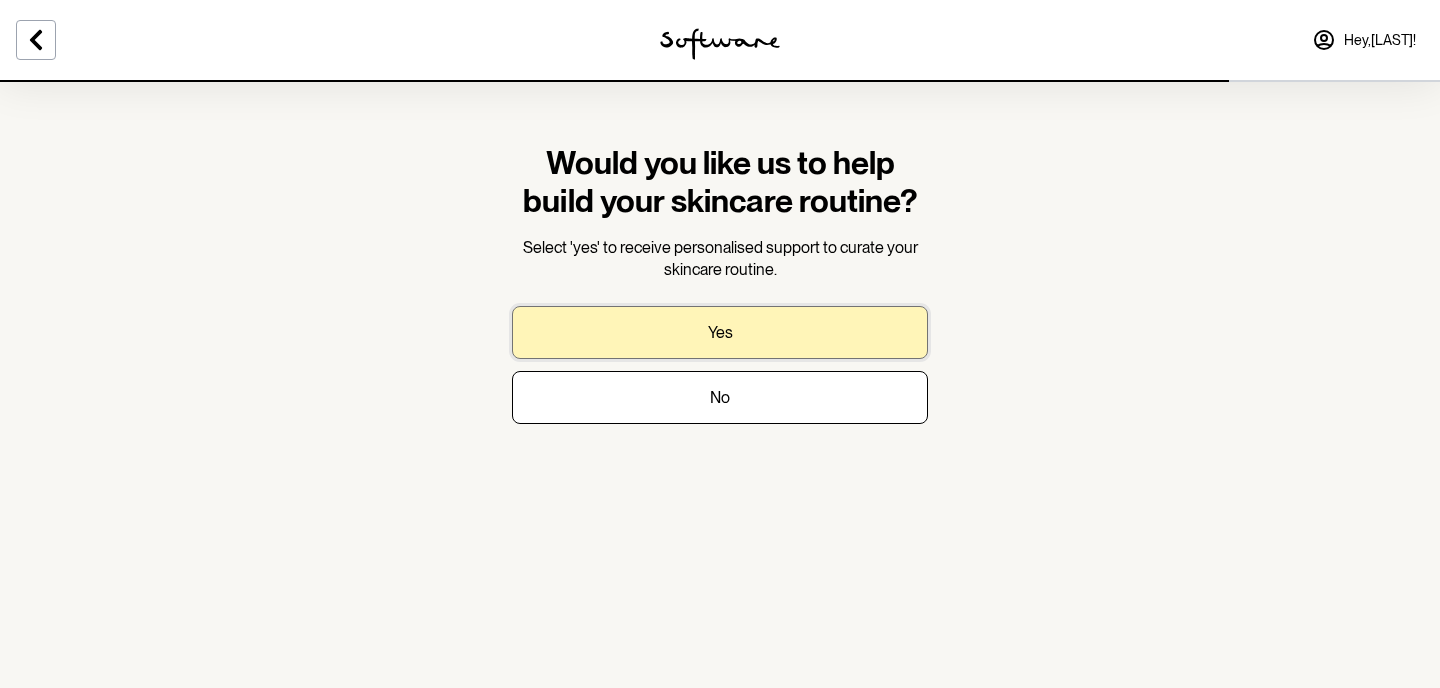 click on "Yes" at bounding box center [720, 332] 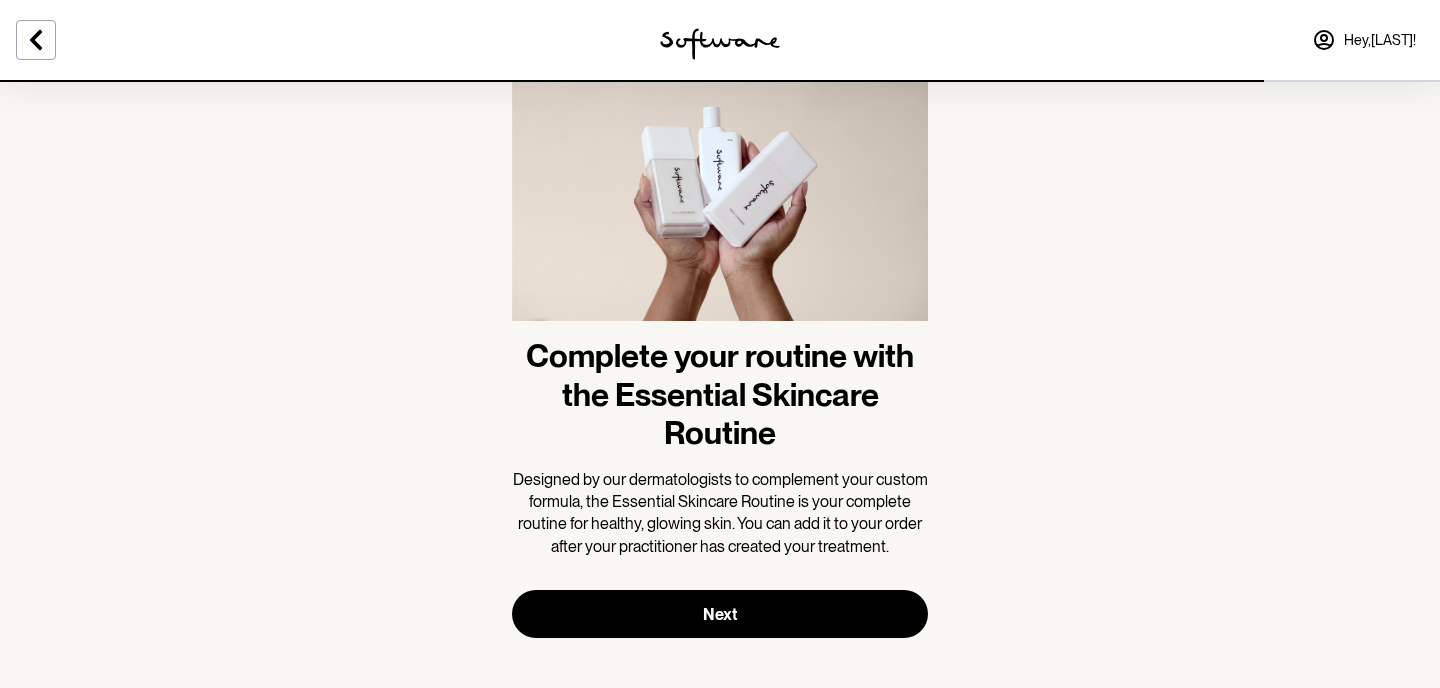 scroll, scrollTop: 114, scrollLeft: 0, axis: vertical 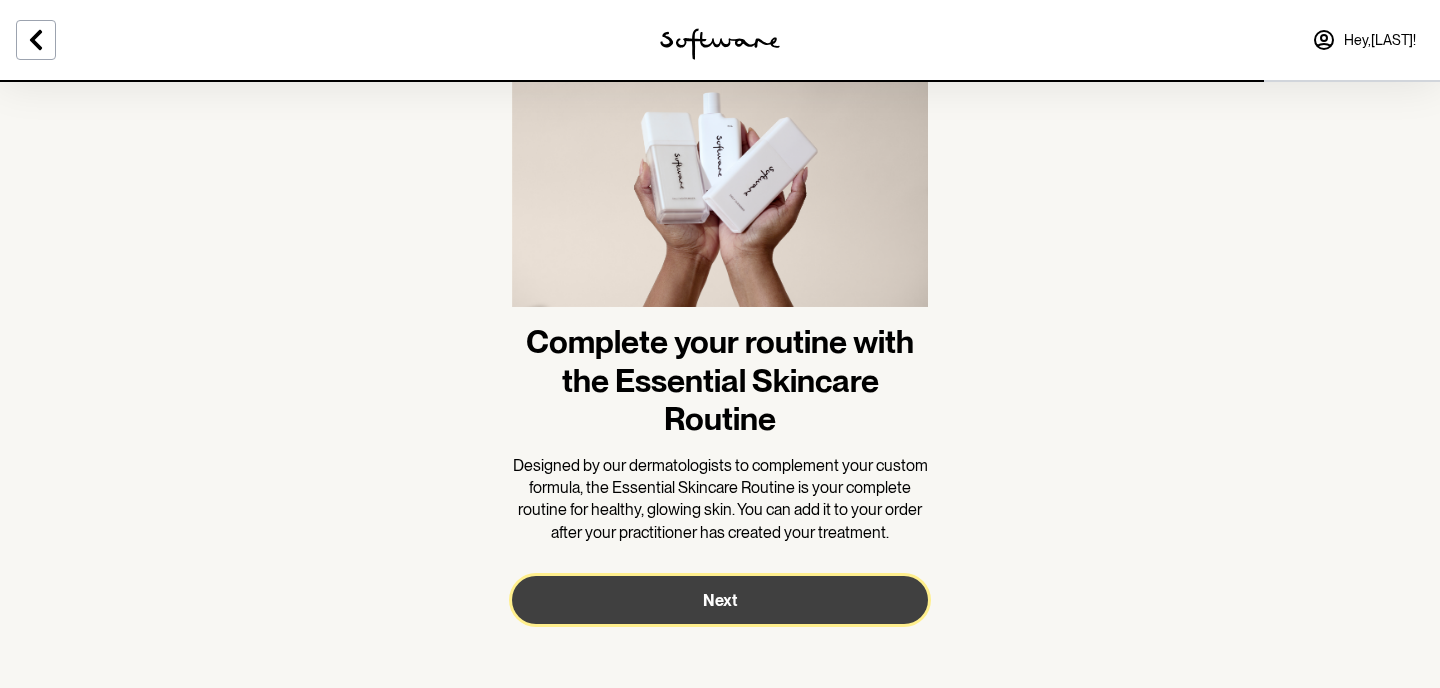 click on "Next" at bounding box center [720, 600] 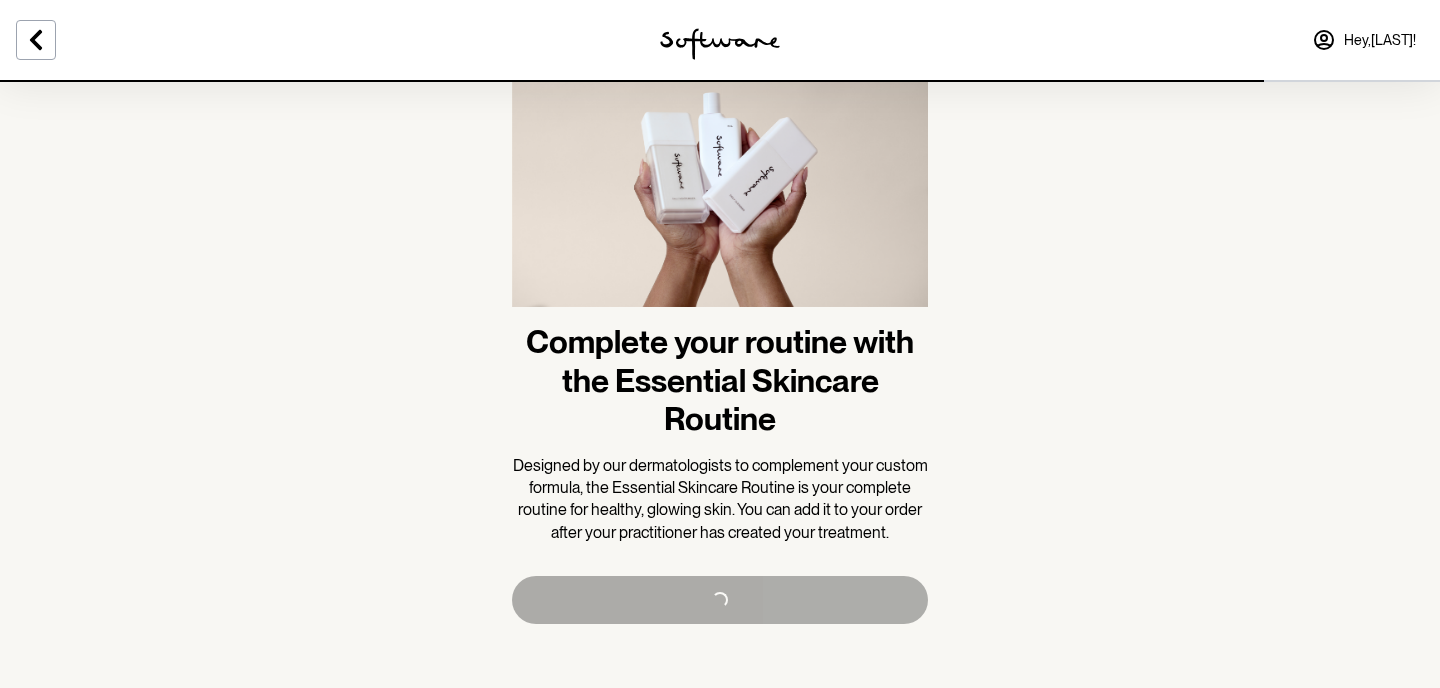 scroll, scrollTop: 0, scrollLeft: 0, axis: both 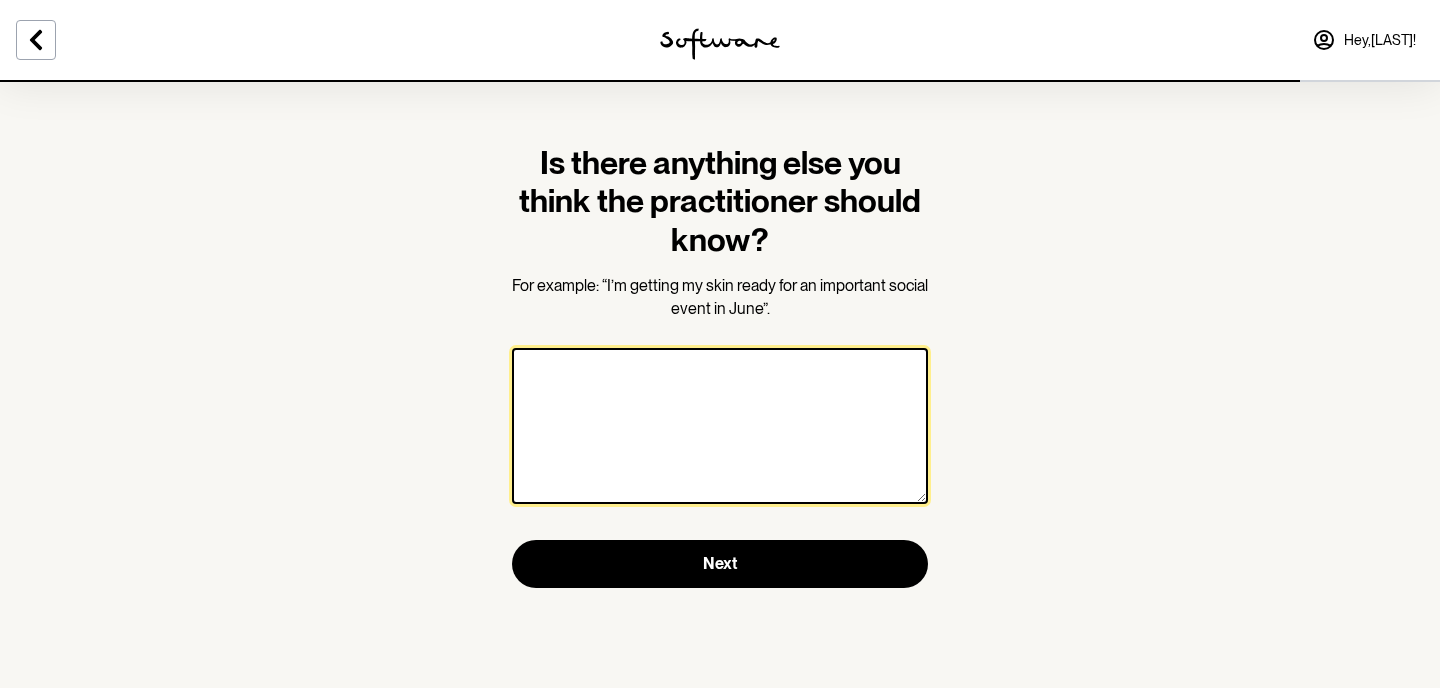 click at bounding box center [720, 426] 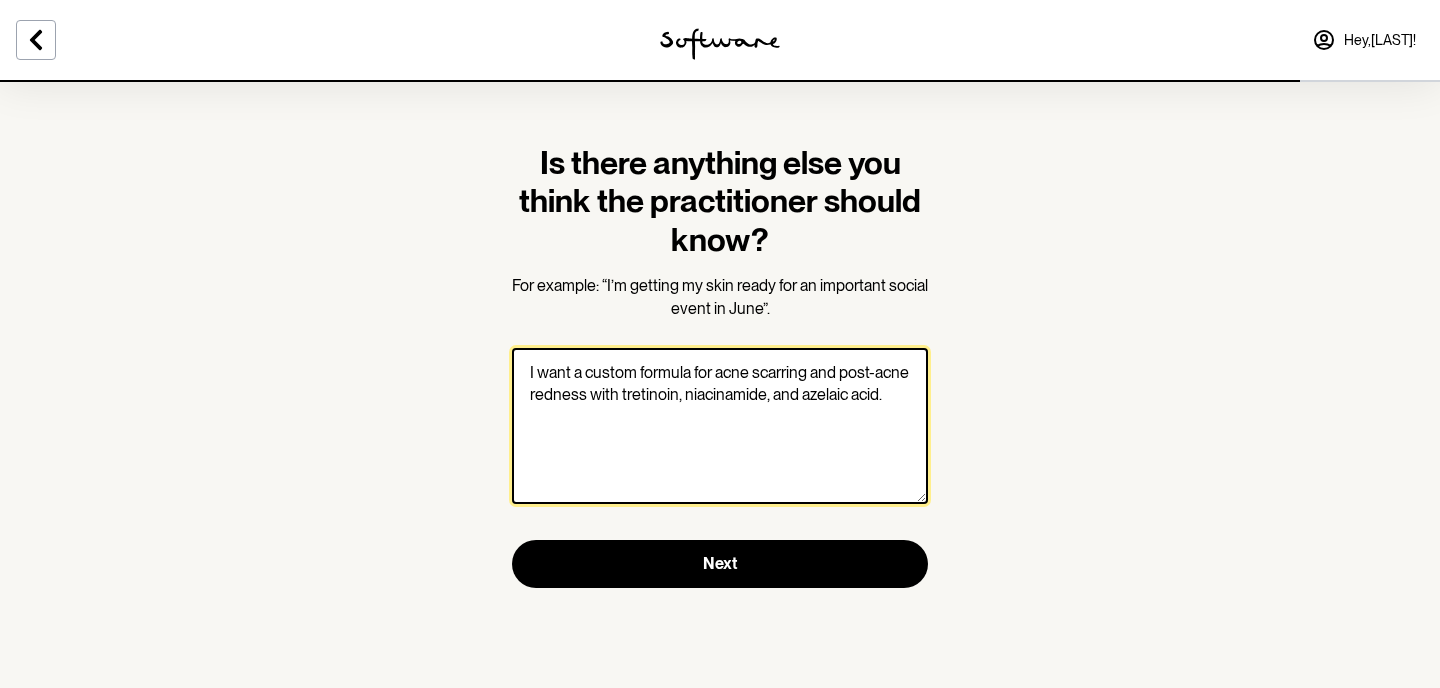 scroll, scrollTop: 88, scrollLeft: 0, axis: vertical 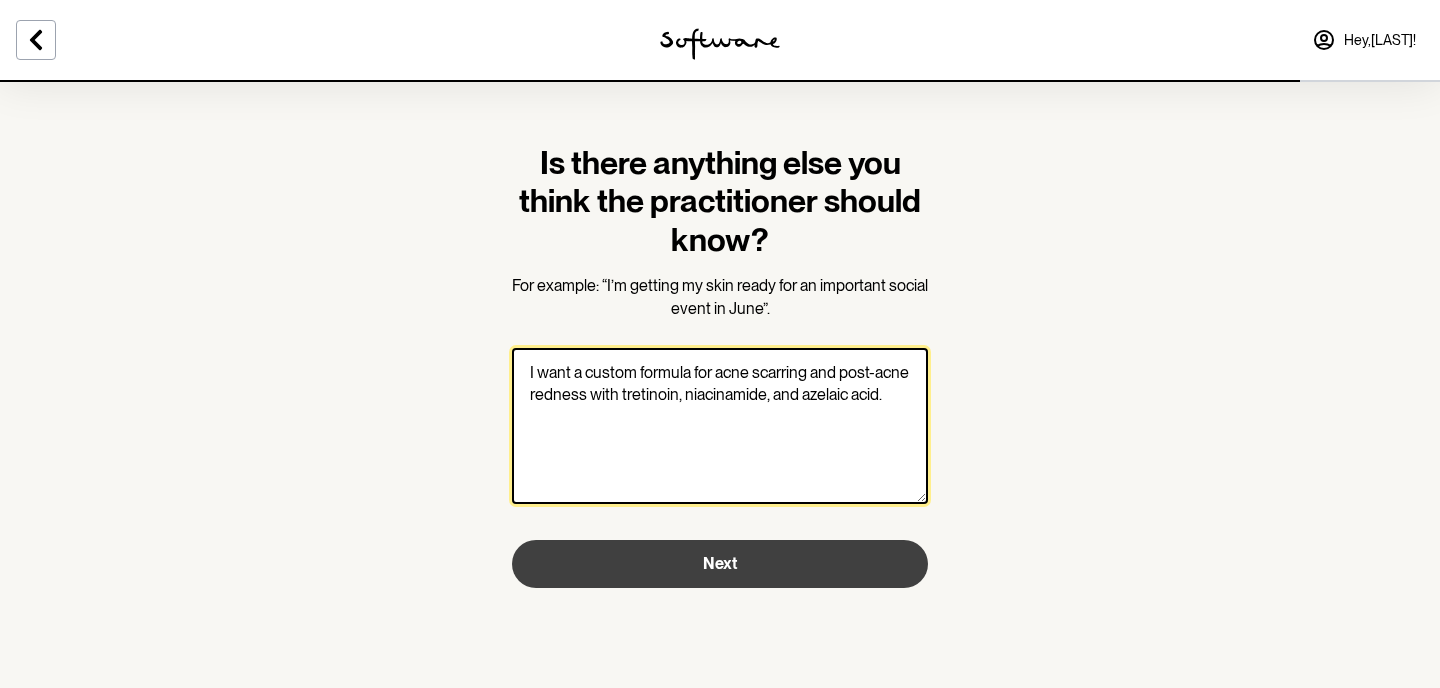 type on "I want a custom formula for acne scarring and post-acne redness with tretinoin, niacinamide, and azelaic acid." 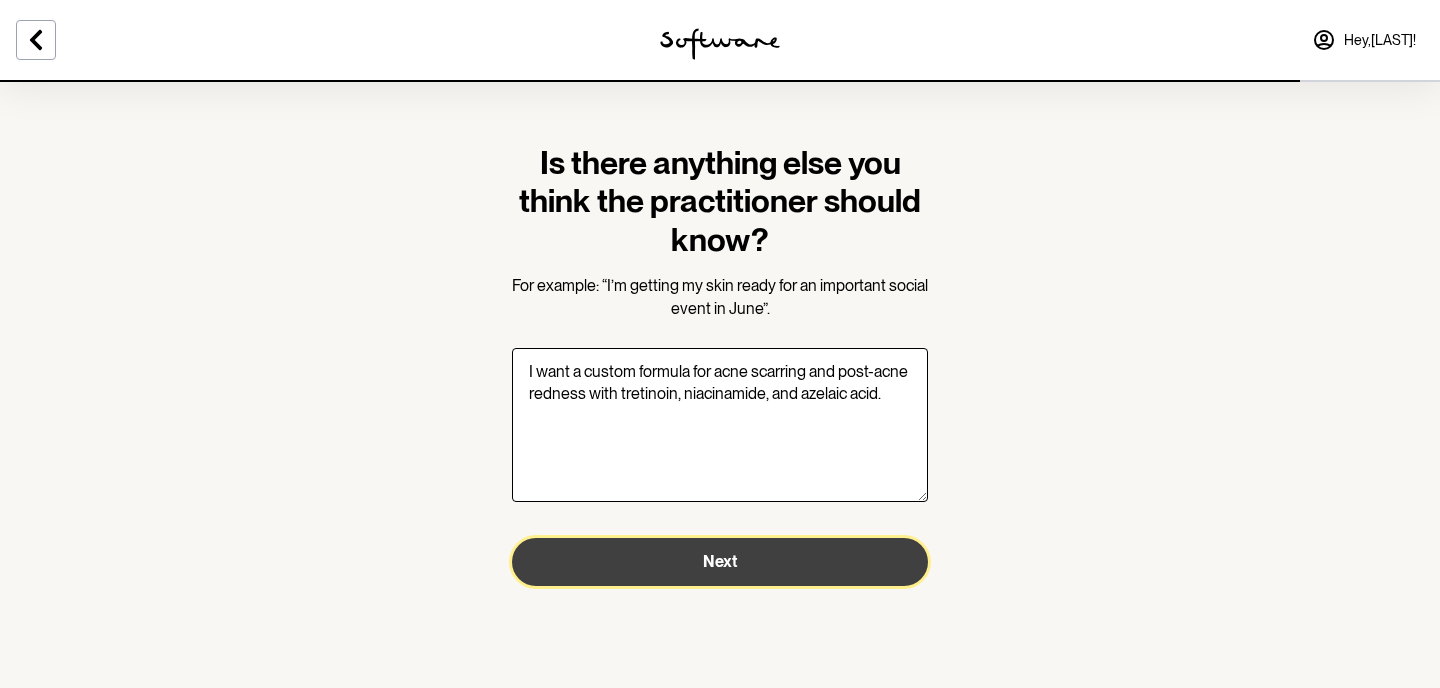 click on "Next" at bounding box center (720, 562) 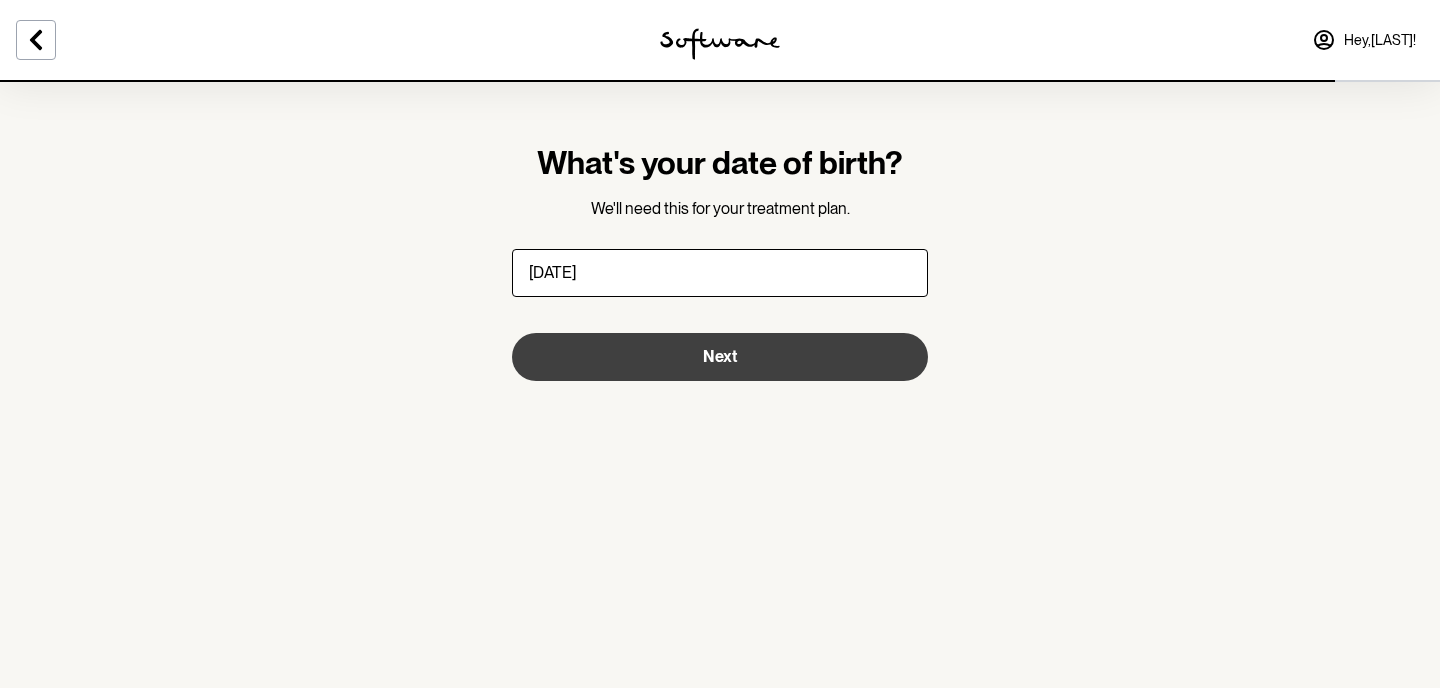 type on "[DATE]" 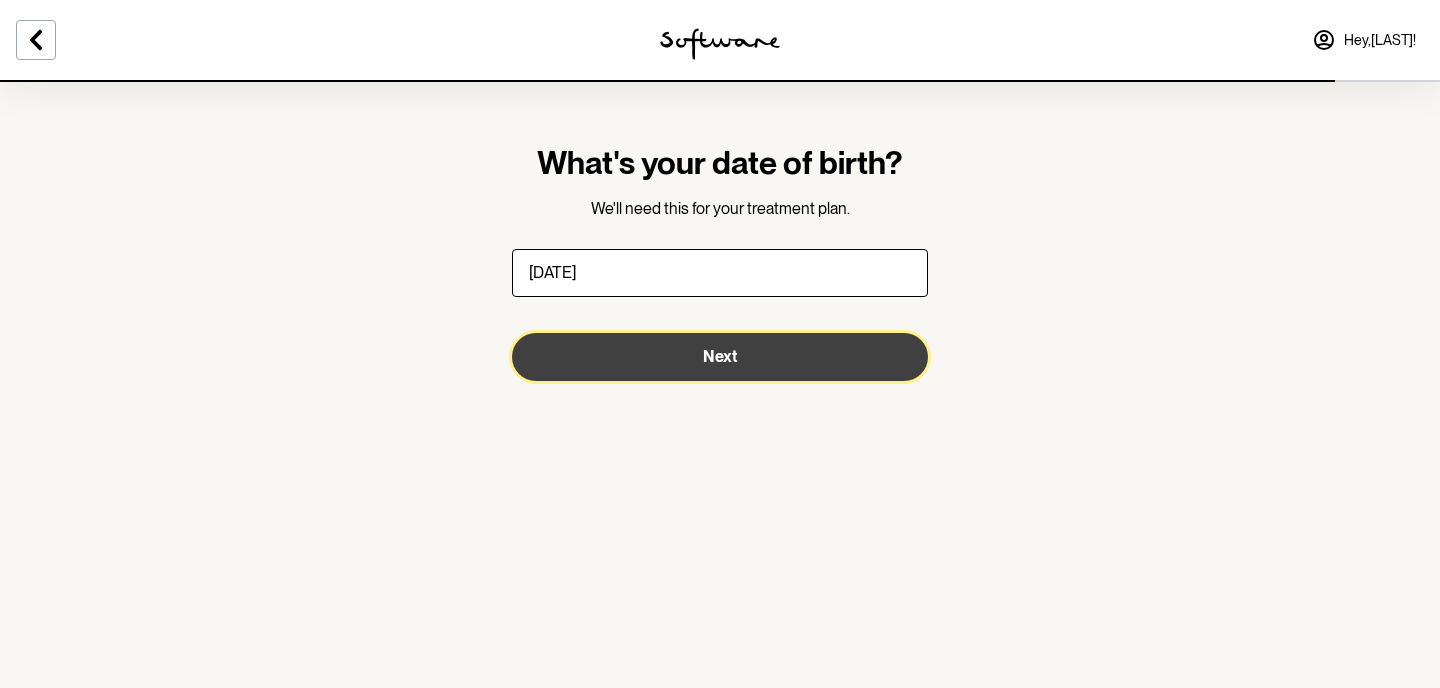 click on "Next" at bounding box center (720, 357) 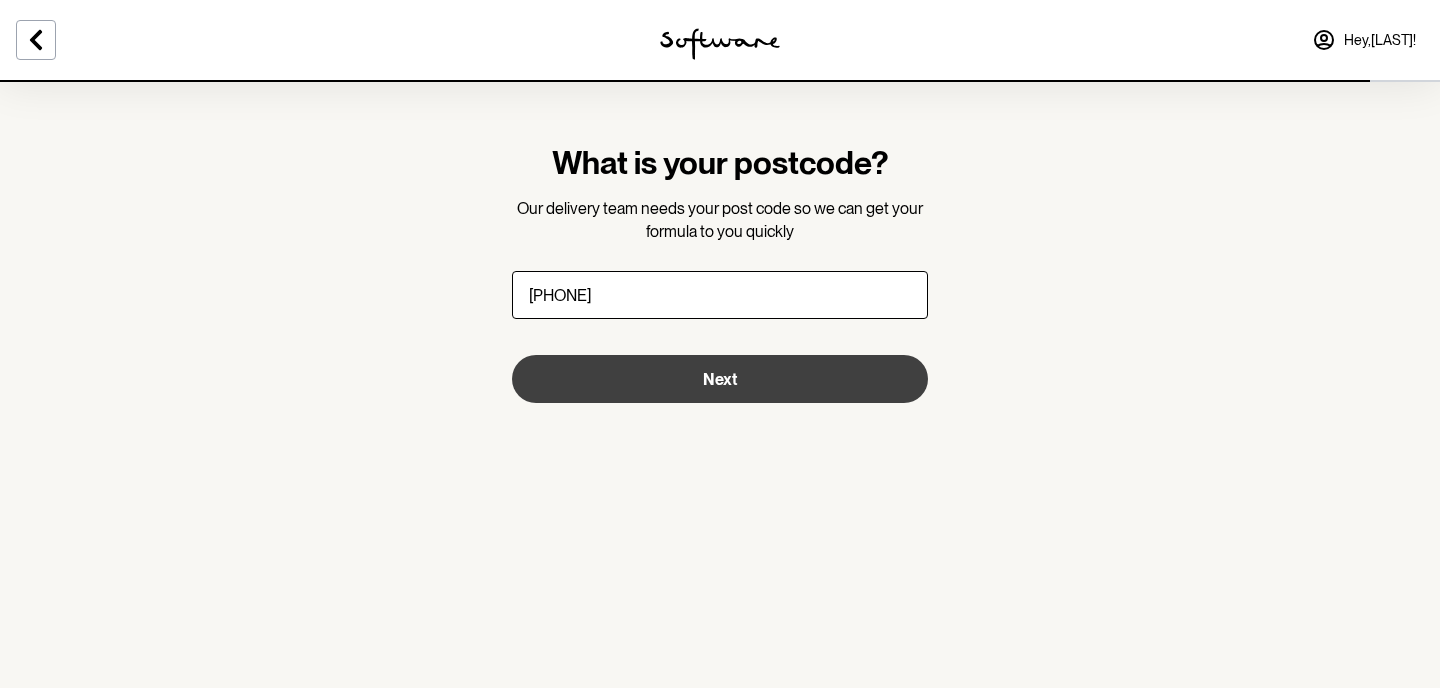 type on "[PHONE]" 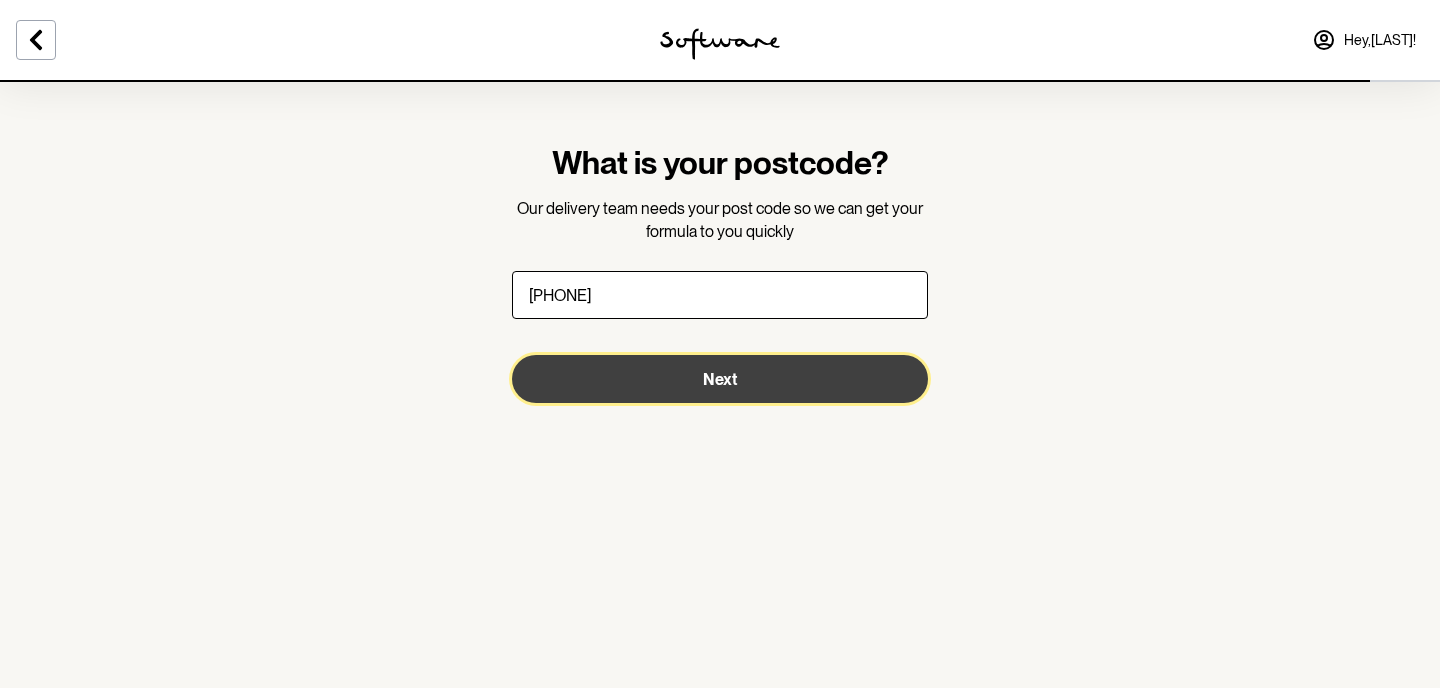 click on "Next" at bounding box center [720, 379] 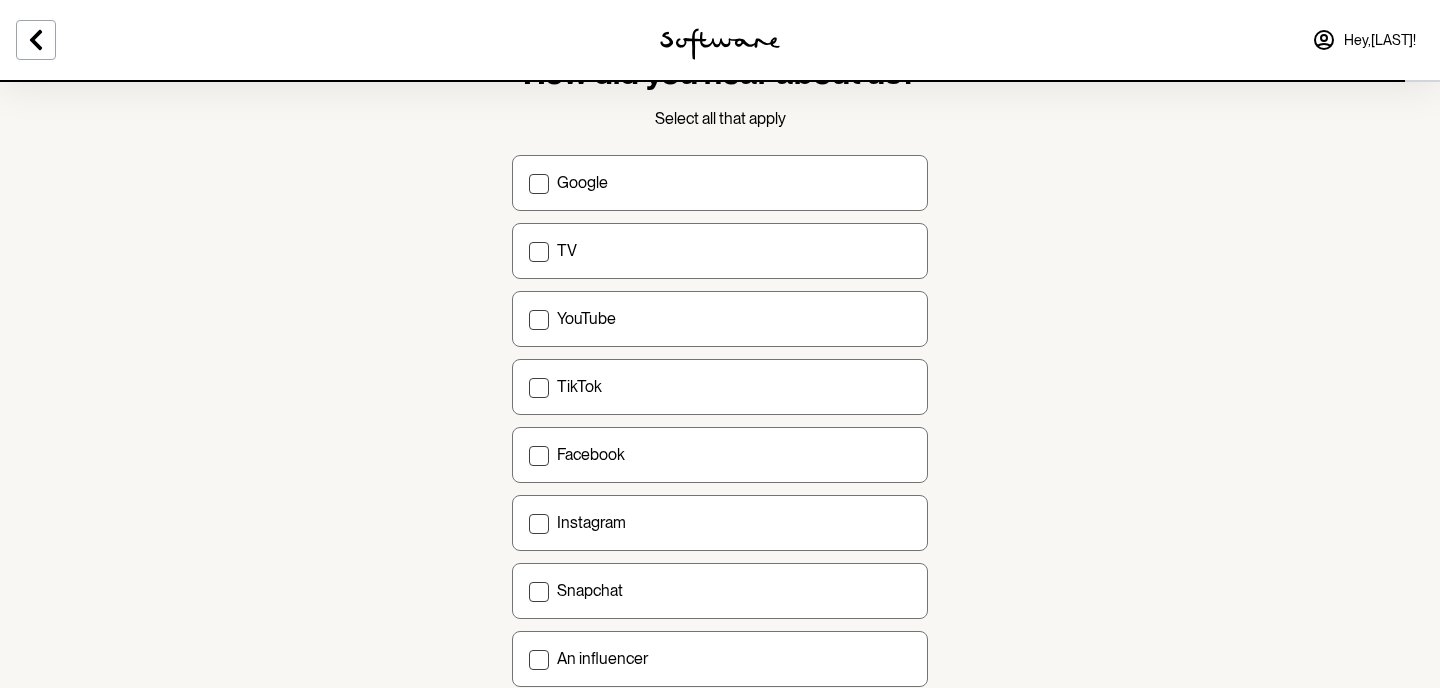 scroll, scrollTop: 314, scrollLeft: 0, axis: vertical 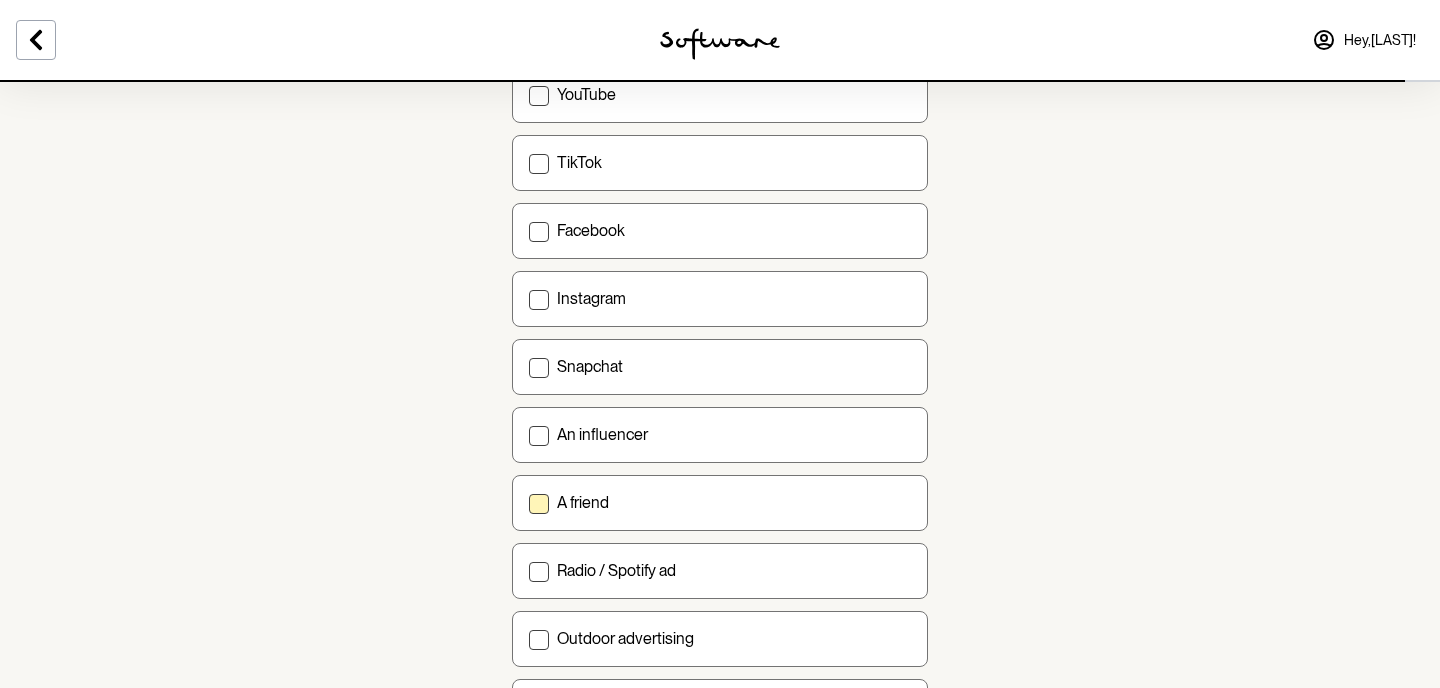 click on "A friend" at bounding box center (734, 502) 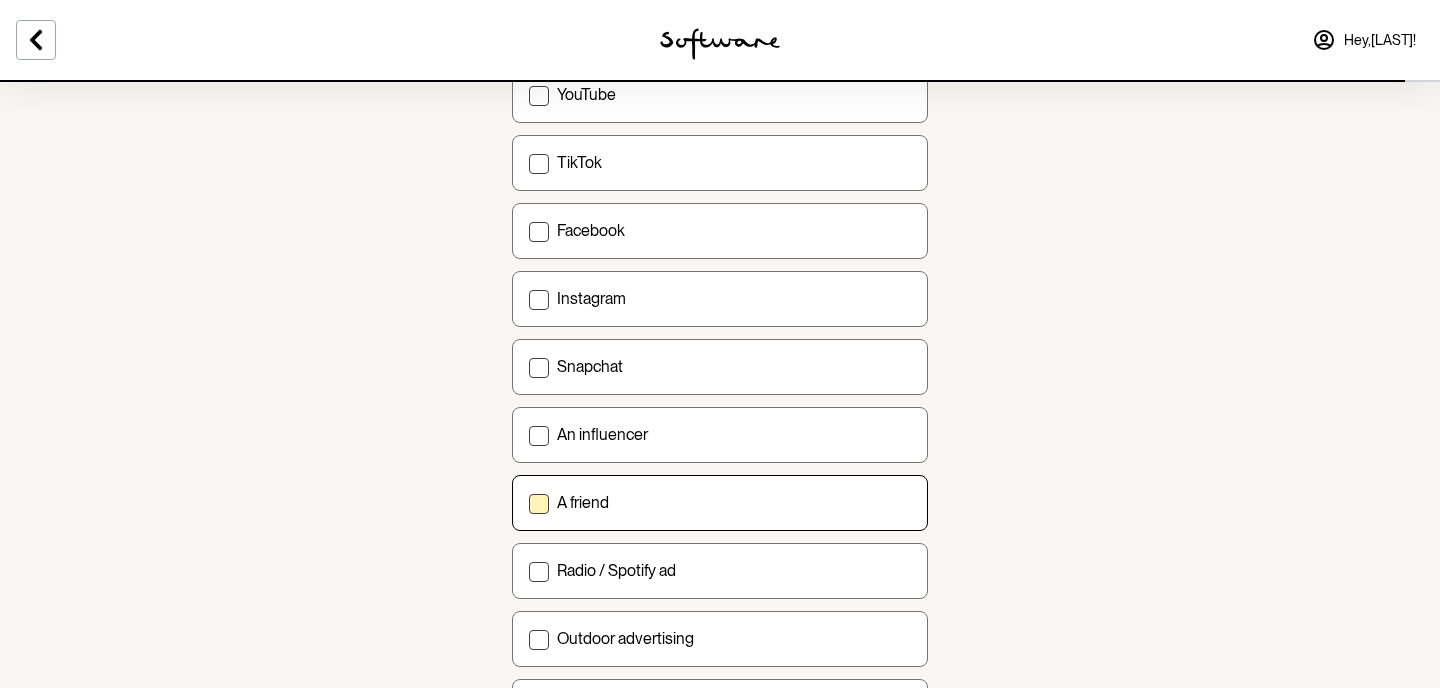 click on "A friend" at bounding box center (528, 502) 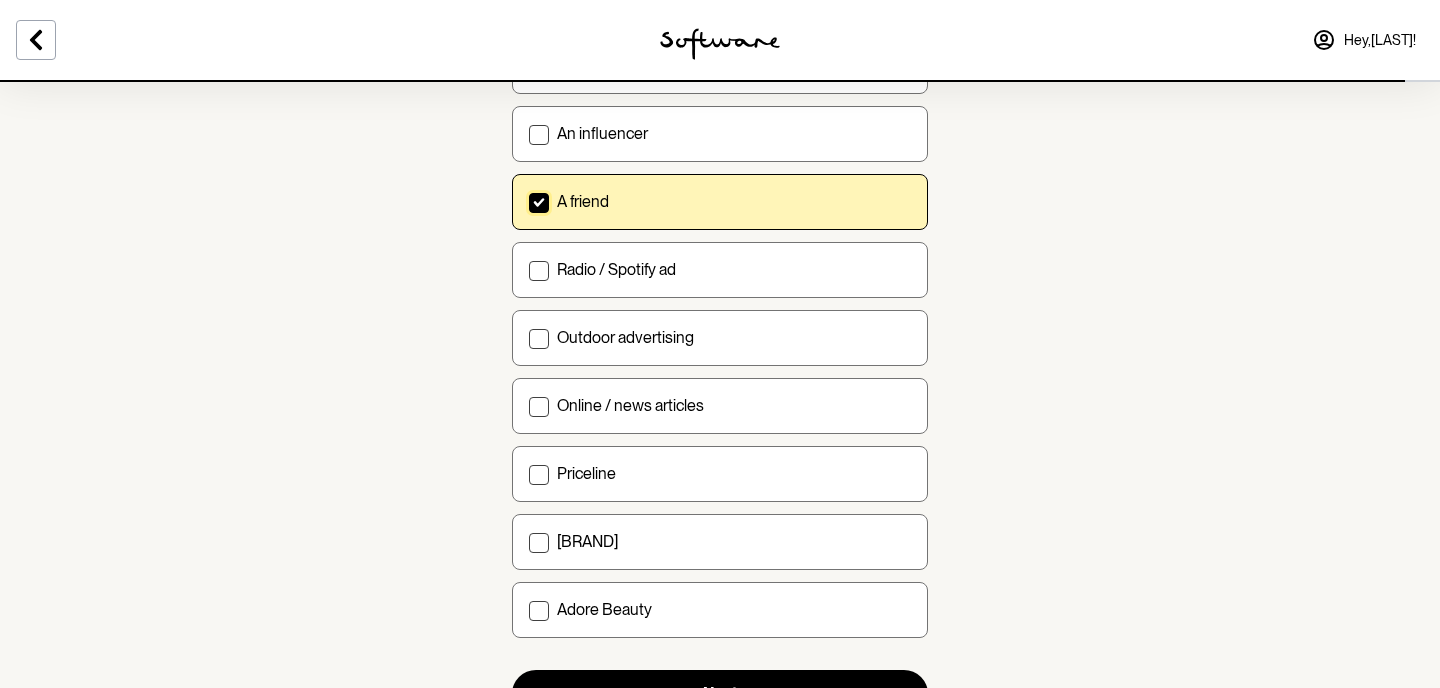 scroll, scrollTop: 709, scrollLeft: 0, axis: vertical 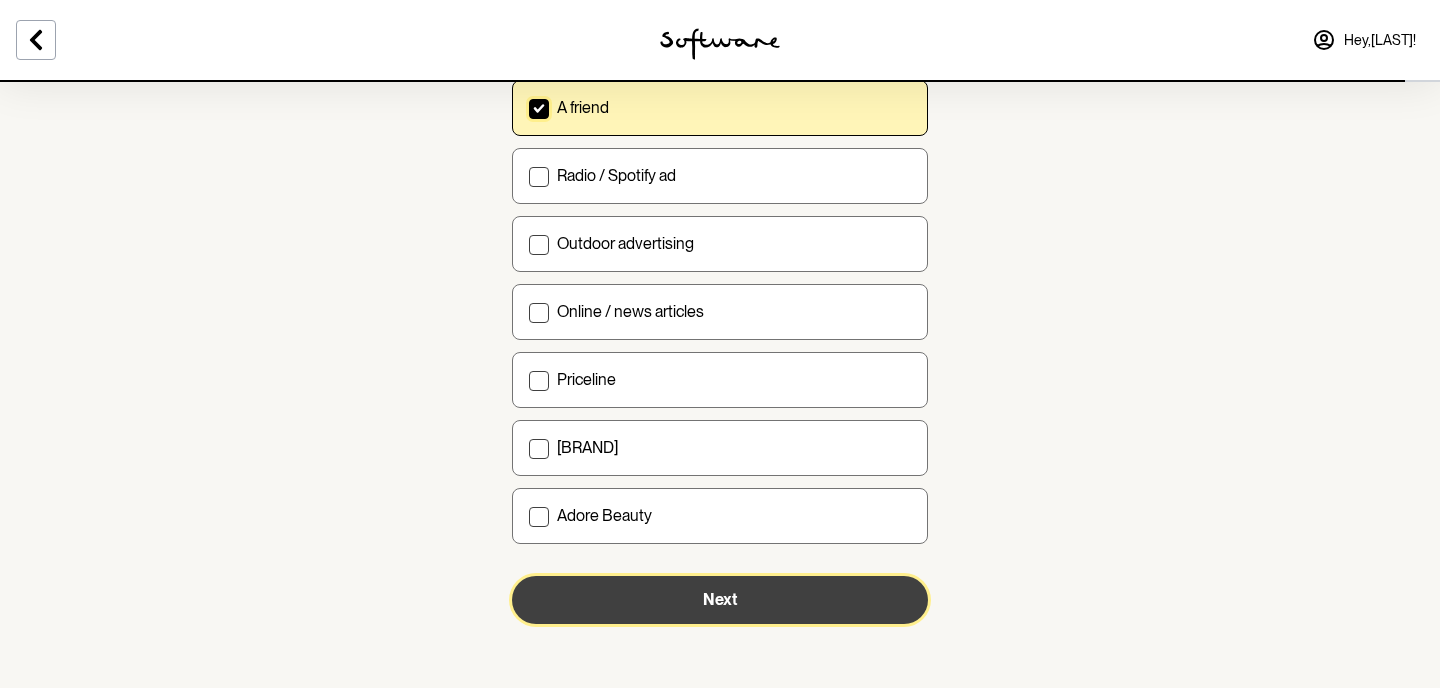 click on "Next" at bounding box center [720, 600] 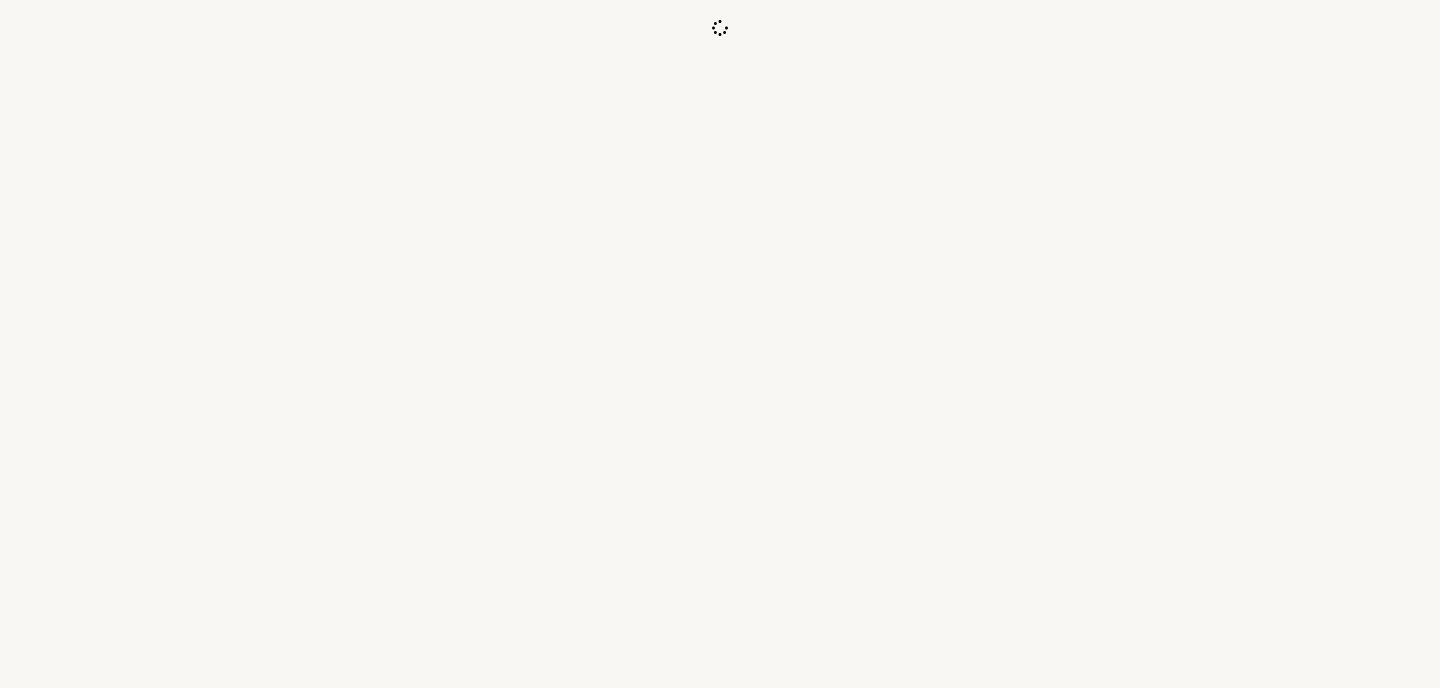 scroll, scrollTop: 0, scrollLeft: 0, axis: both 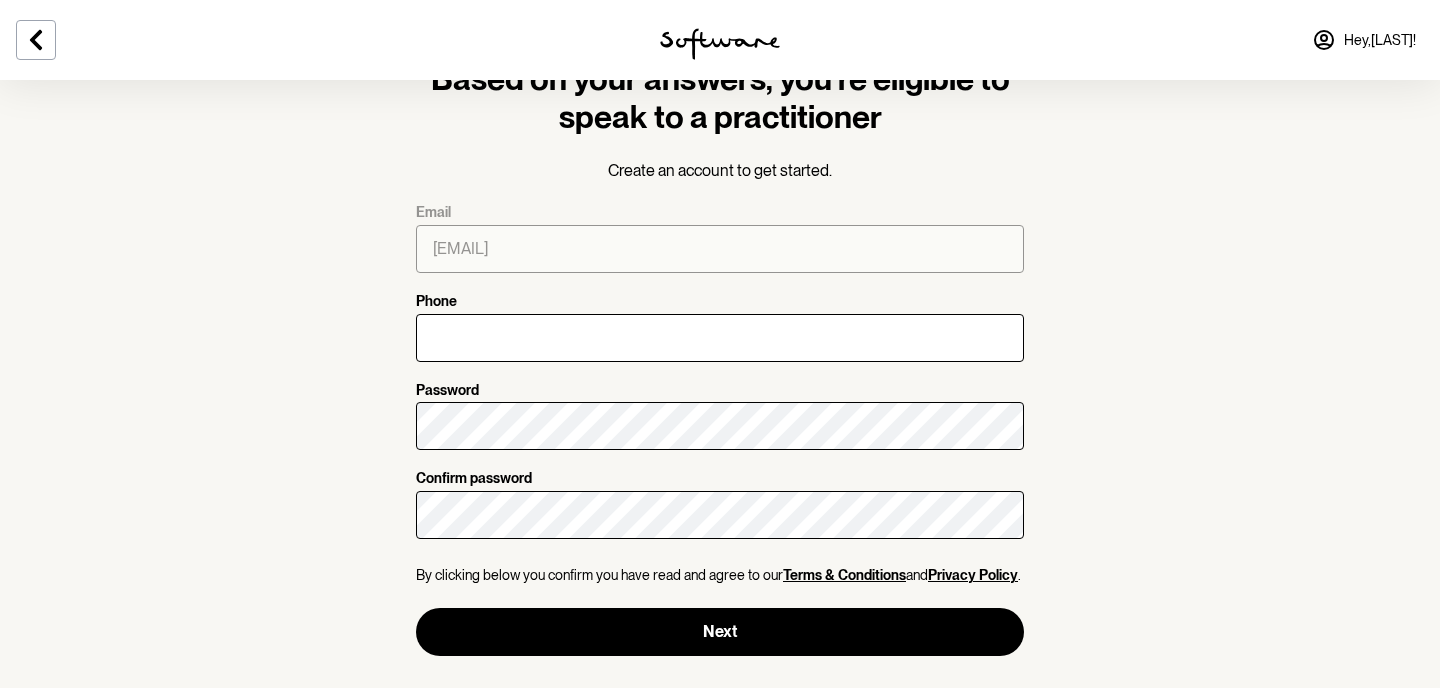 click at bounding box center [720, 338] 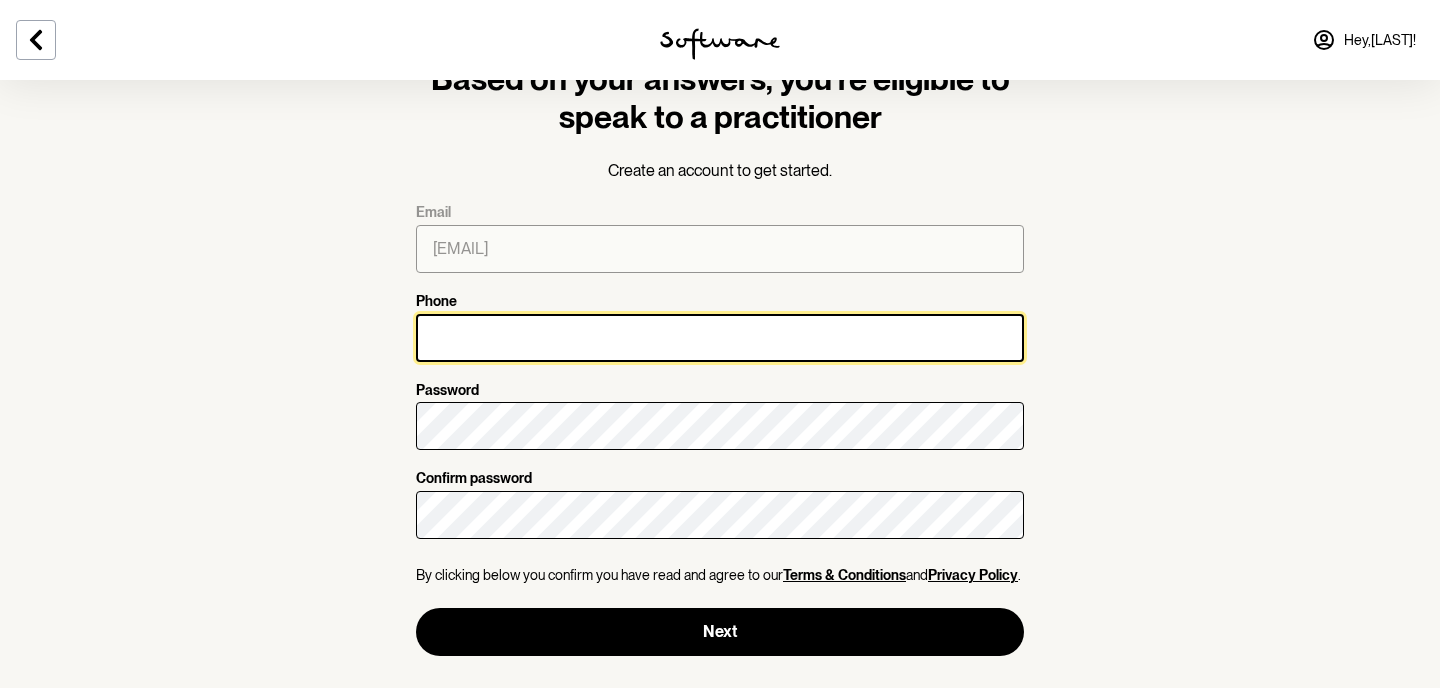 click on "Phone" at bounding box center (720, 338) 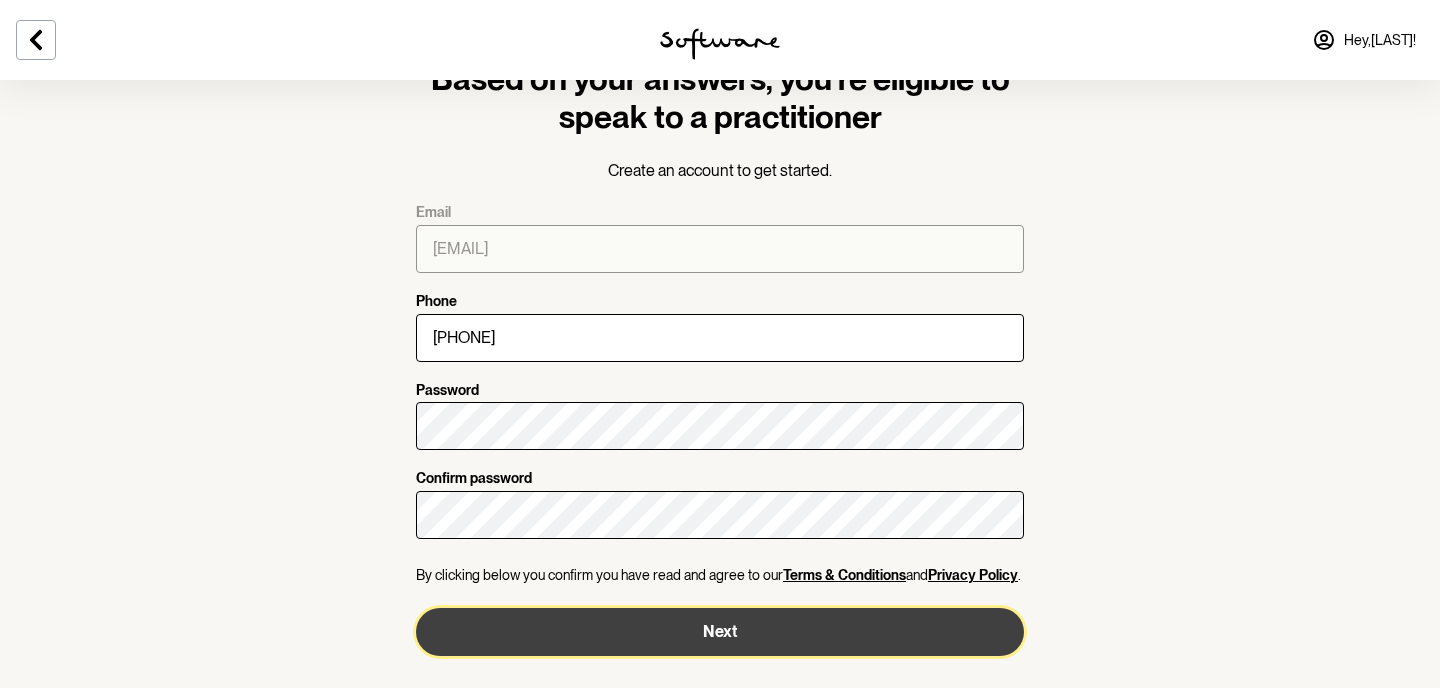 click on "Next" at bounding box center [720, 632] 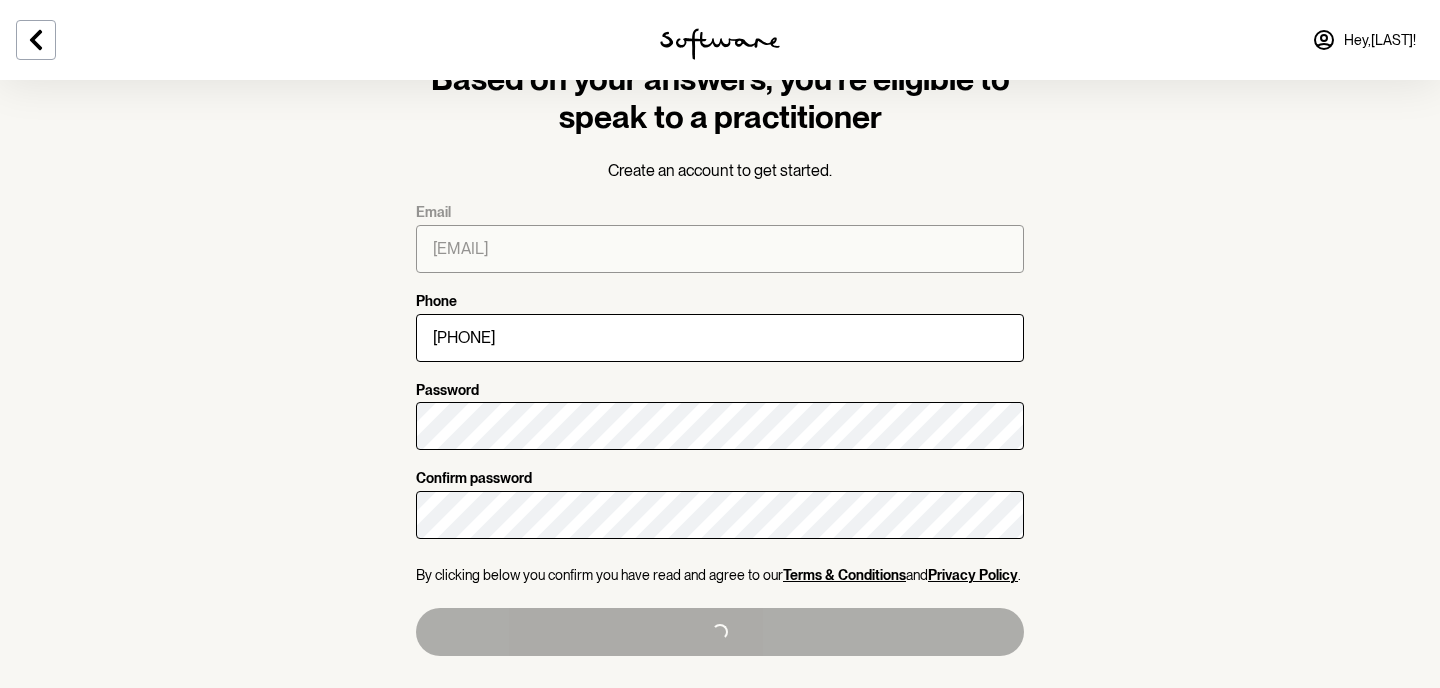 type on "[PHONE]" 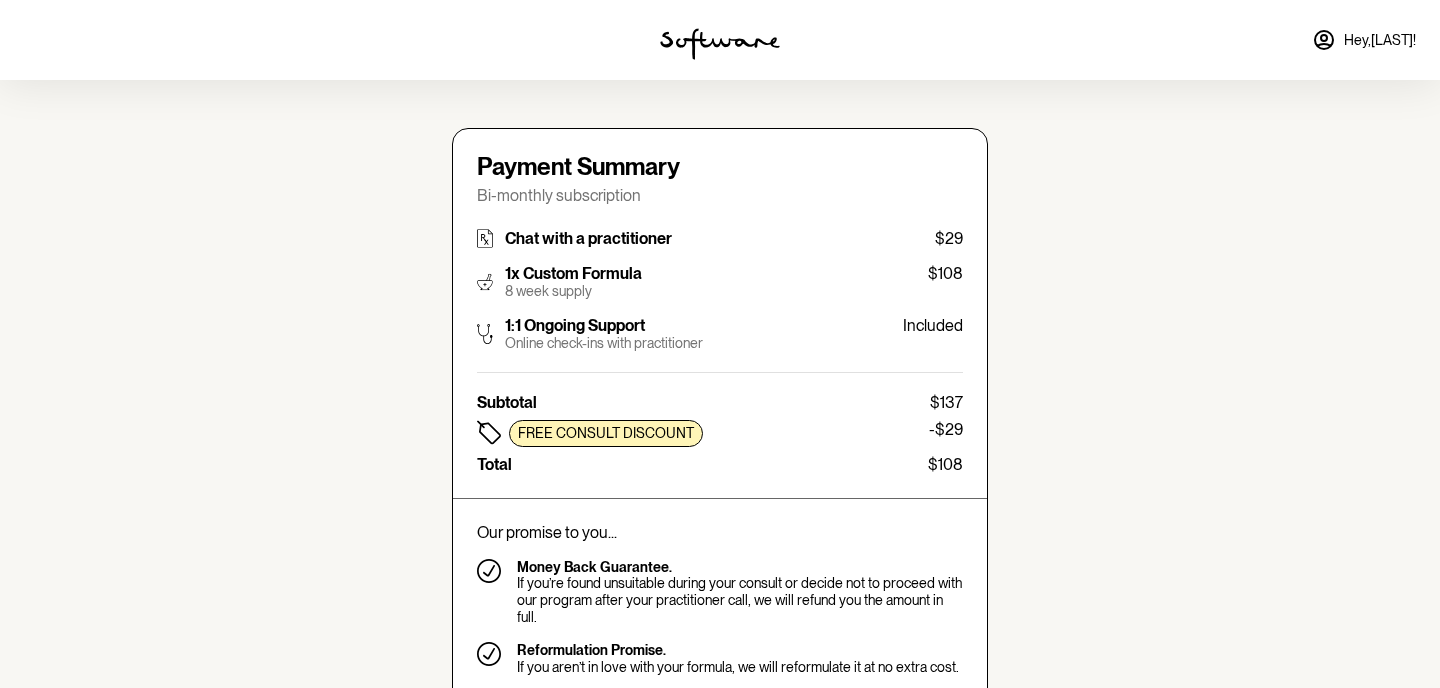 type on "[EMAIL]" 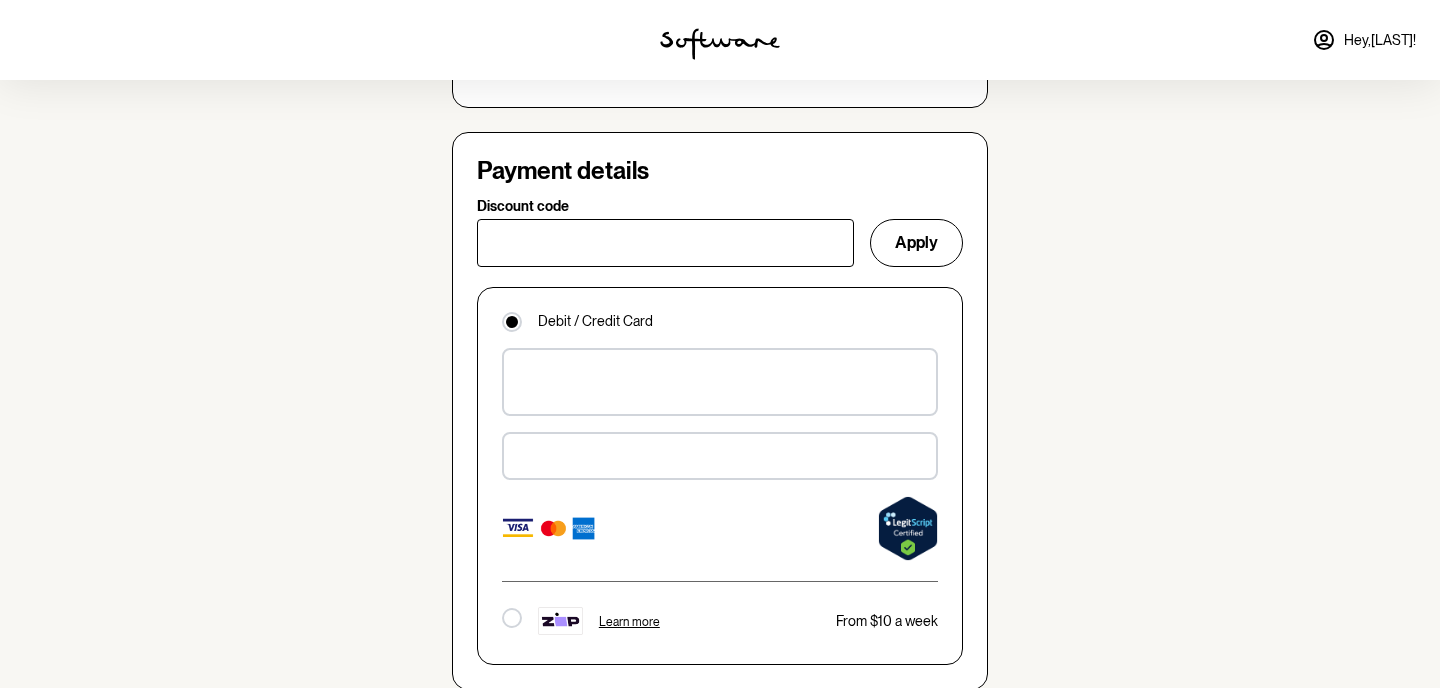 scroll, scrollTop: 1304, scrollLeft: 0, axis: vertical 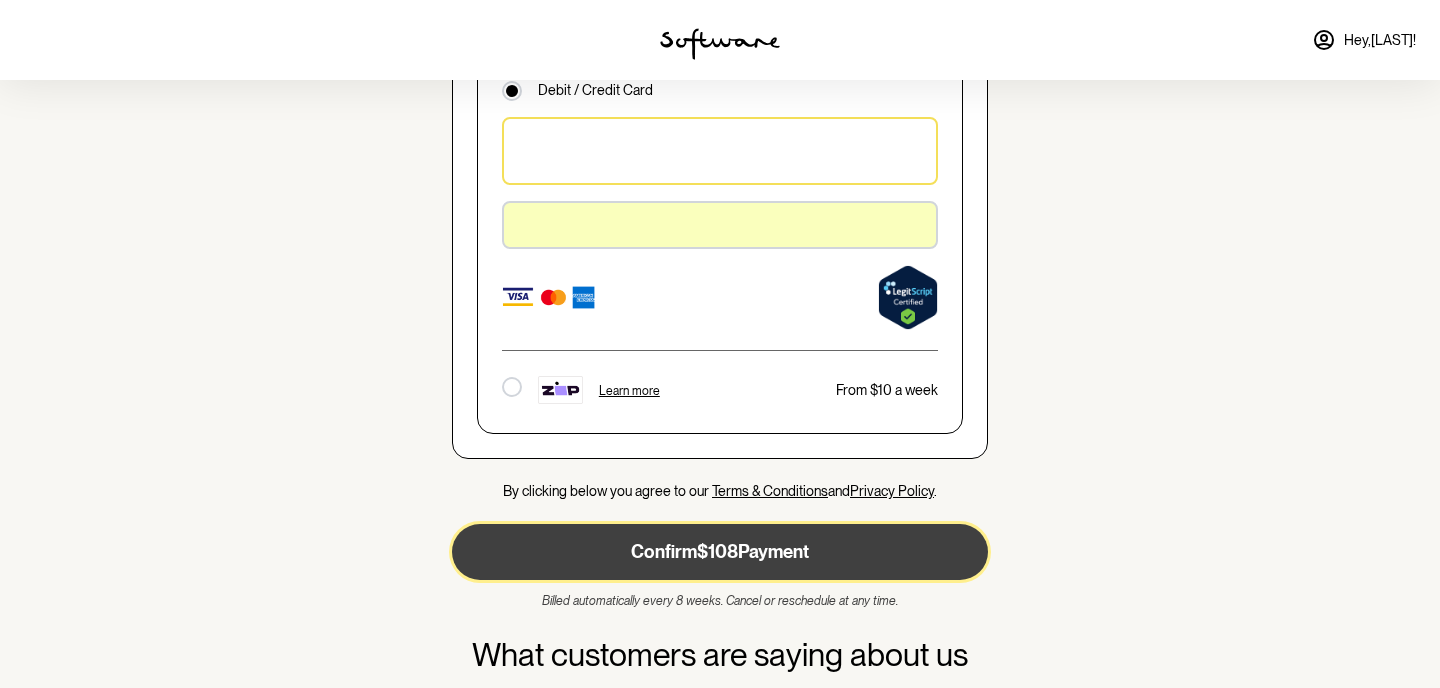 click on "Confirm  $108  Payment" at bounding box center (720, 552) 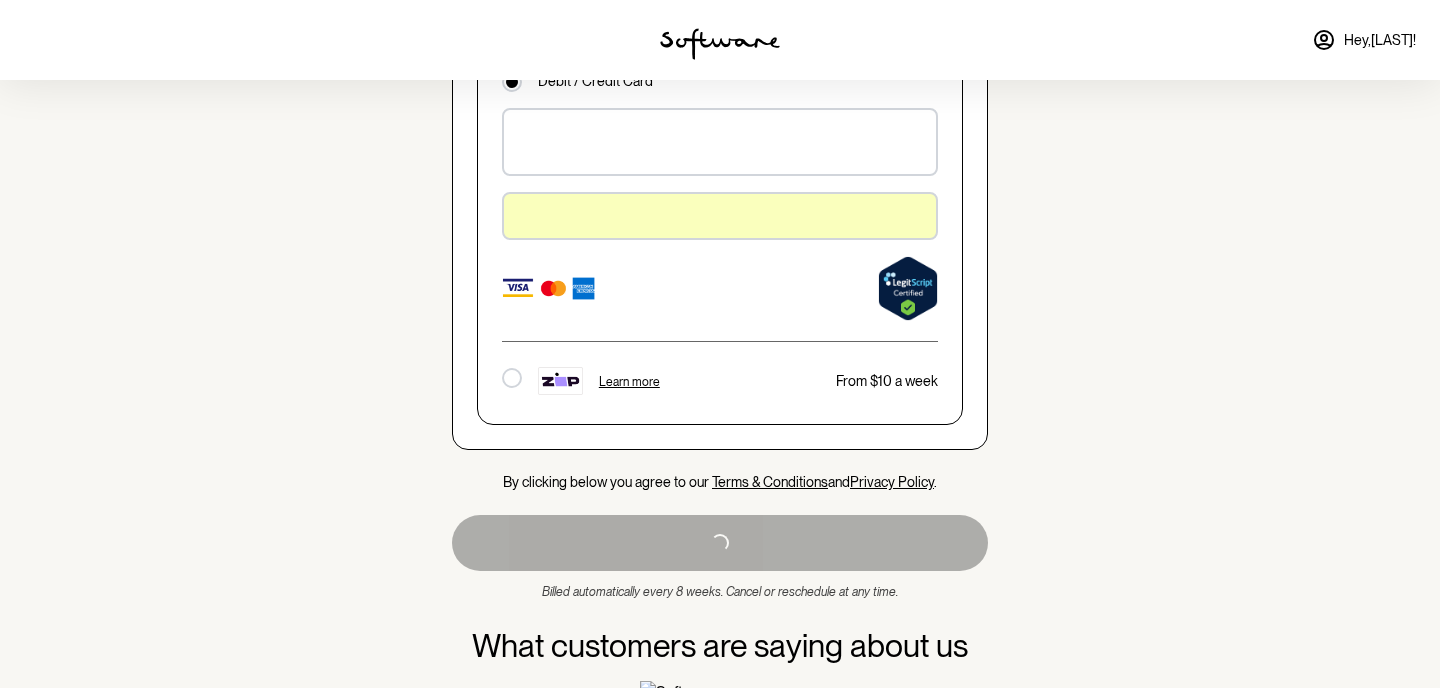 scroll, scrollTop: 1647, scrollLeft: 0, axis: vertical 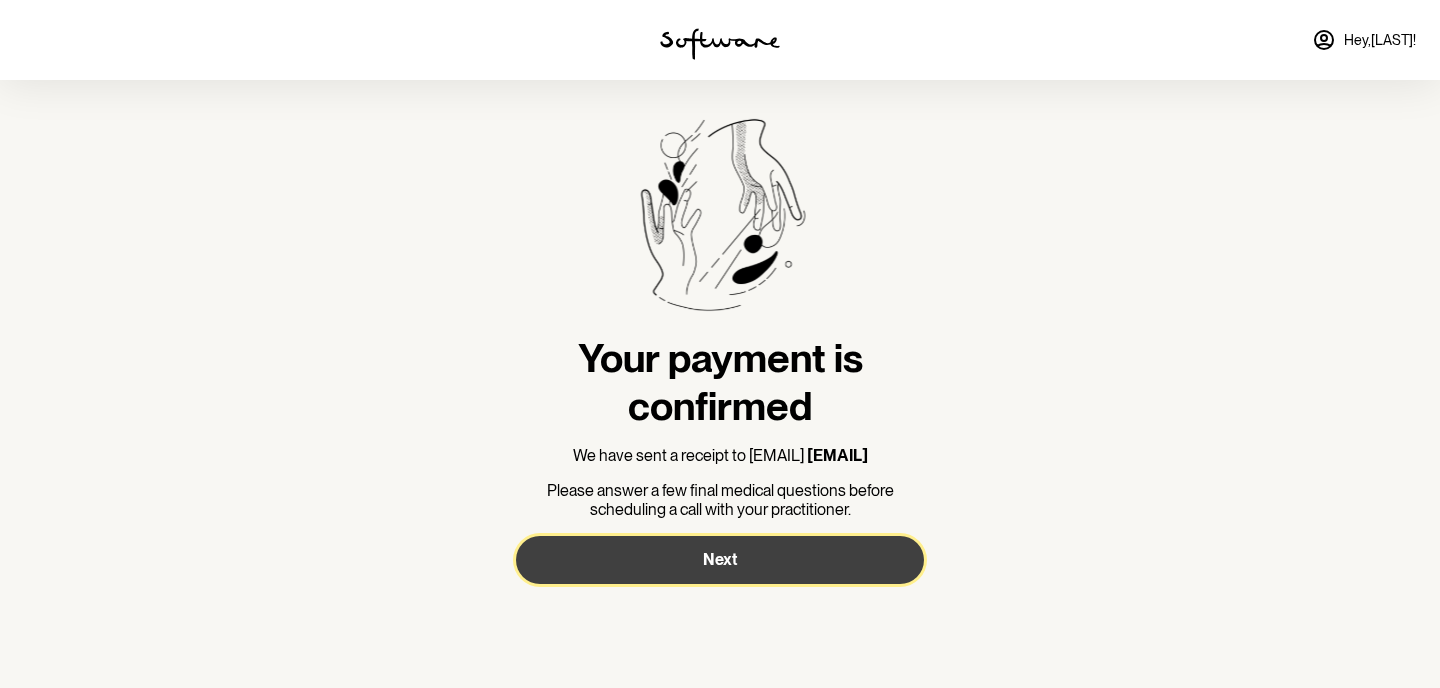 click on "Next" at bounding box center (720, 560) 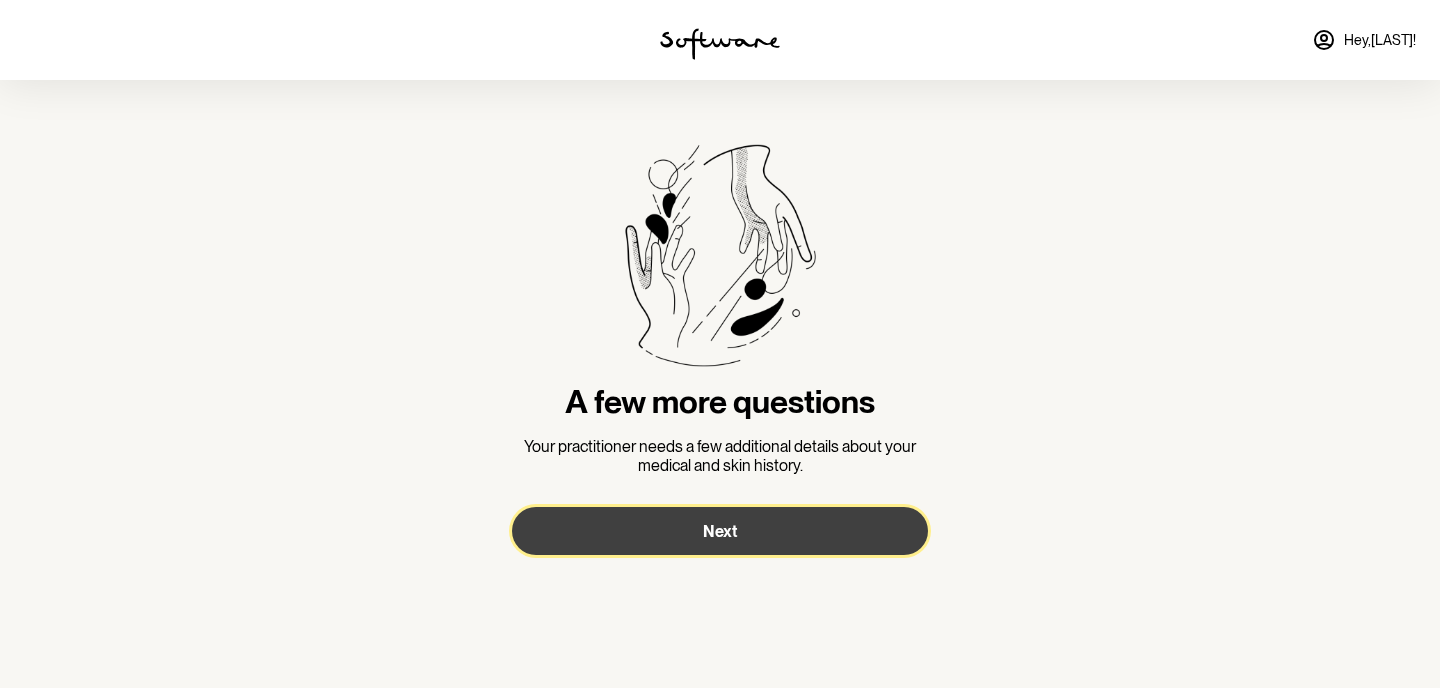 click on "Next" at bounding box center (720, 531) 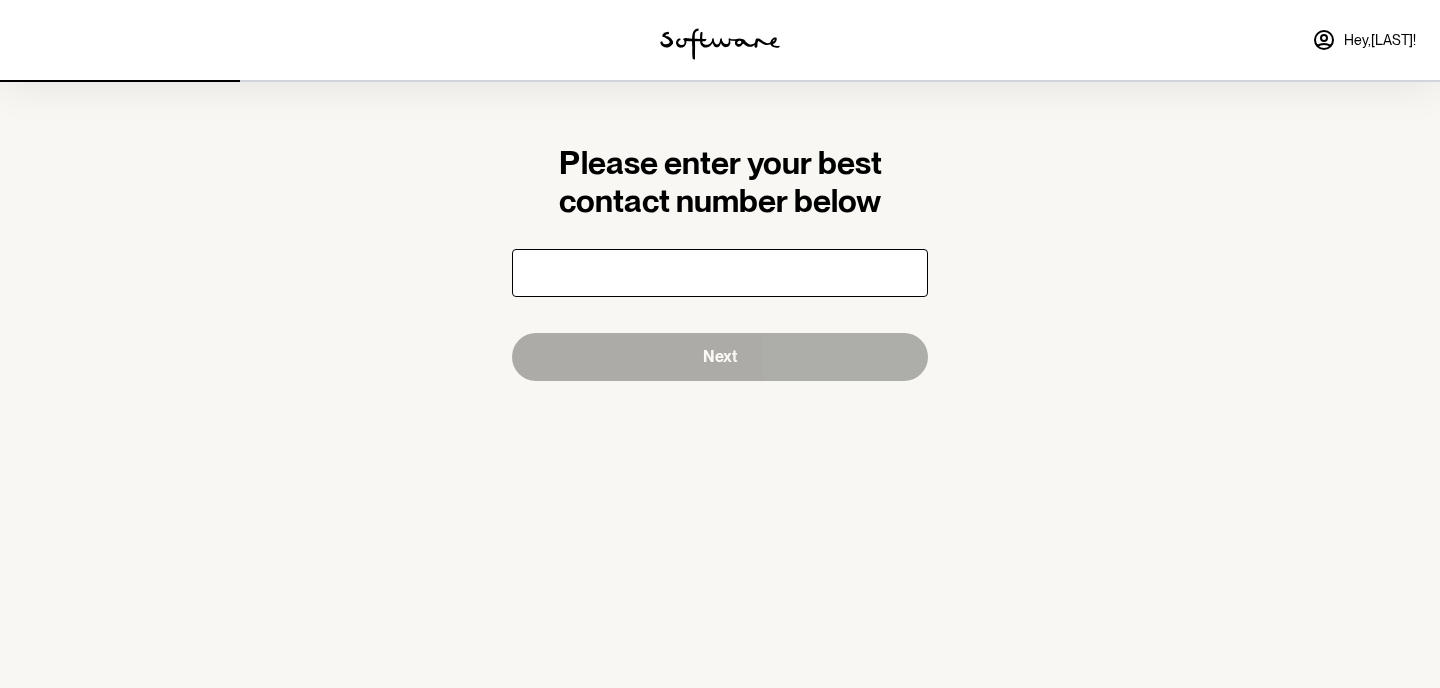 click at bounding box center (720, 273) 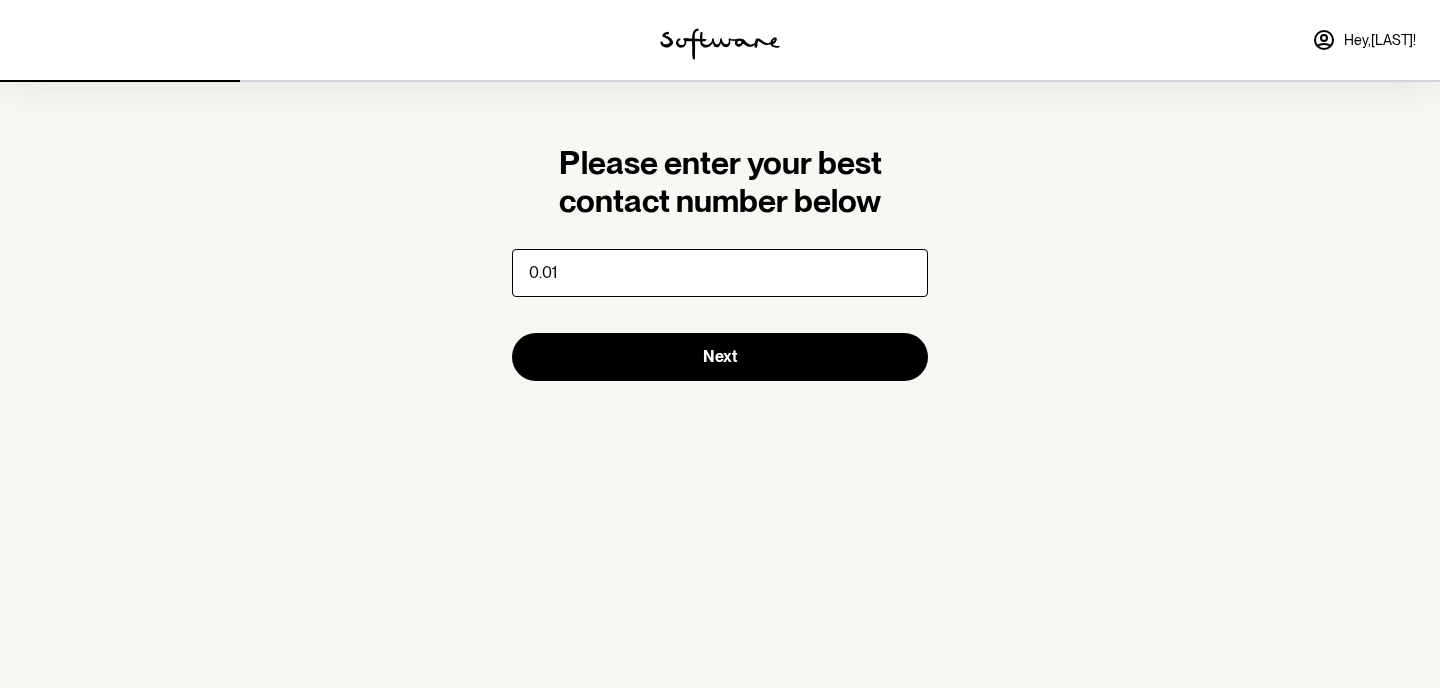 click on "0.01" at bounding box center [720, 273] 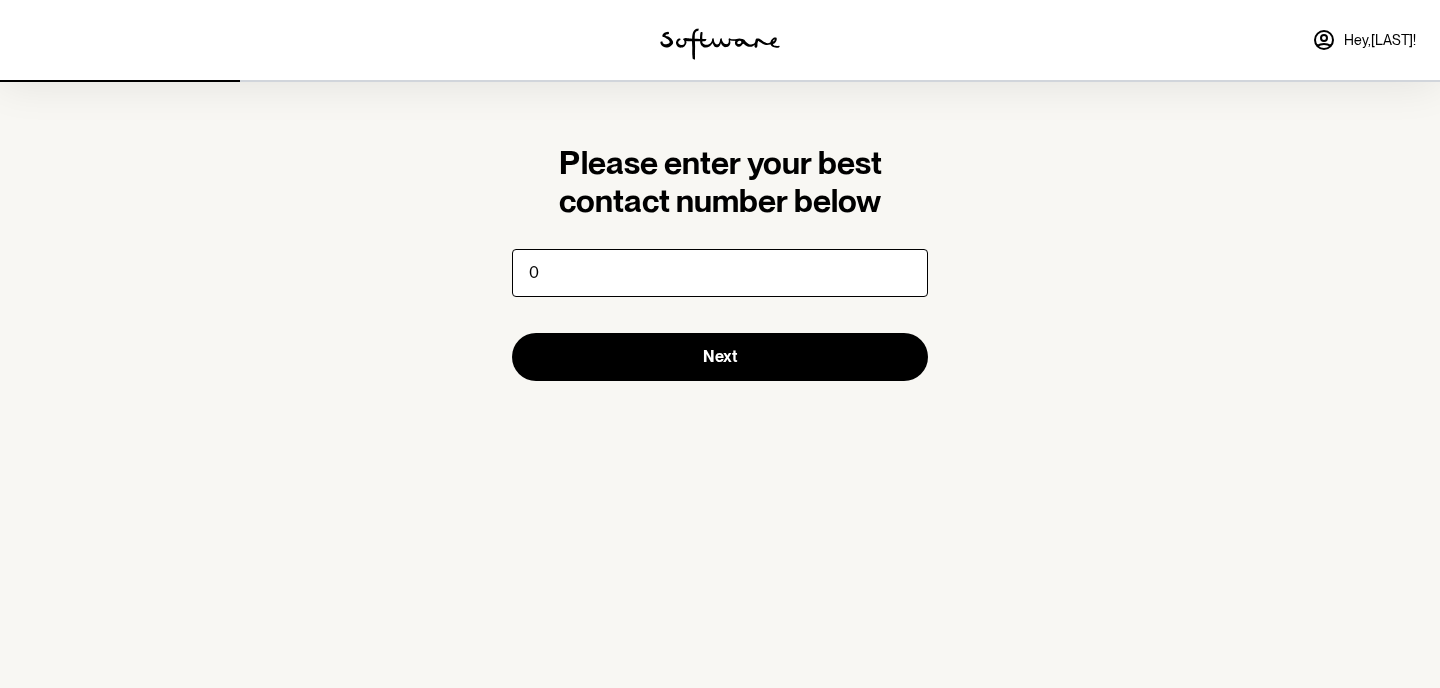 type on "0" 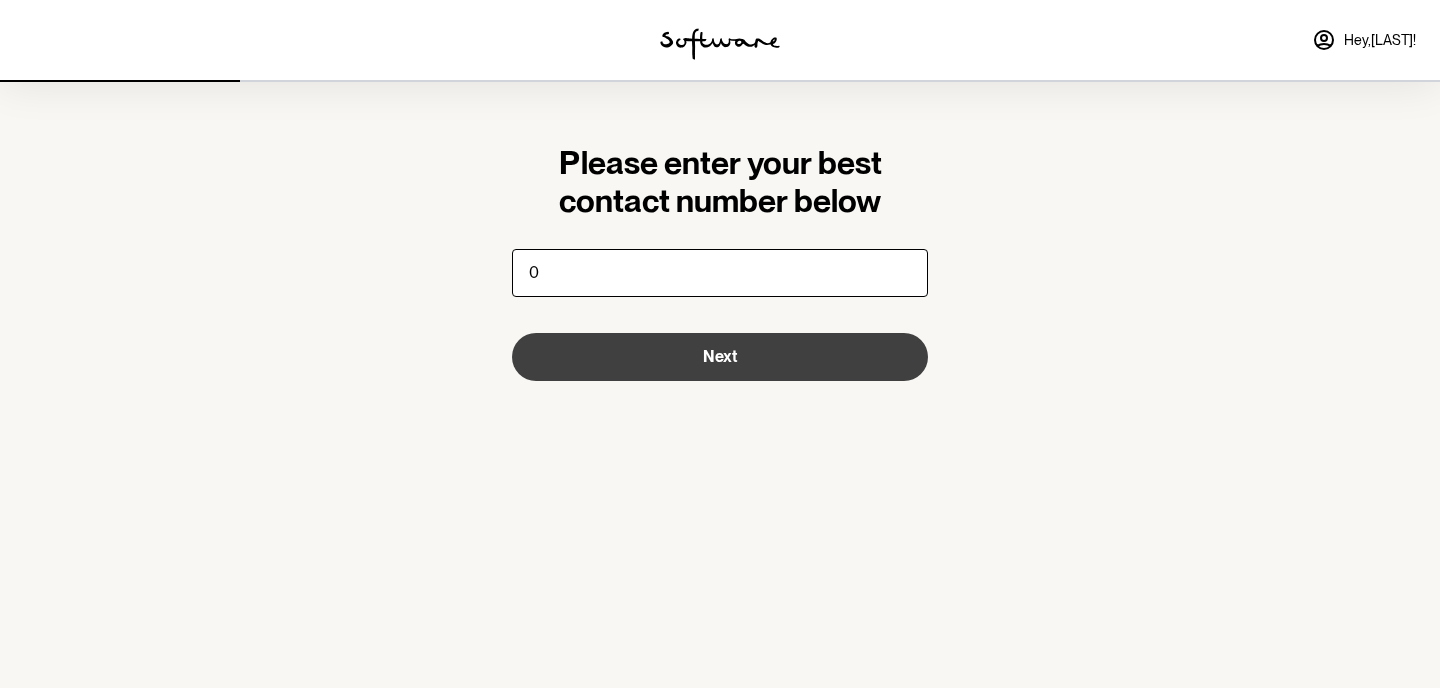 type on "[PHONE]" 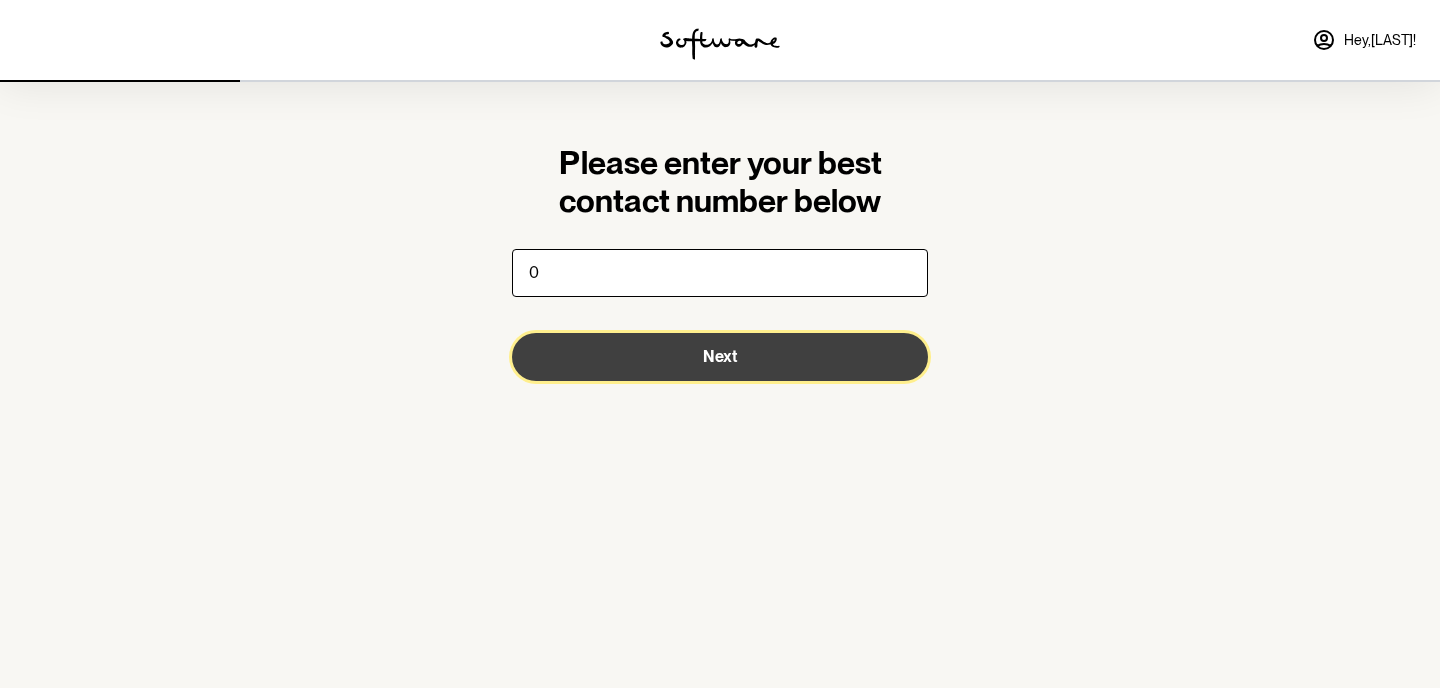 click on "Next" at bounding box center (720, 357) 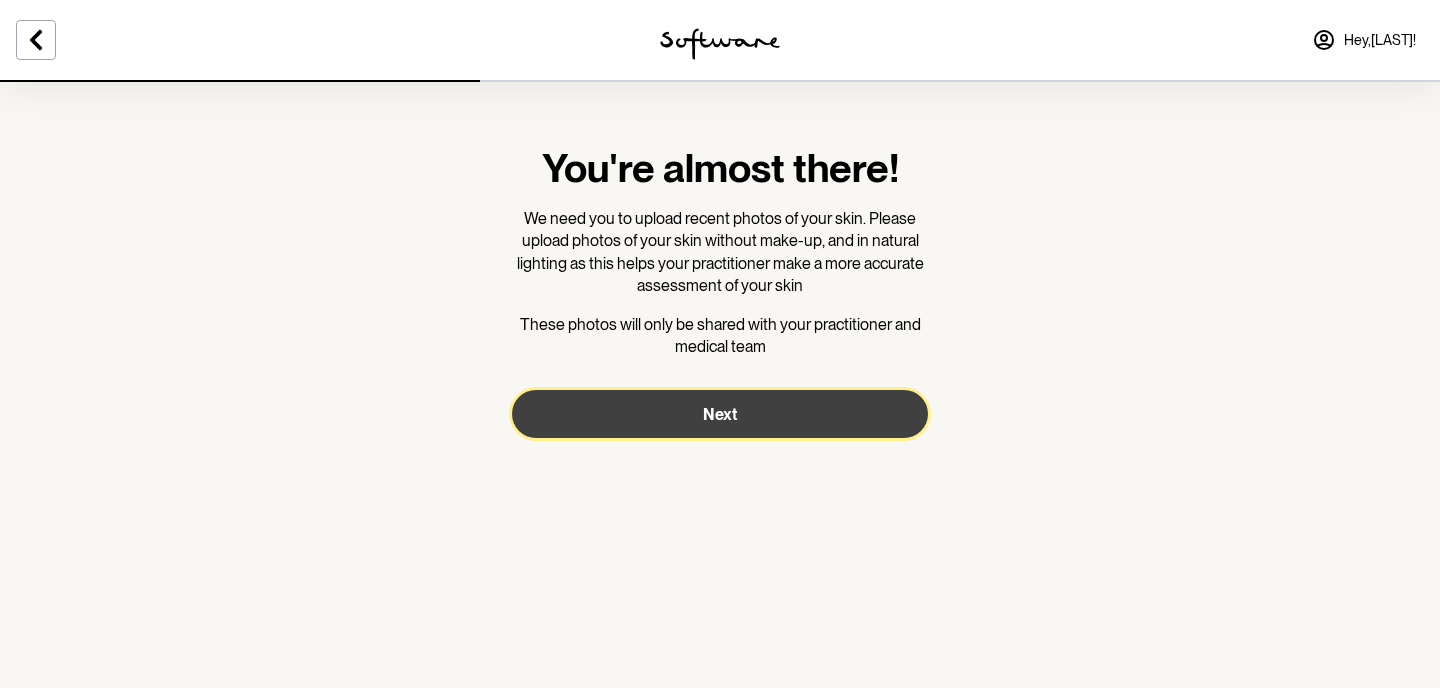 click on "Next" at bounding box center [720, 414] 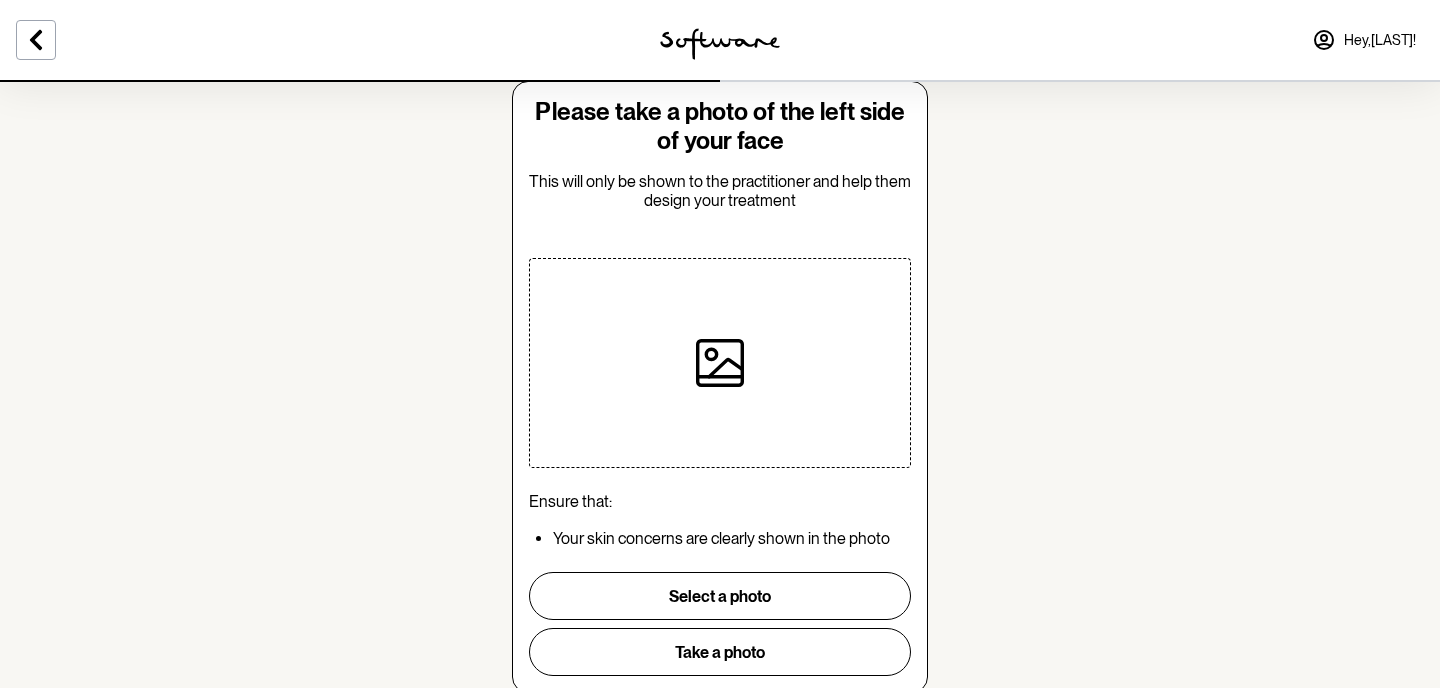 scroll, scrollTop: 56, scrollLeft: 0, axis: vertical 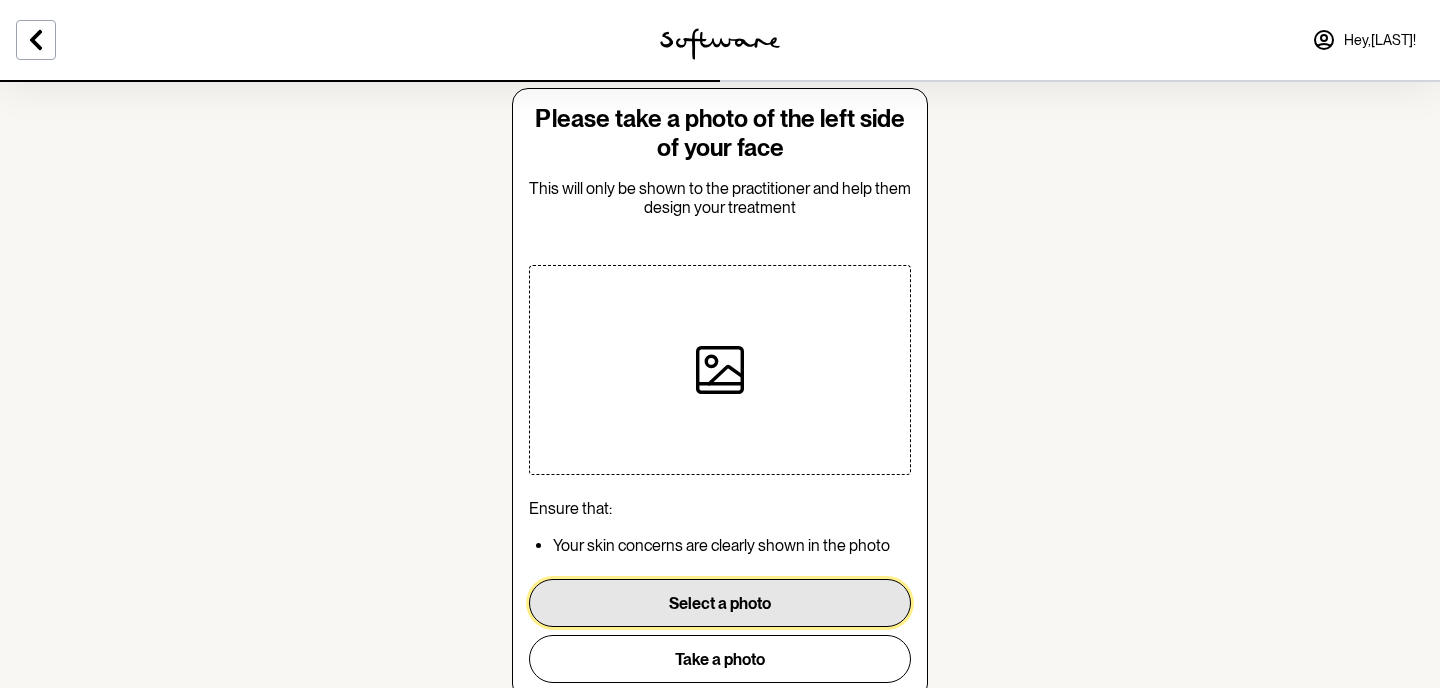 click on "Select a photo" at bounding box center [720, 603] 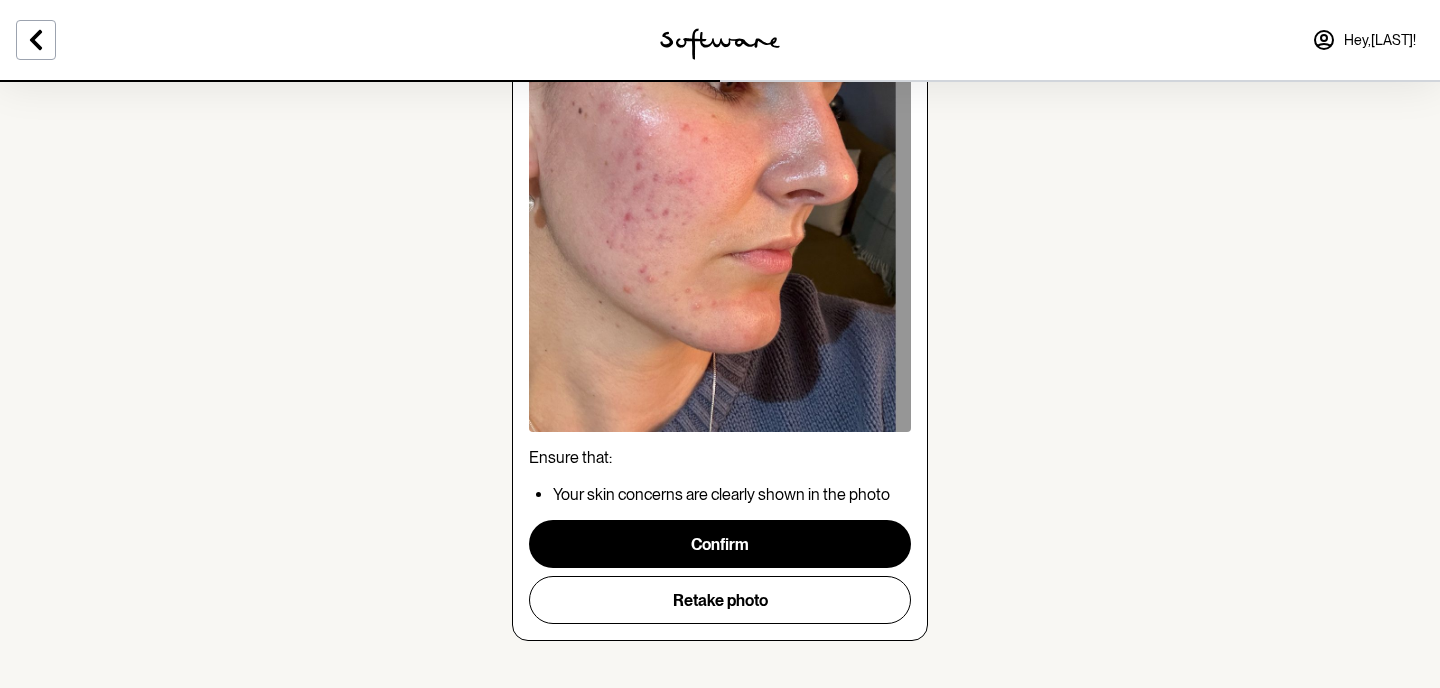 scroll, scrollTop: 331, scrollLeft: 0, axis: vertical 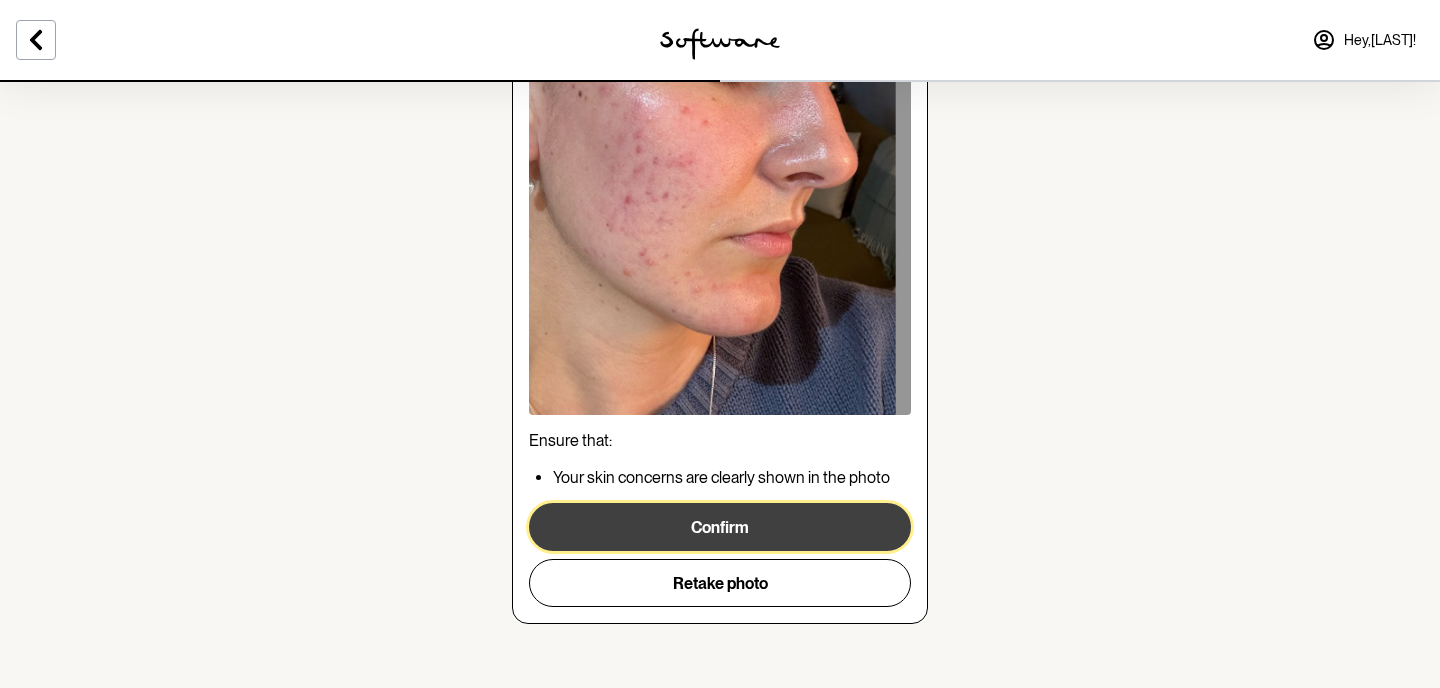 click on "Confirm" at bounding box center (720, 527) 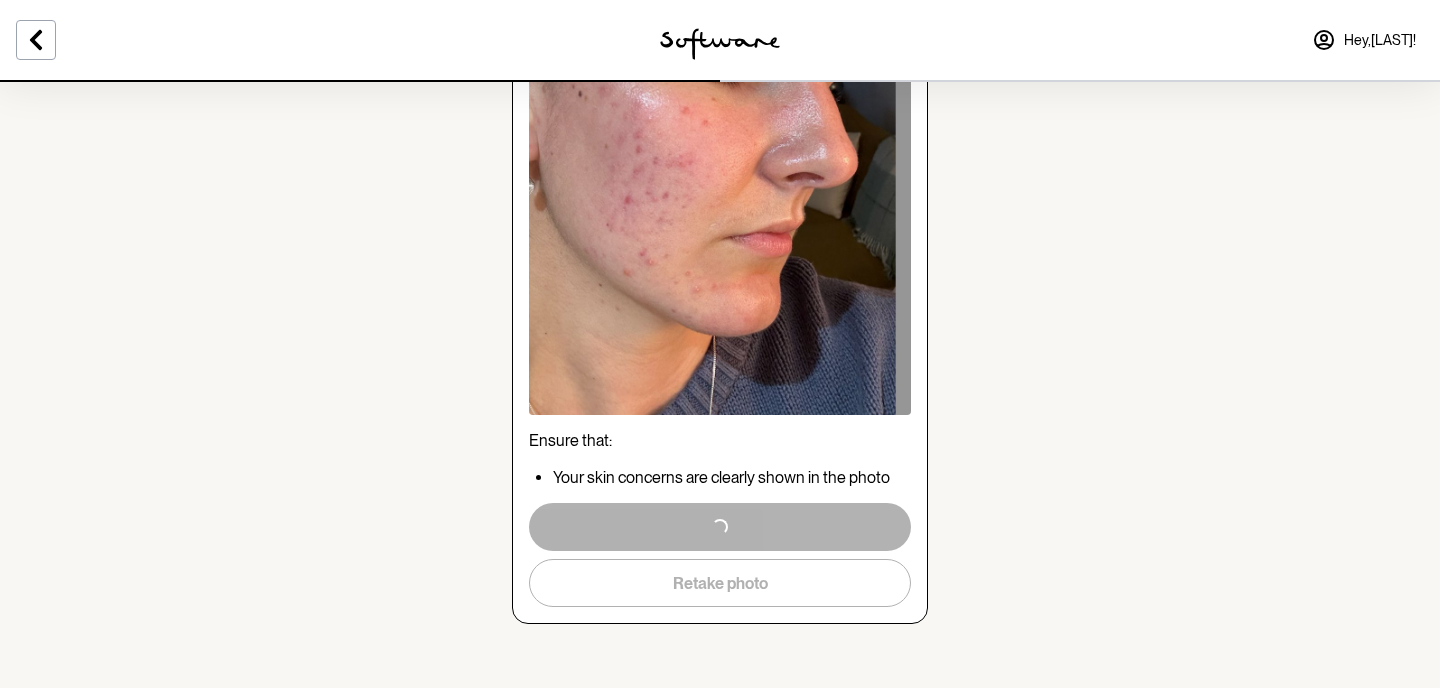 scroll, scrollTop: 0, scrollLeft: 0, axis: both 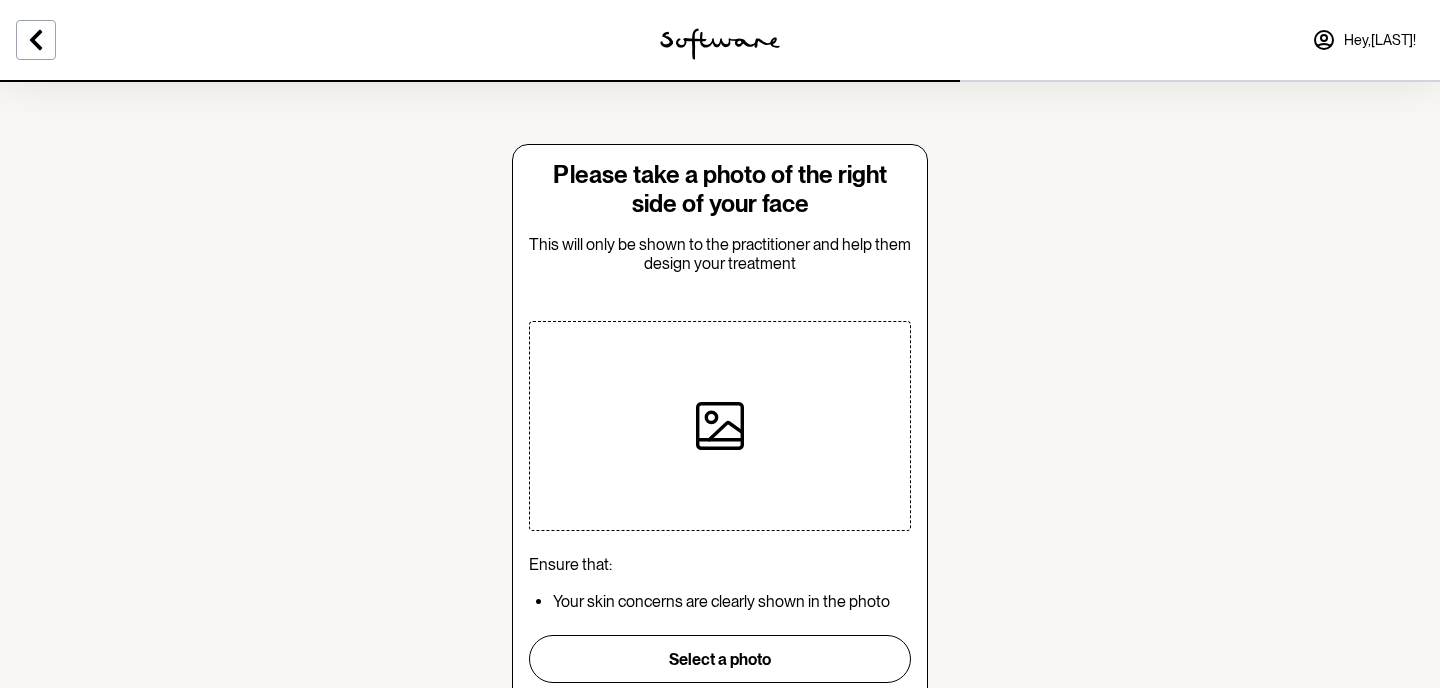 click at bounding box center [720, 426] 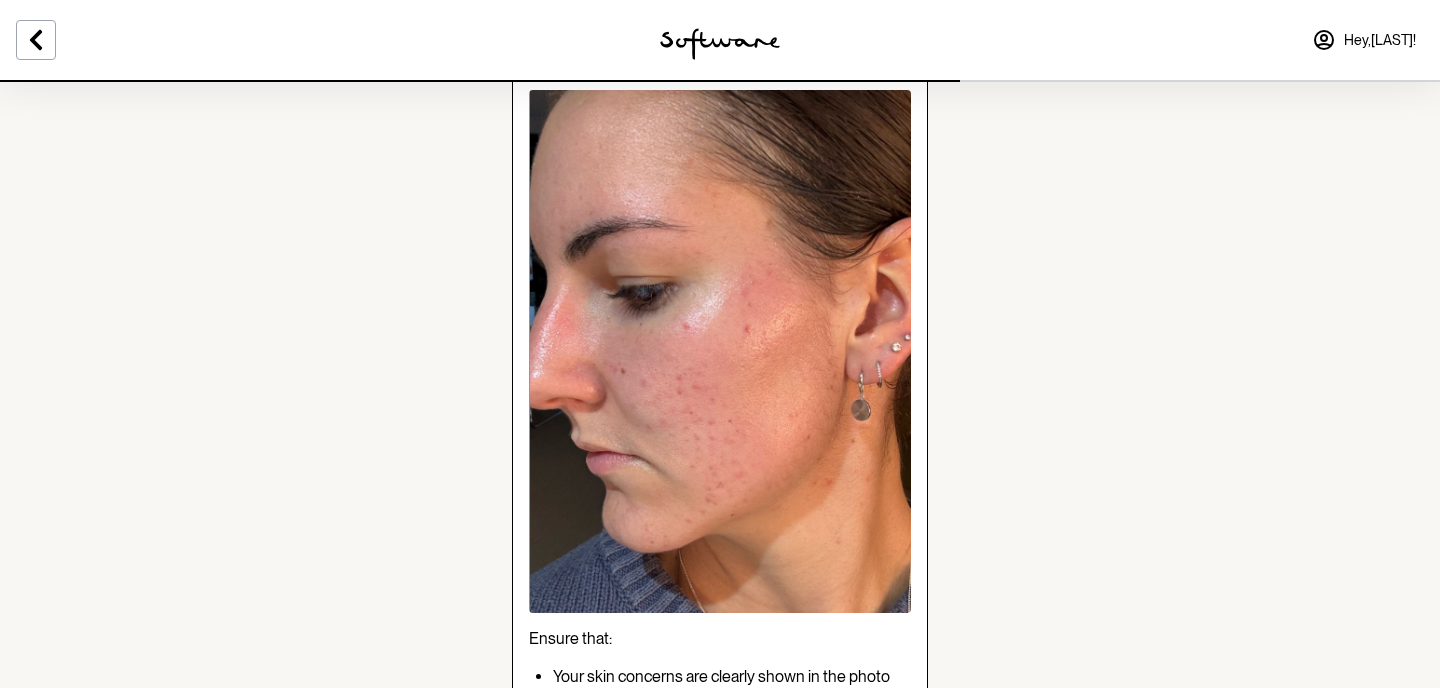 scroll, scrollTop: 315, scrollLeft: 0, axis: vertical 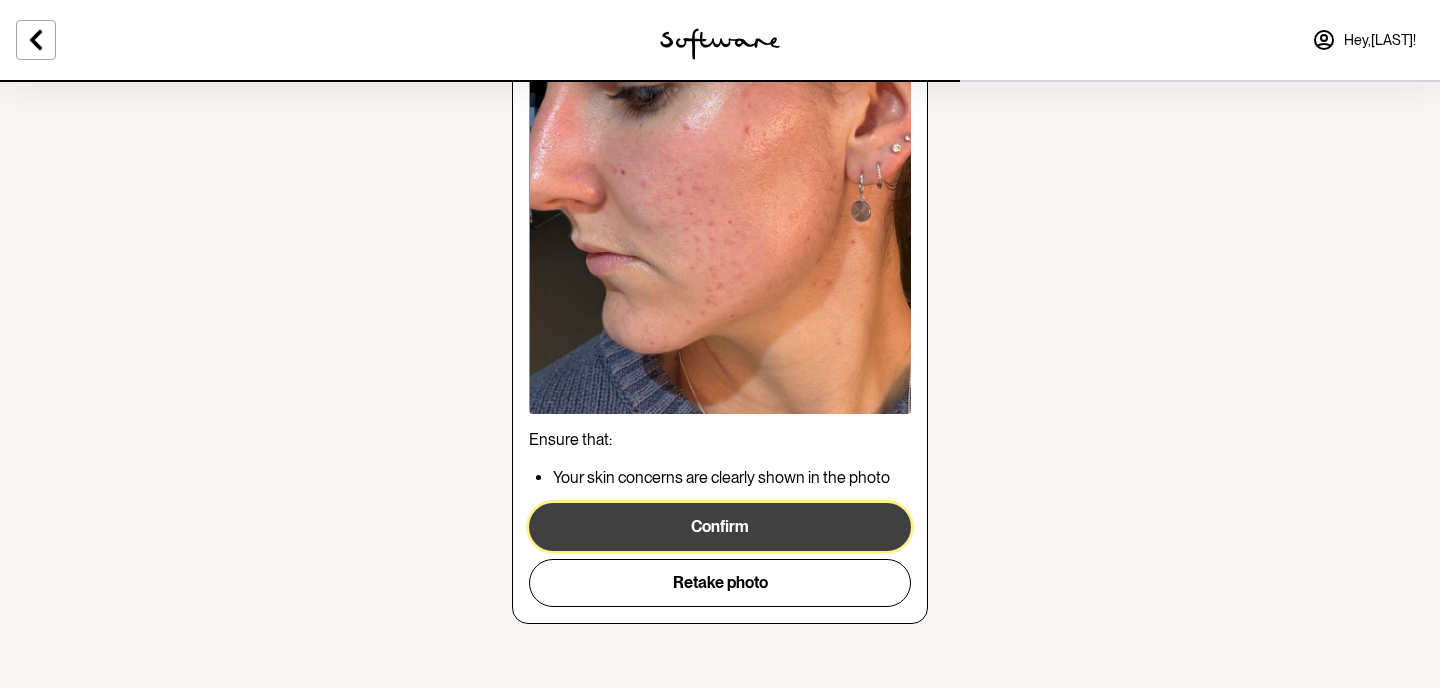 click on "Confirm" at bounding box center (720, 527) 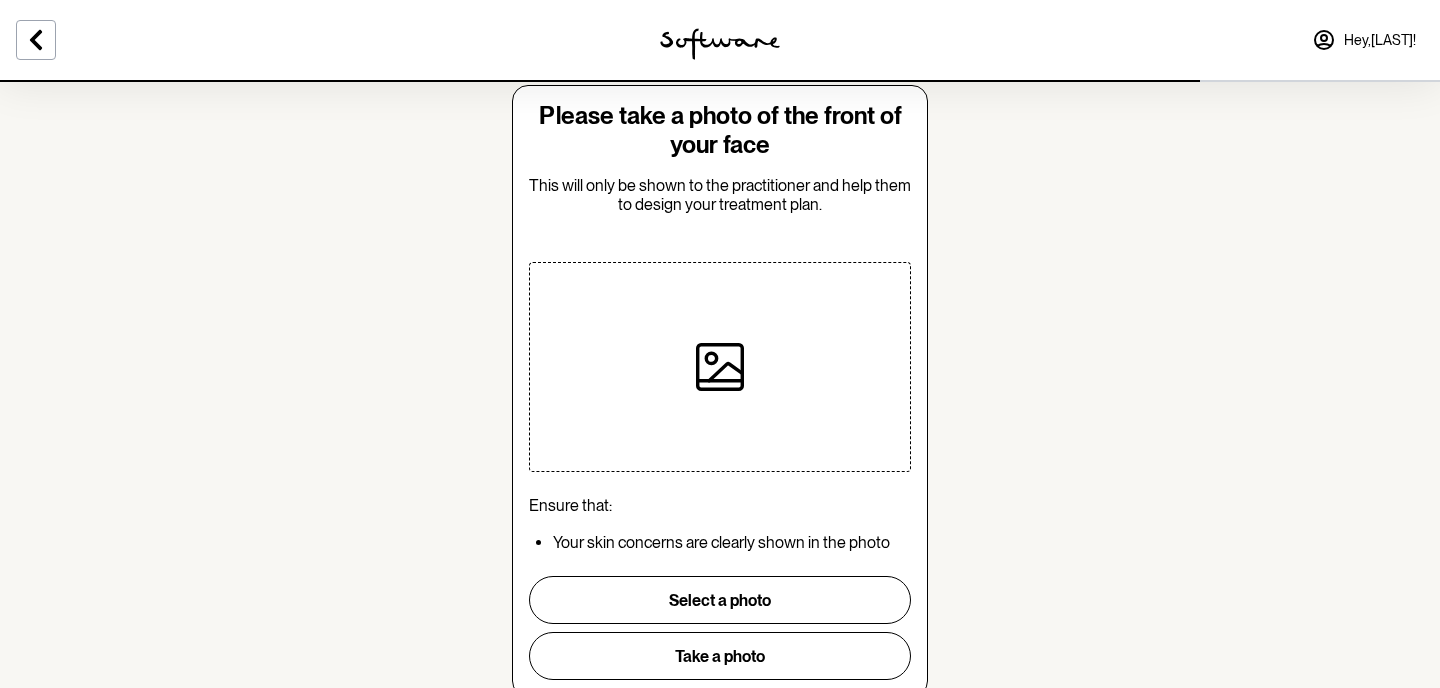 scroll, scrollTop: 62, scrollLeft: 0, axis: vertical 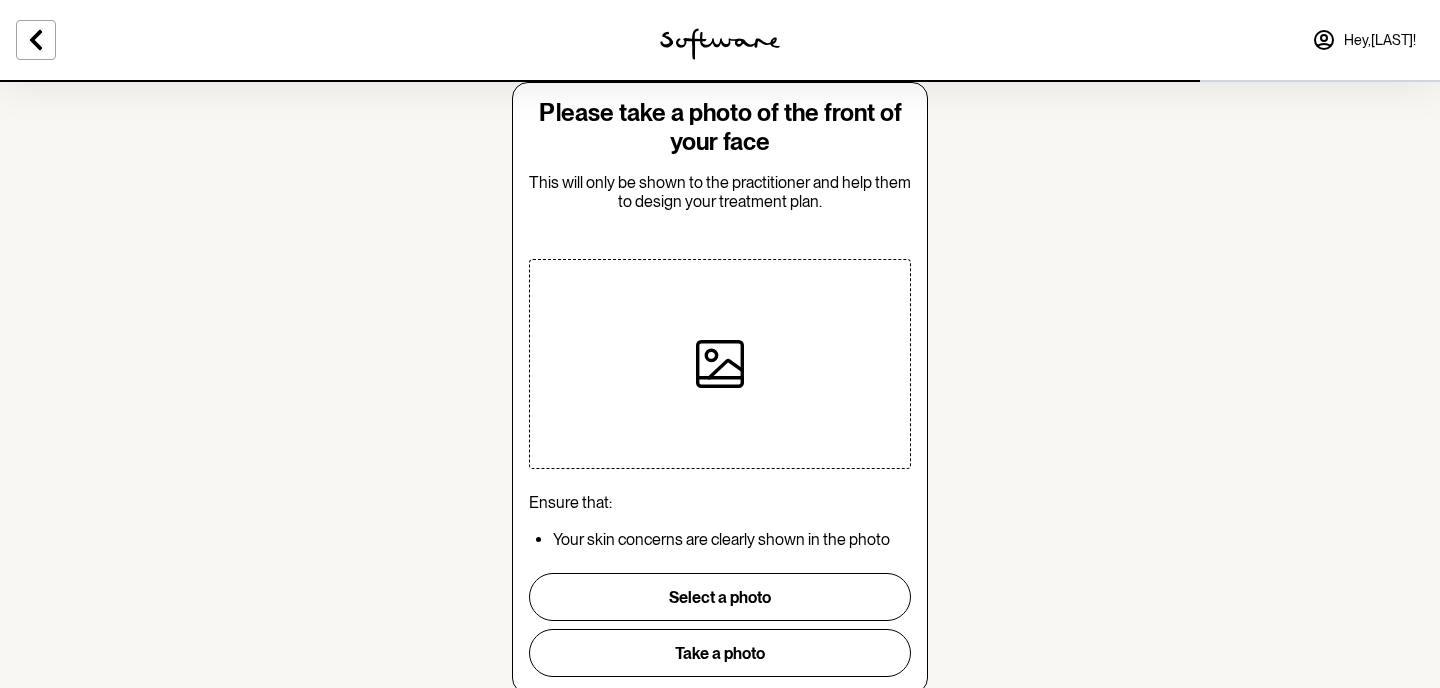 click at bounding box center (720, 364) 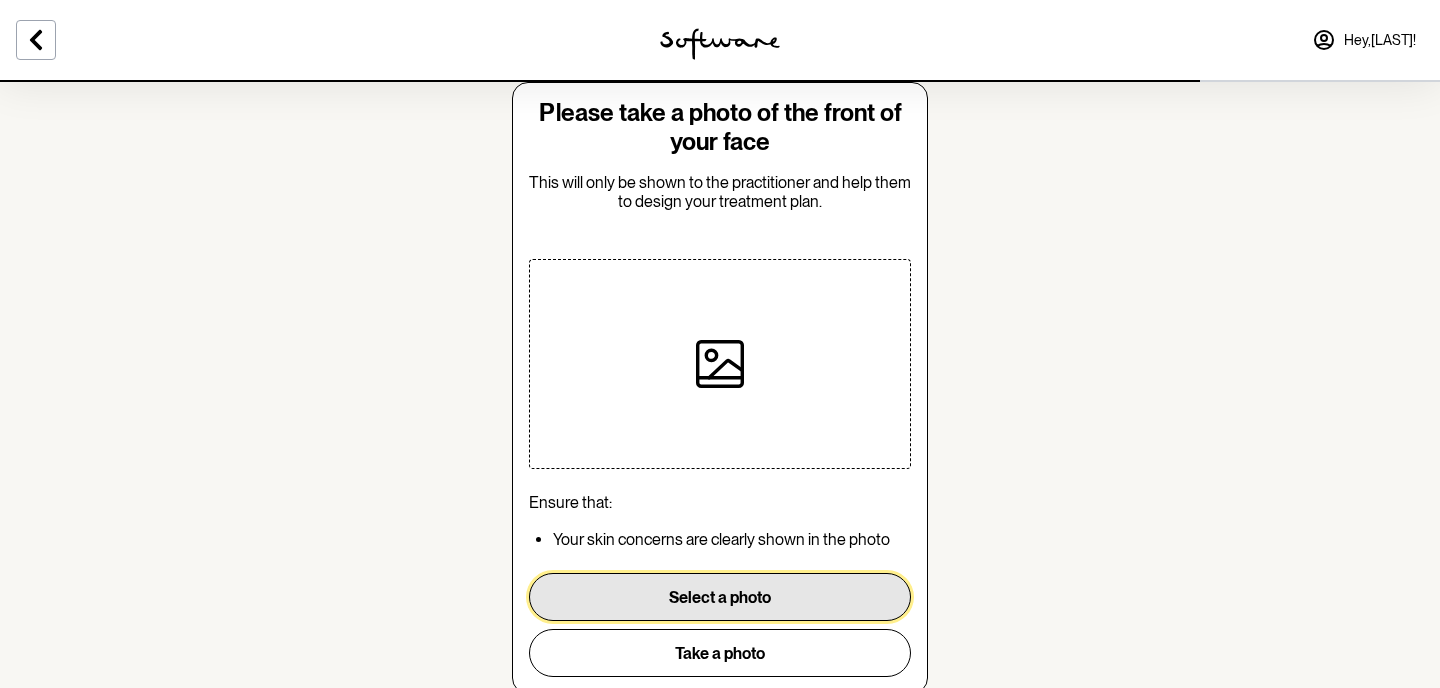 click on "Select a photo" at bounding box center (720, 597) 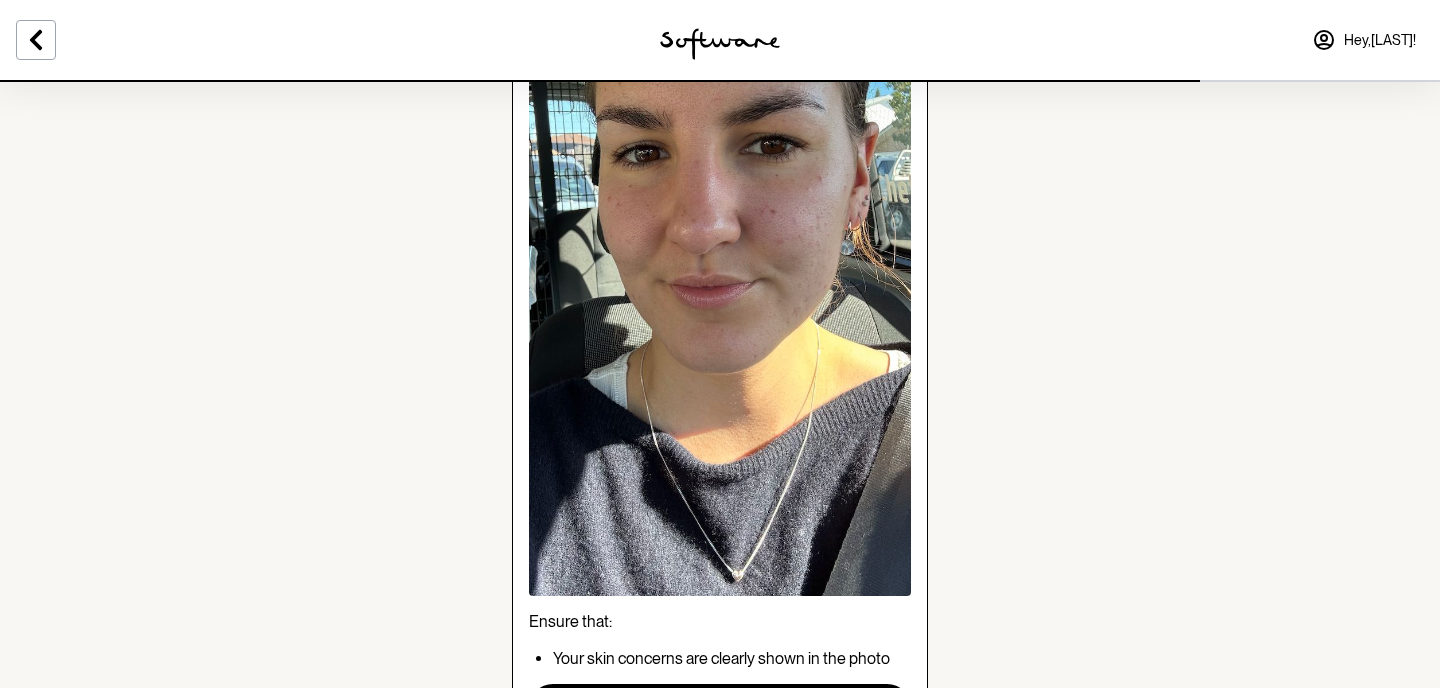 scroll, scrollTop: 499, scrollLeft: 0, axis: vertical 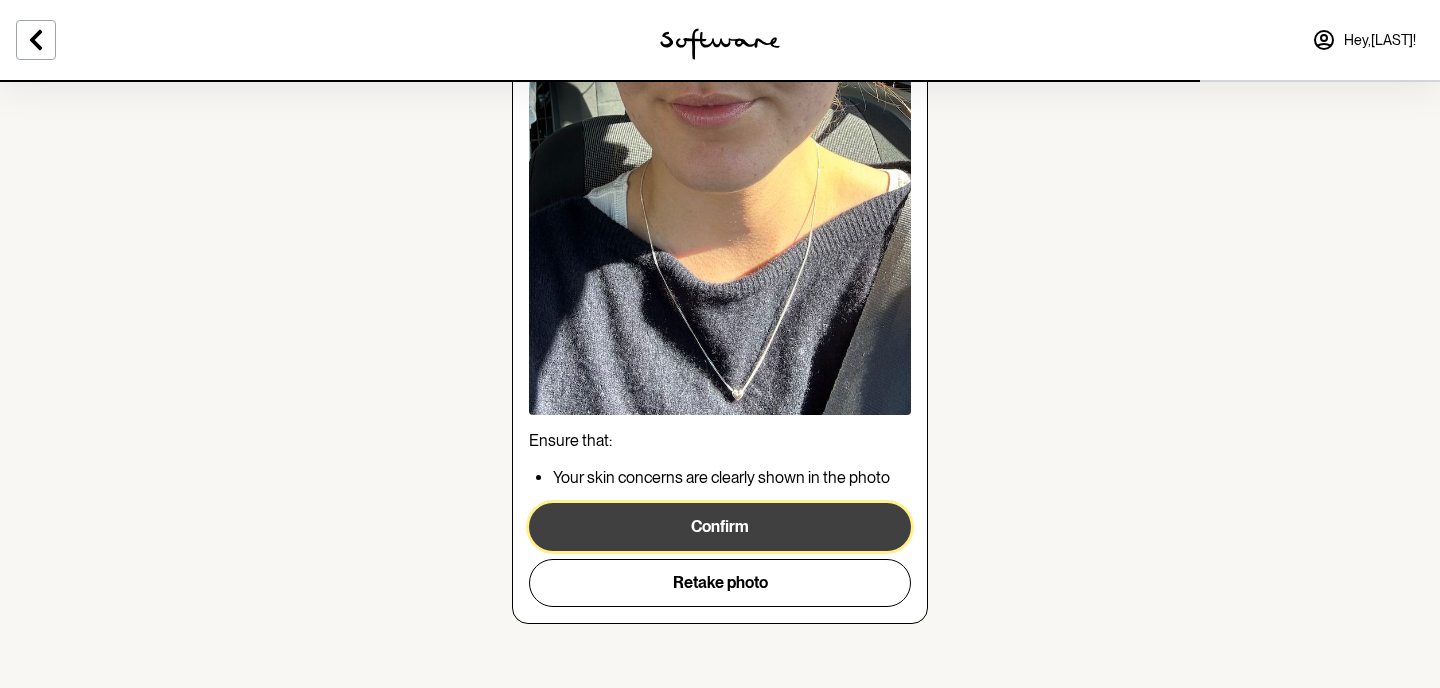click on "Confirm" at bounding box center [720, 527] 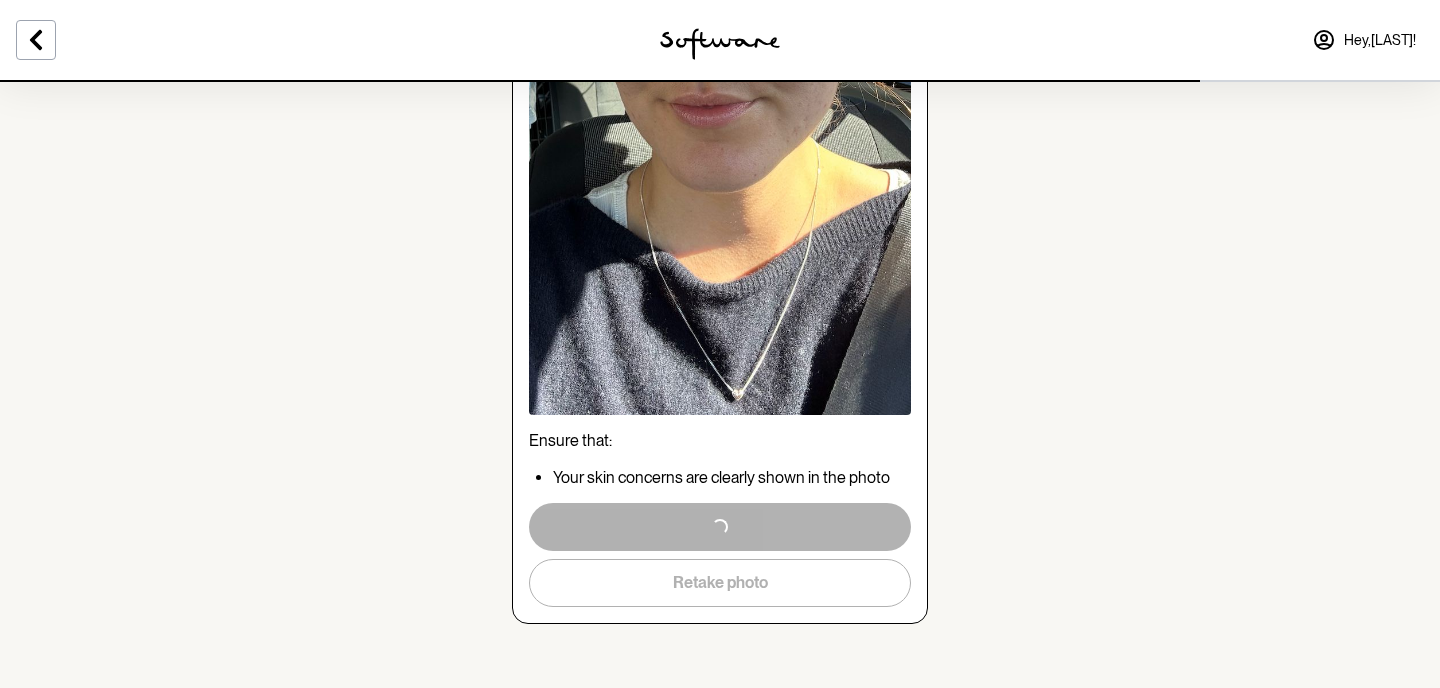 scroll, scrollTop: 0, scrollLeft: 0, axis: both 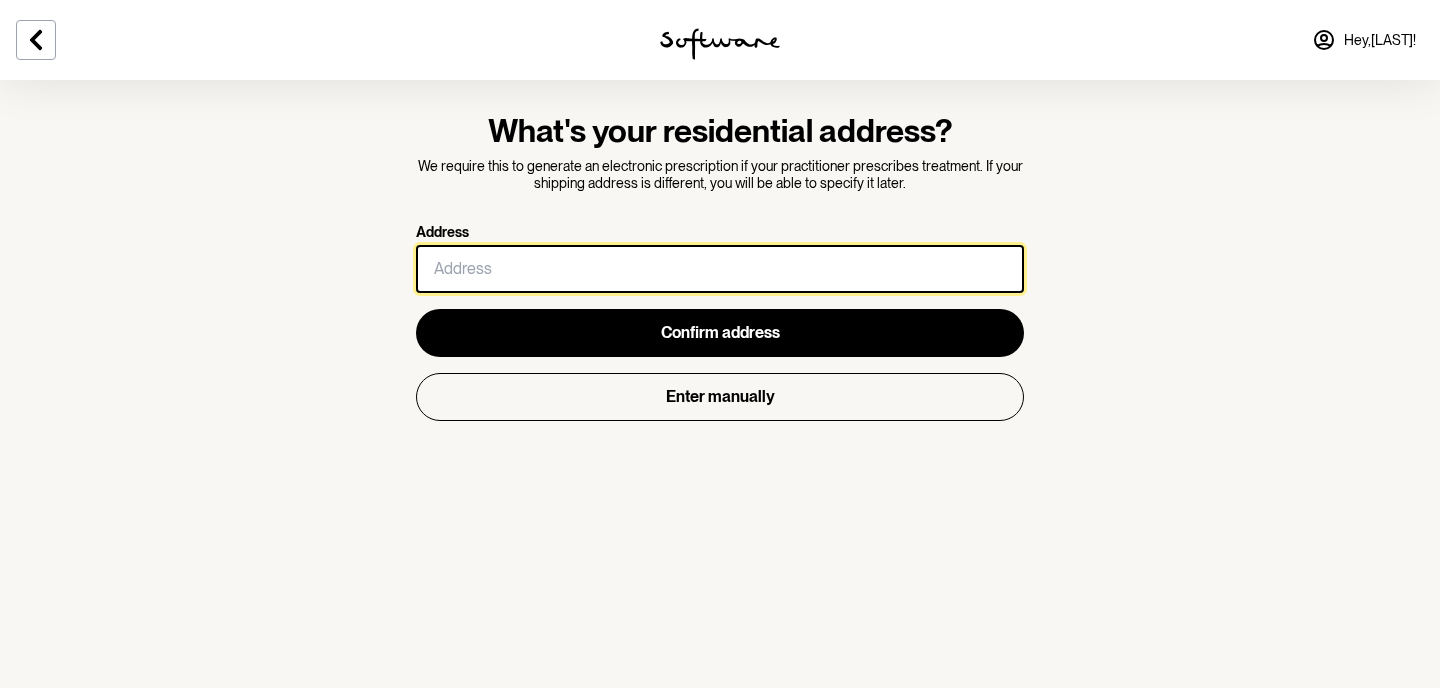 click on "Address" at bounding box center [720, 269] 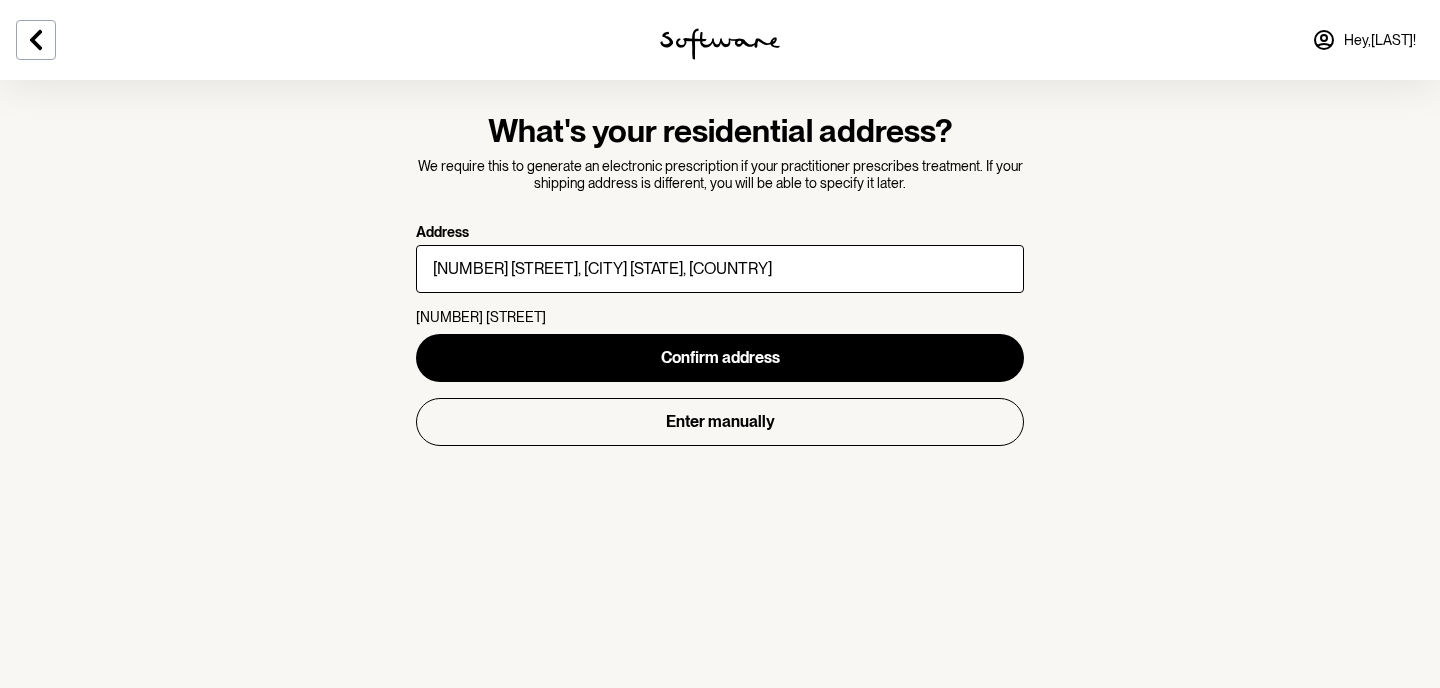 type on "[NUMBER] [STREET]" 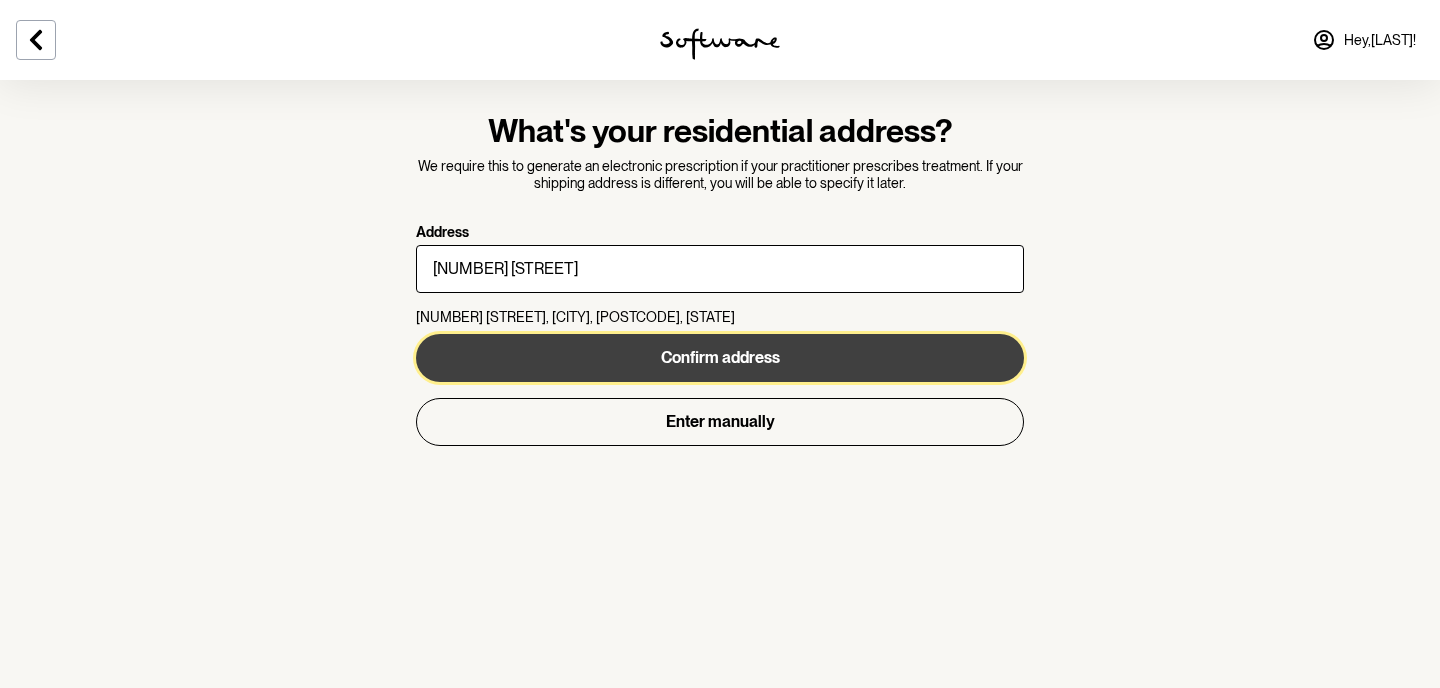click on "Confirm address" at bounding box center (720, 358) 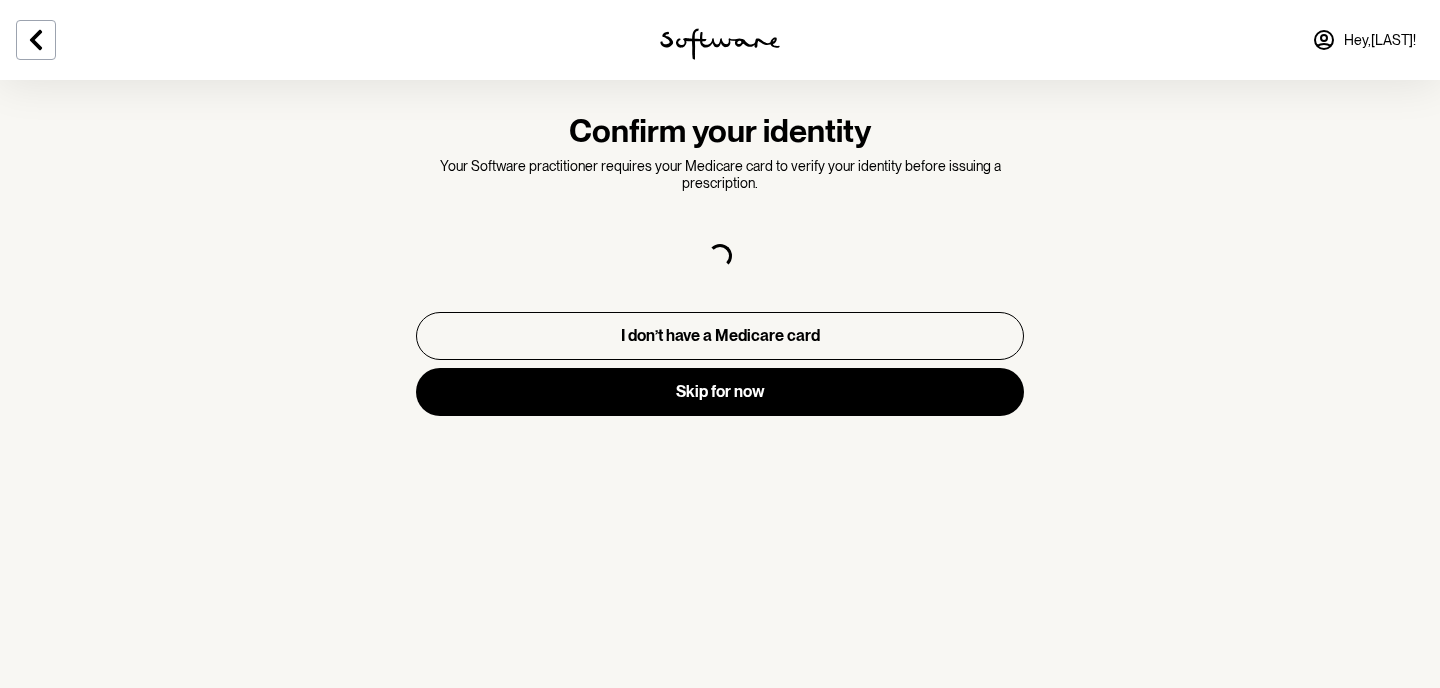 select on "F" 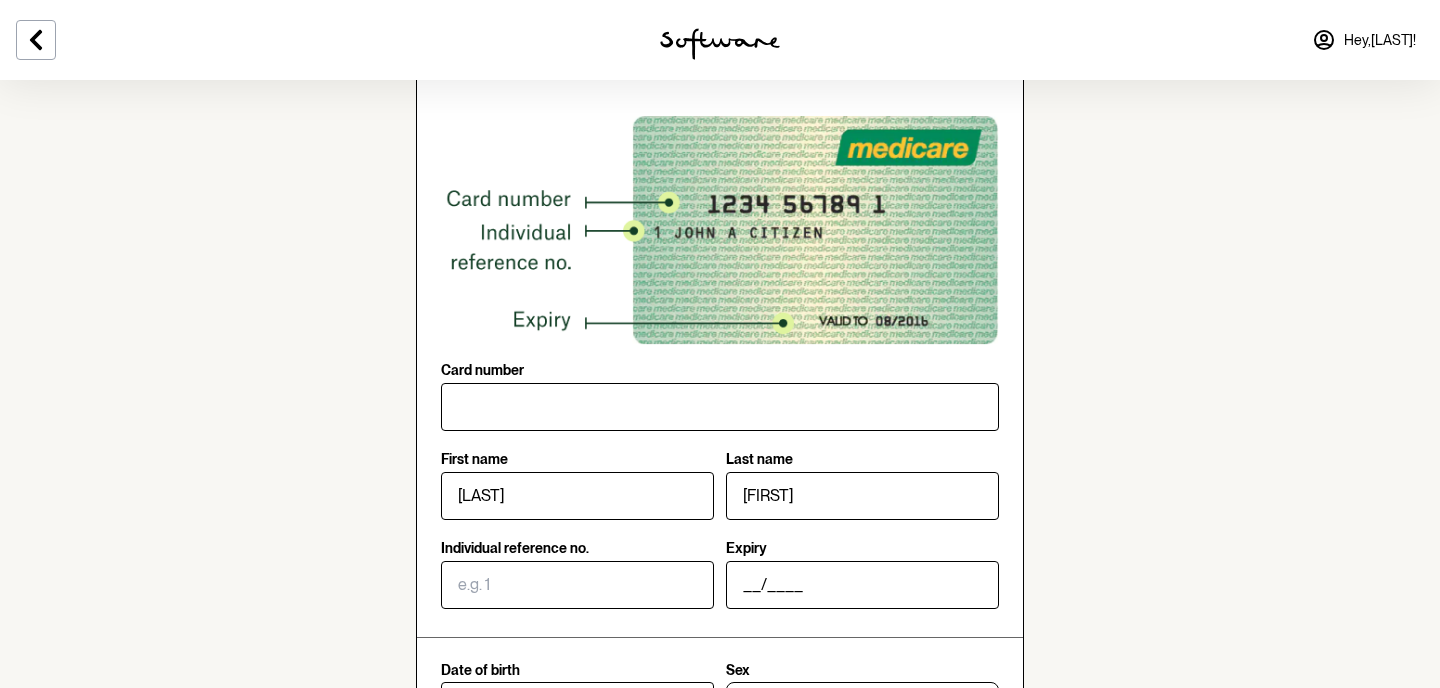 scroll, scrollTop: 184, scrollLeft: 0, axis: vertical 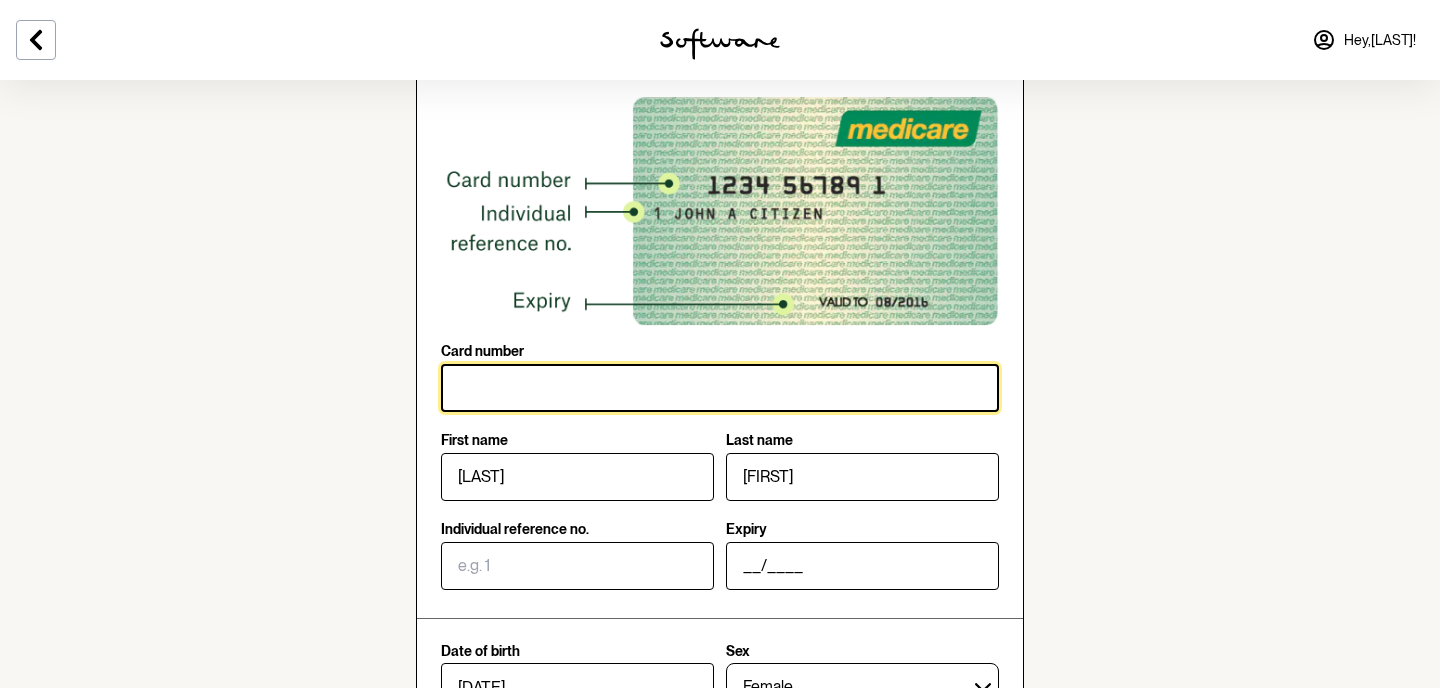 click on "Card number" at bounding box center (720, 388) 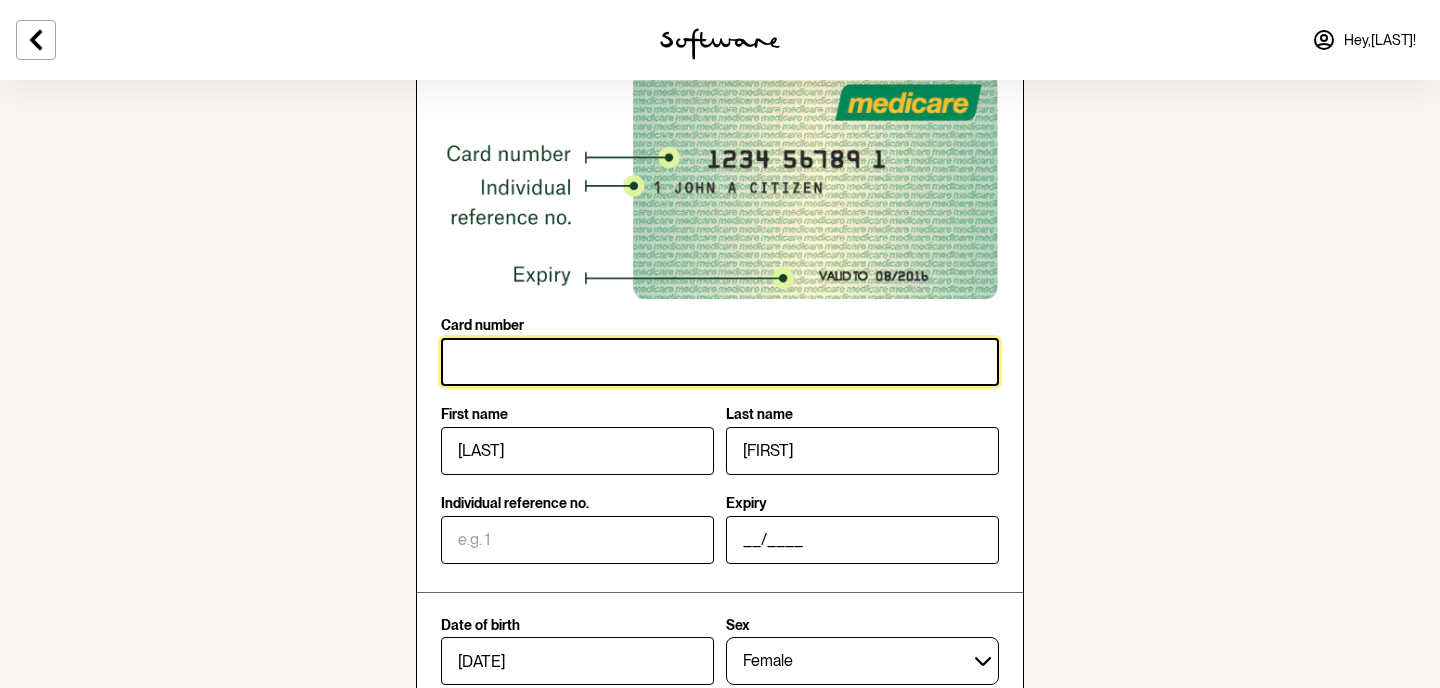scroll, scrollTop: 212, scrollLeft: 0, axis: vertical 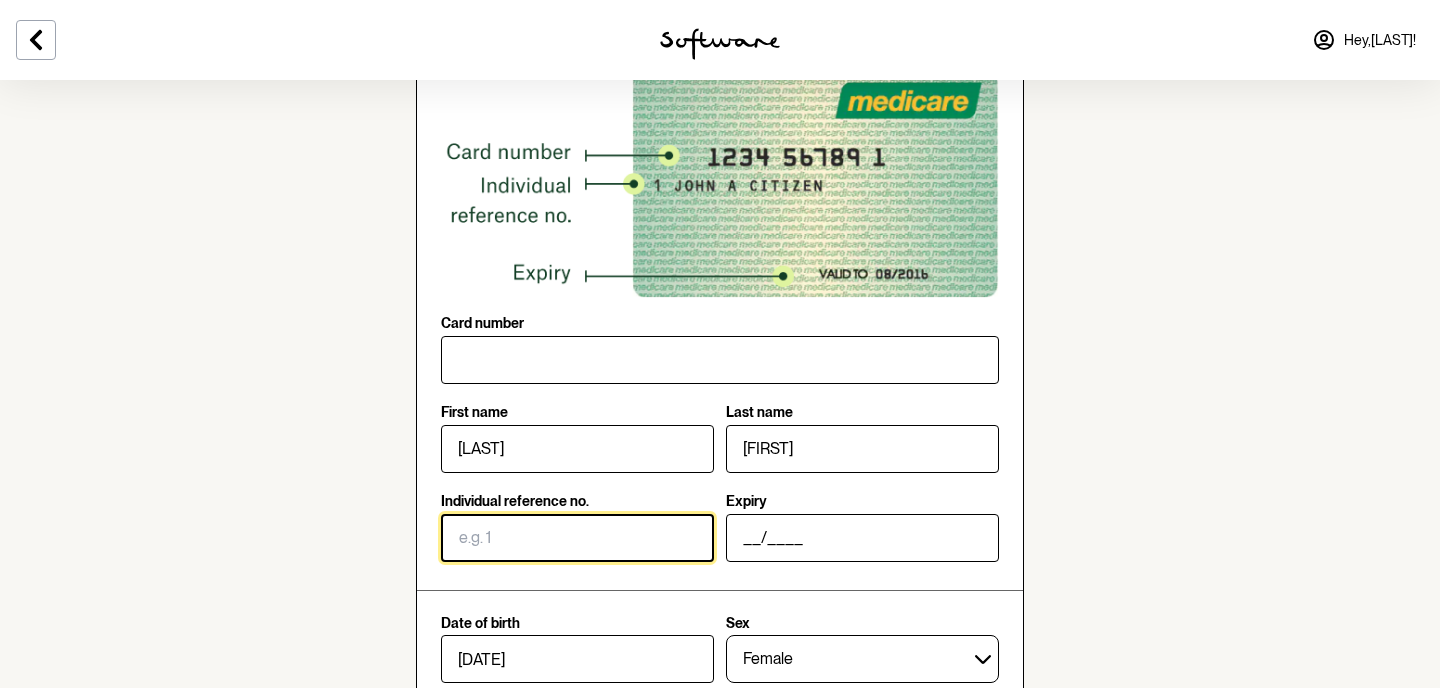 click on "Individual reference no." at bounding box center [577, 538] 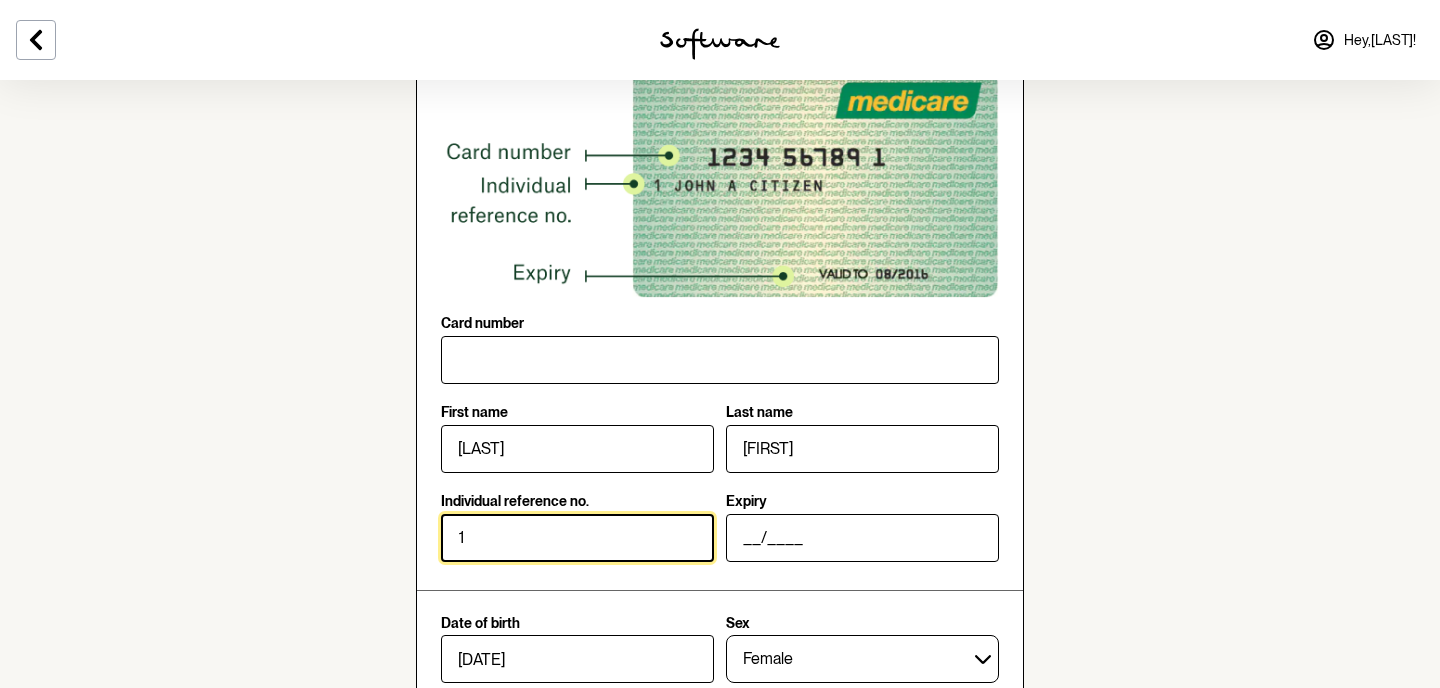 type on "1" 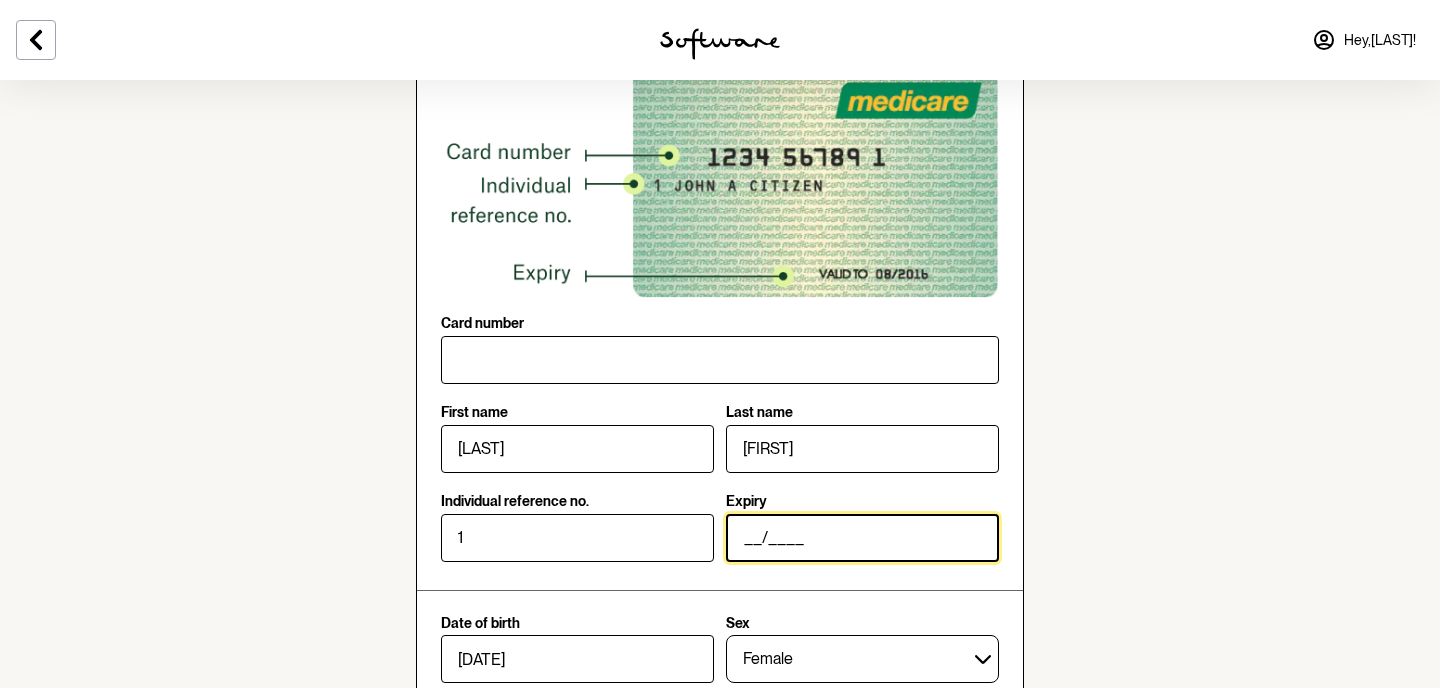 click on "__/____" at bounding box center [862, 538] 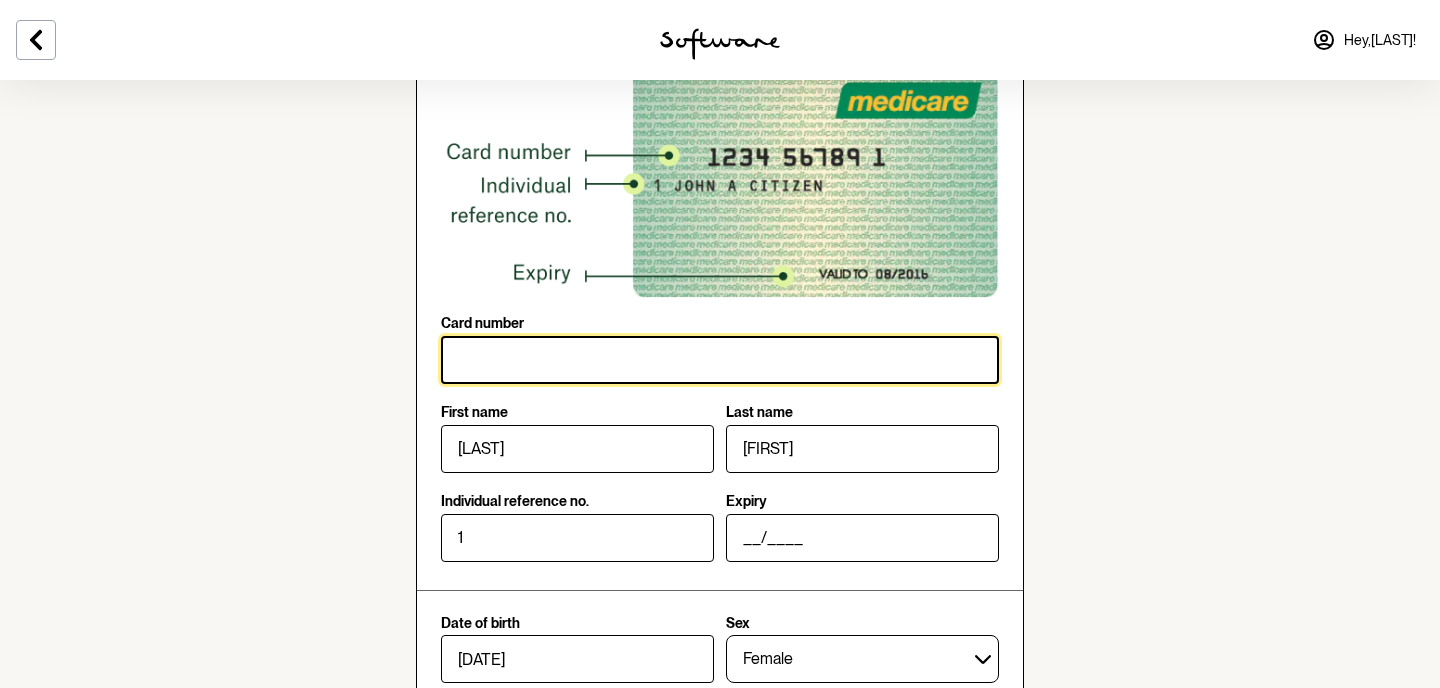 click on "Card number" at bounding box center [720, 360] 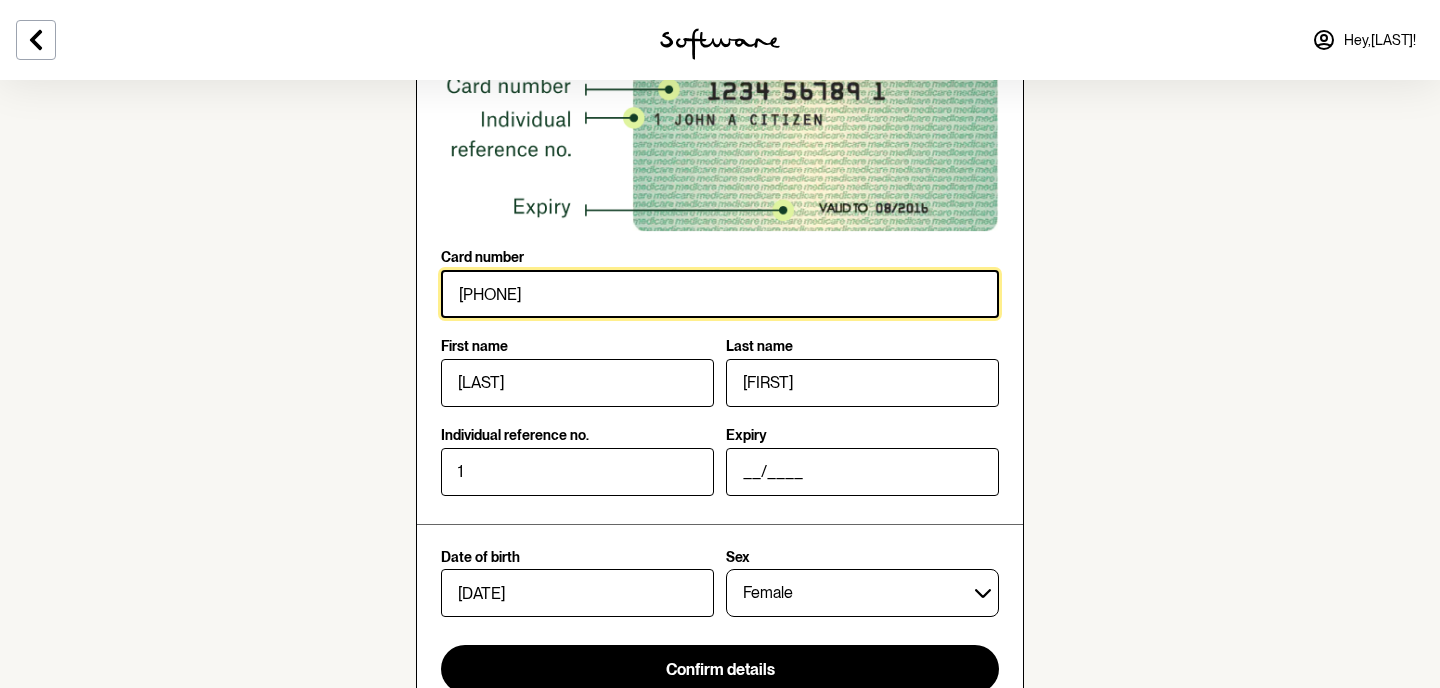 scroll, scrollTop: 281, scrollLeft: 0, axis: vertical 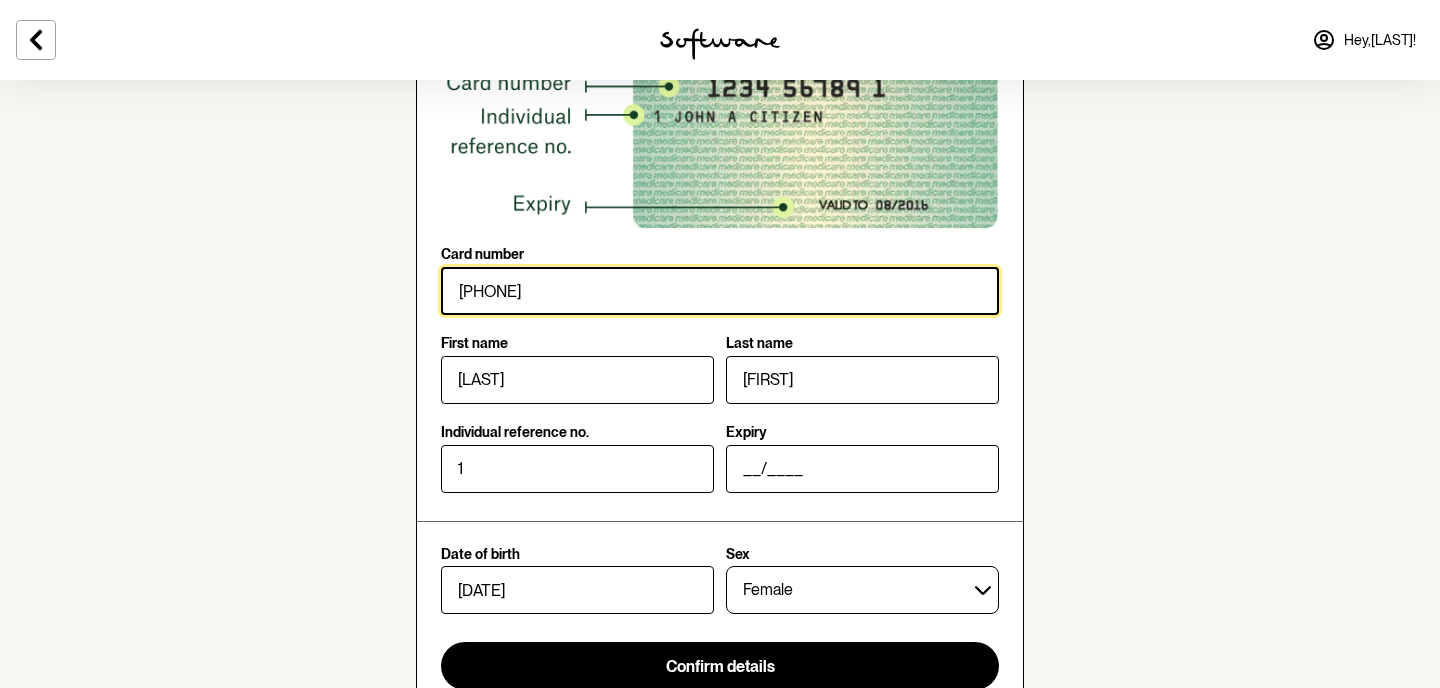 type on "[PHONE]" 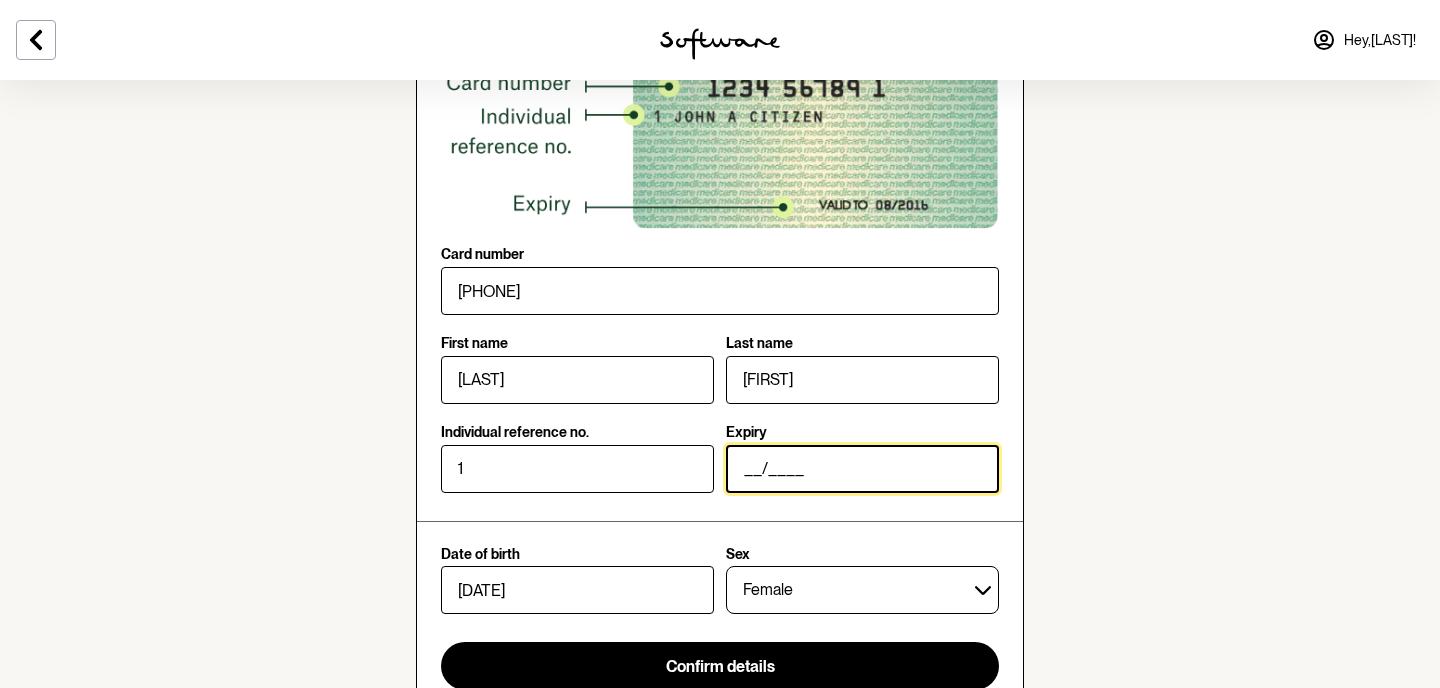 click on "__/____" at bounding box center (862, 469) 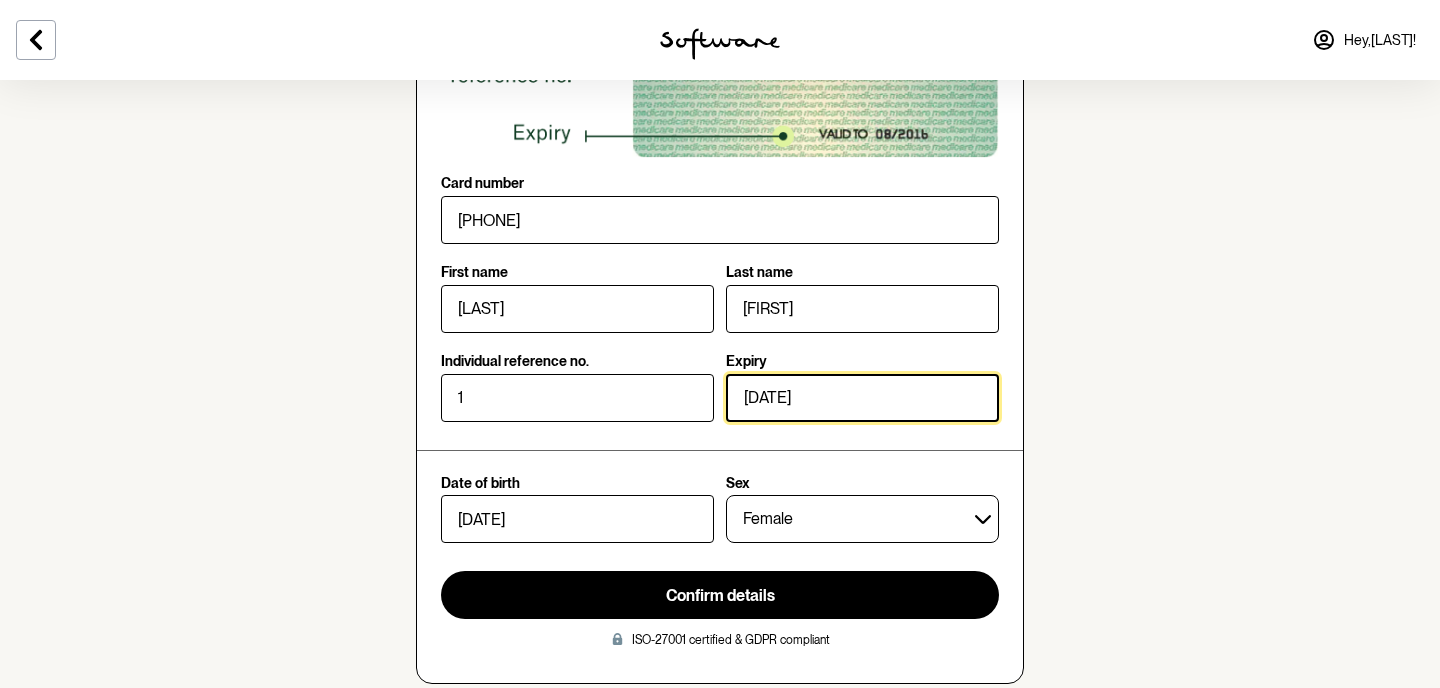 scroll, scrollTop: 363, scrollLeft: 0, axis: vertical 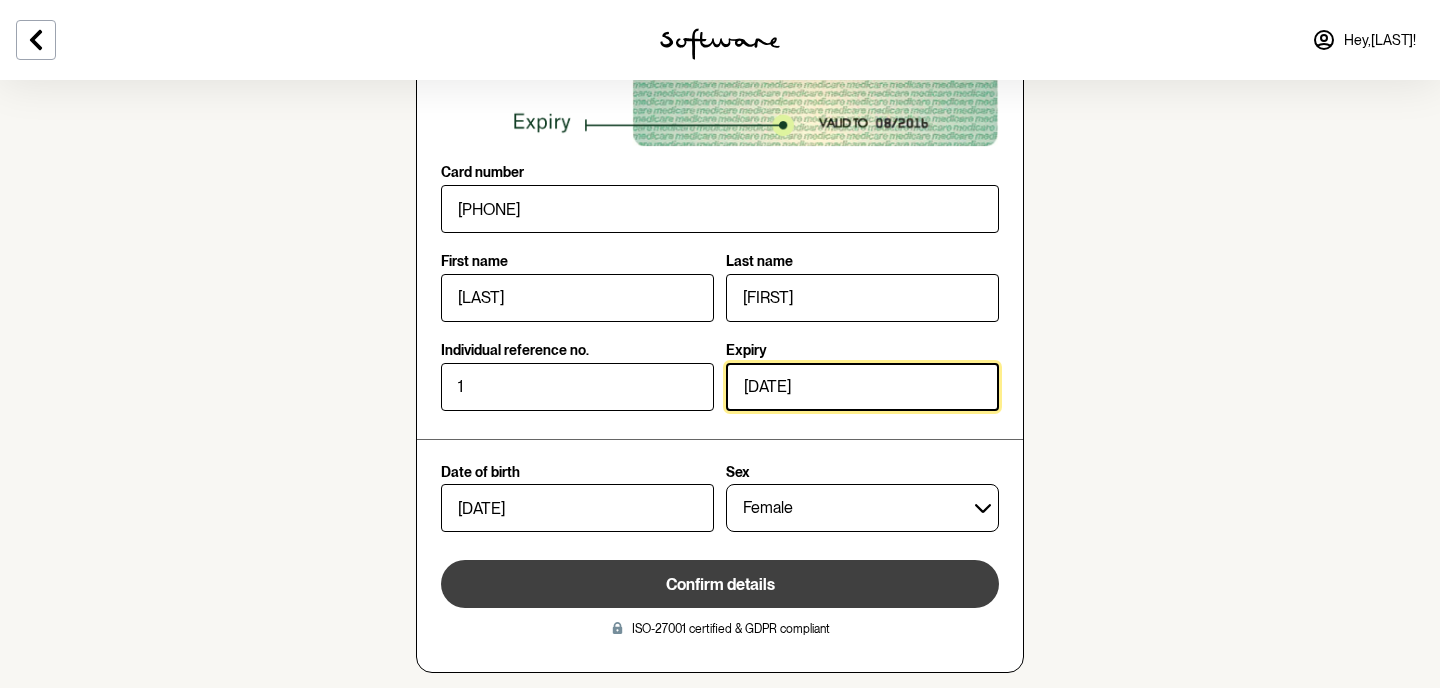 type on "[DATE]" 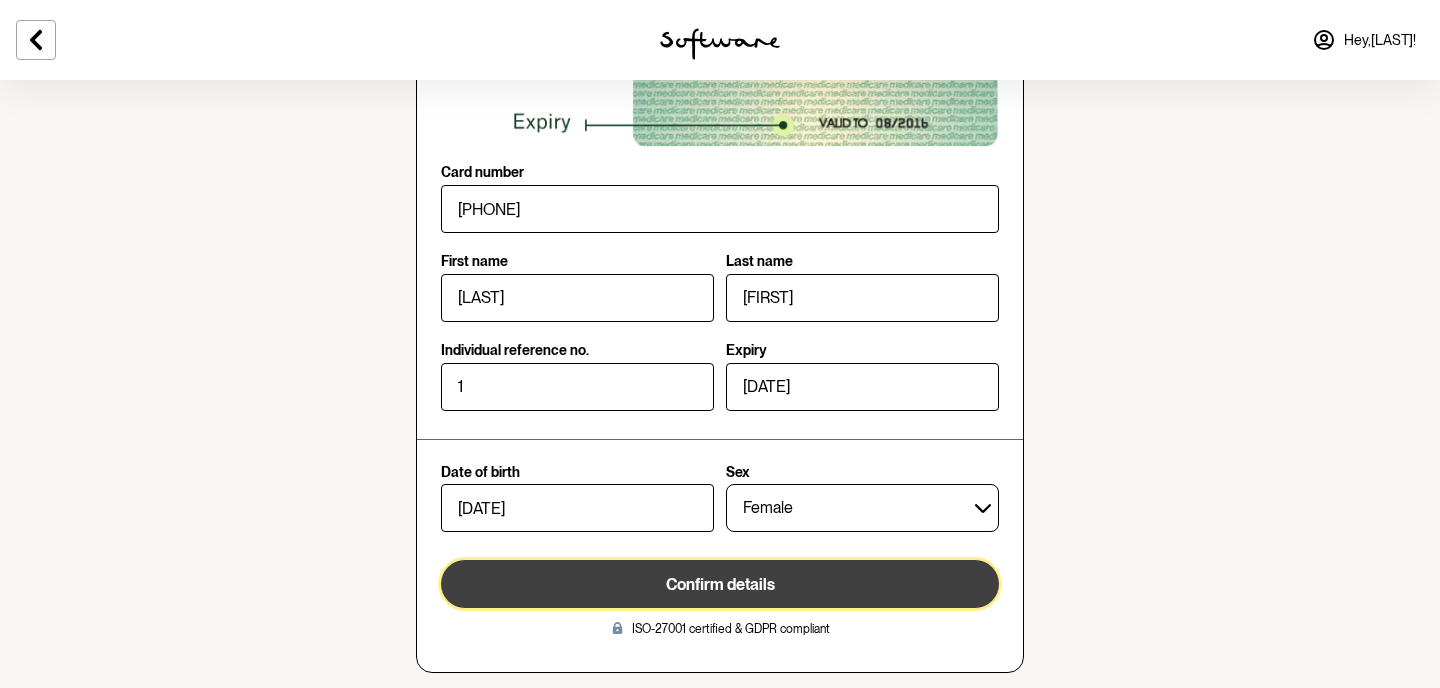 click on "Confirm details" at bounding box center [720, 584] 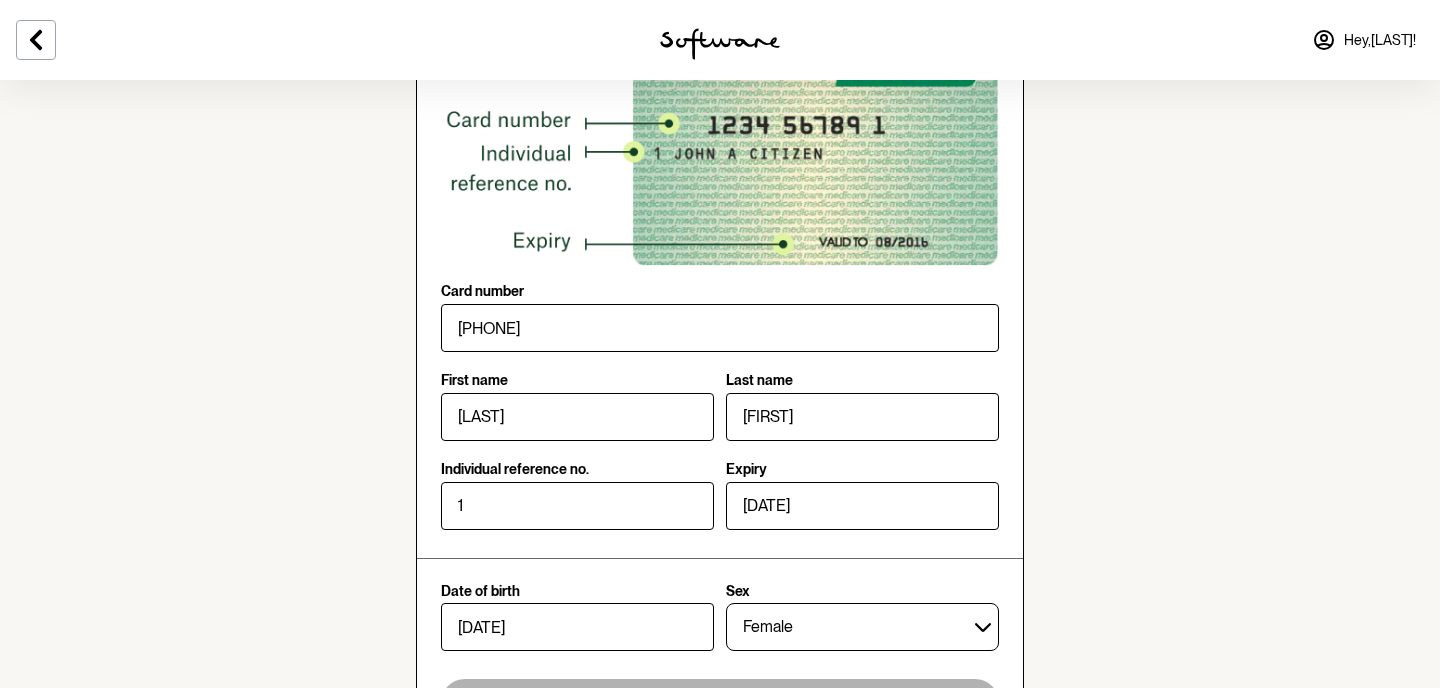 scroll, scrollTop: 179, scrollLeft: 0, axis: vertical 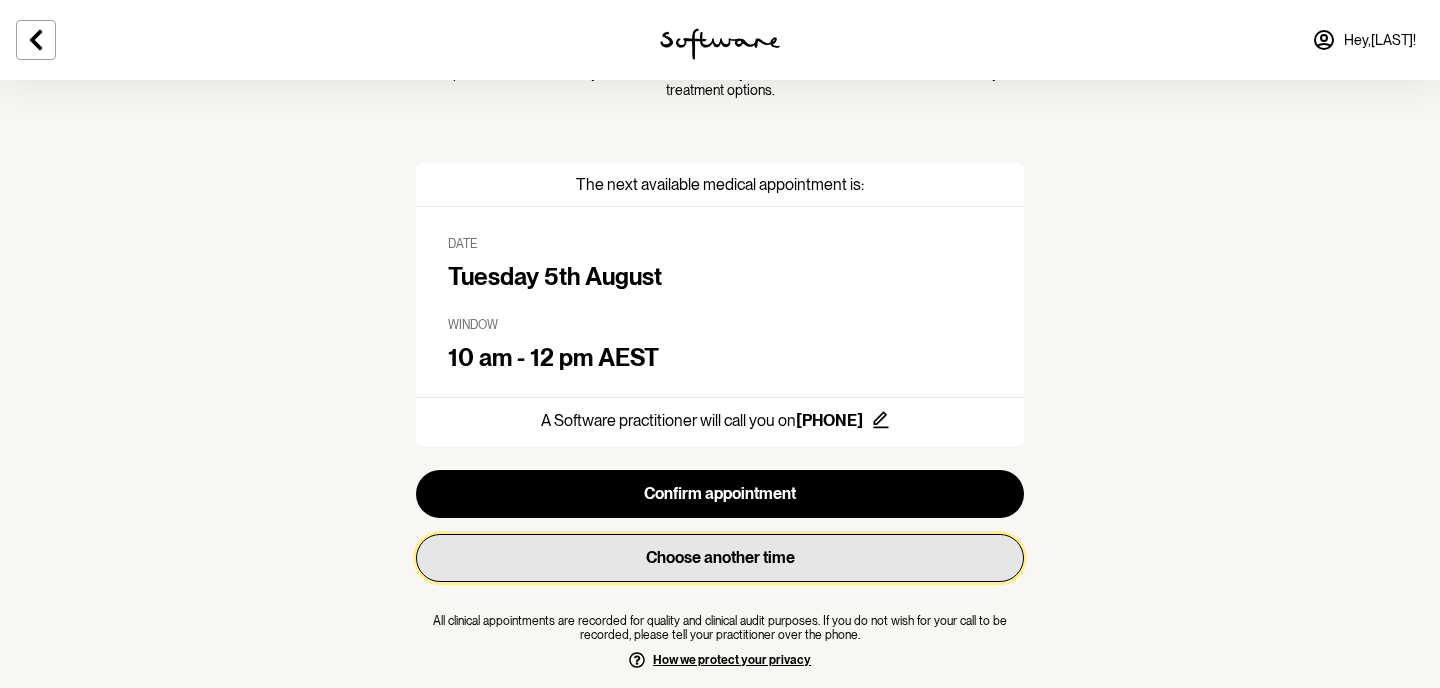 click on "Choose another time" at bounding box center [720, 558] 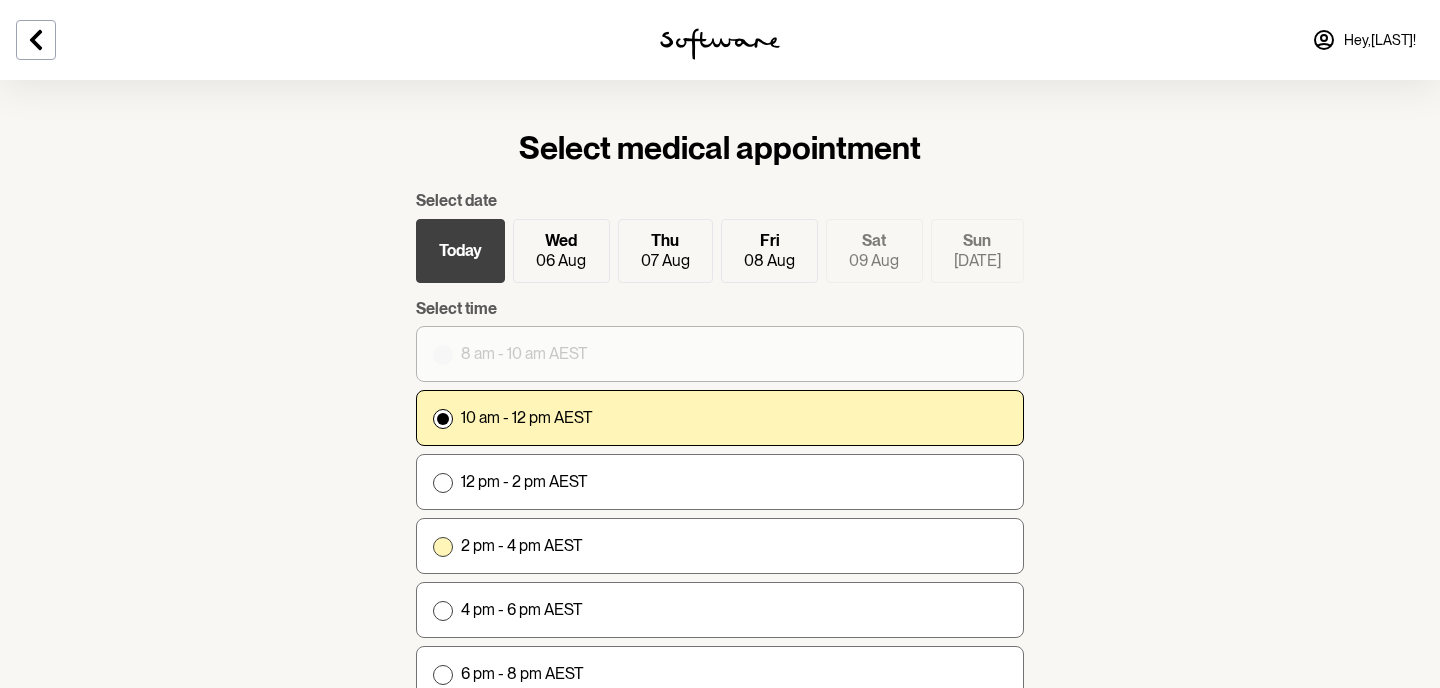 scroll, scrollTop: 48, scrollLeft: 0, axis: vertical 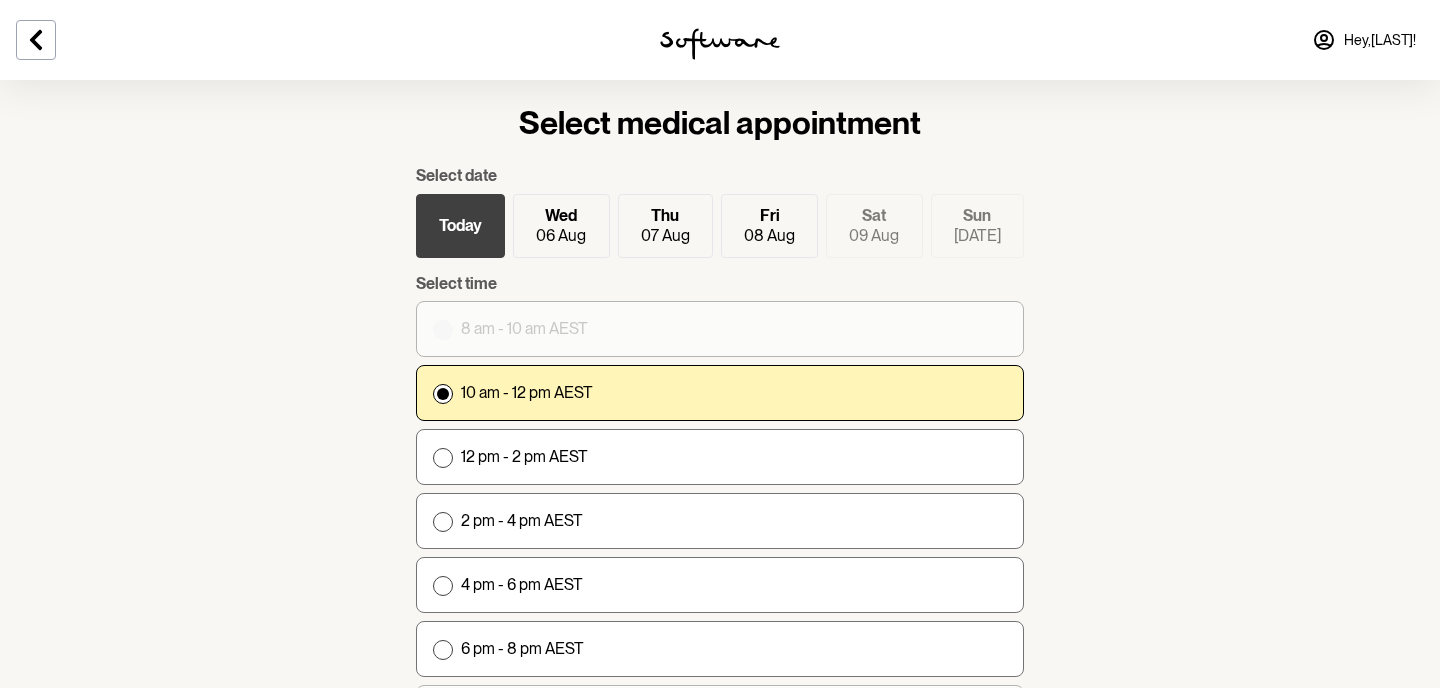 click on "Sat" at bounding box center [874, 215] 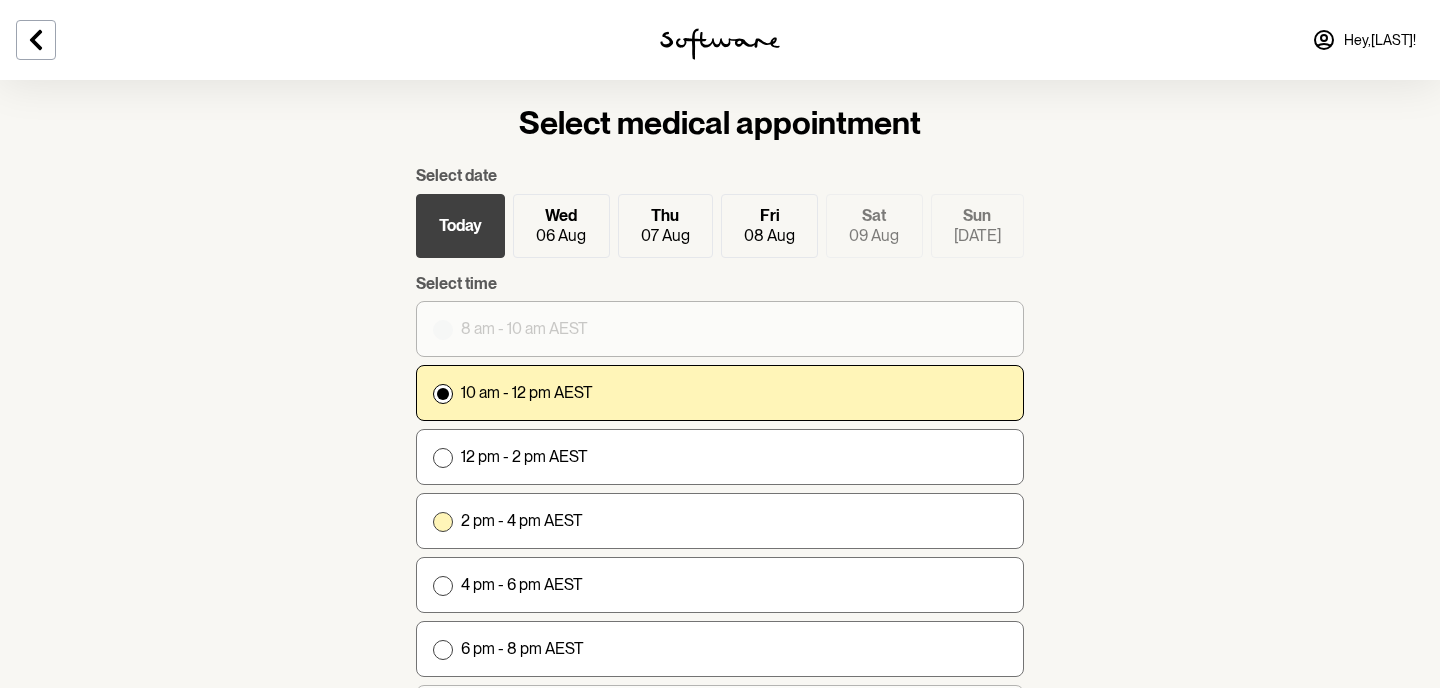 click on "2 pm - 4 pm AEST" at bounding box center (720, 521) 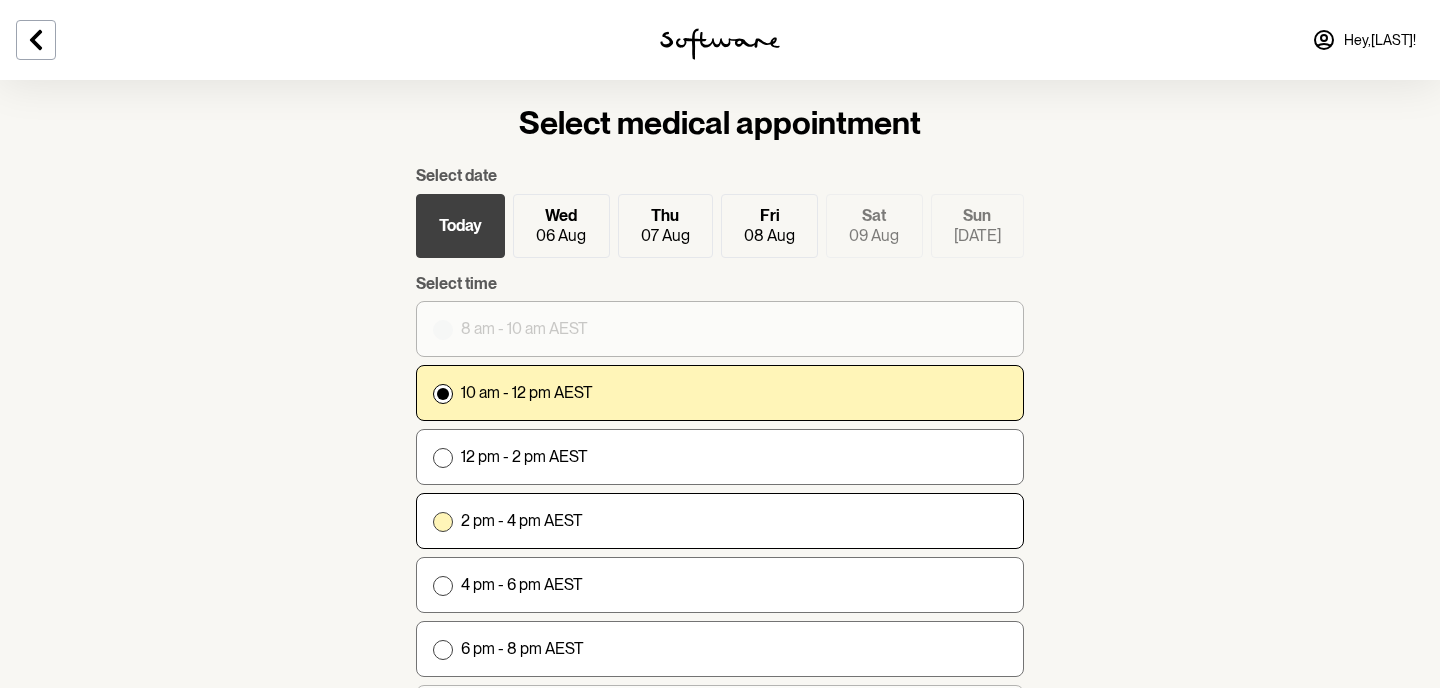 click on "2 pm - 4 pm AEST" at bounding box center (432, 520) 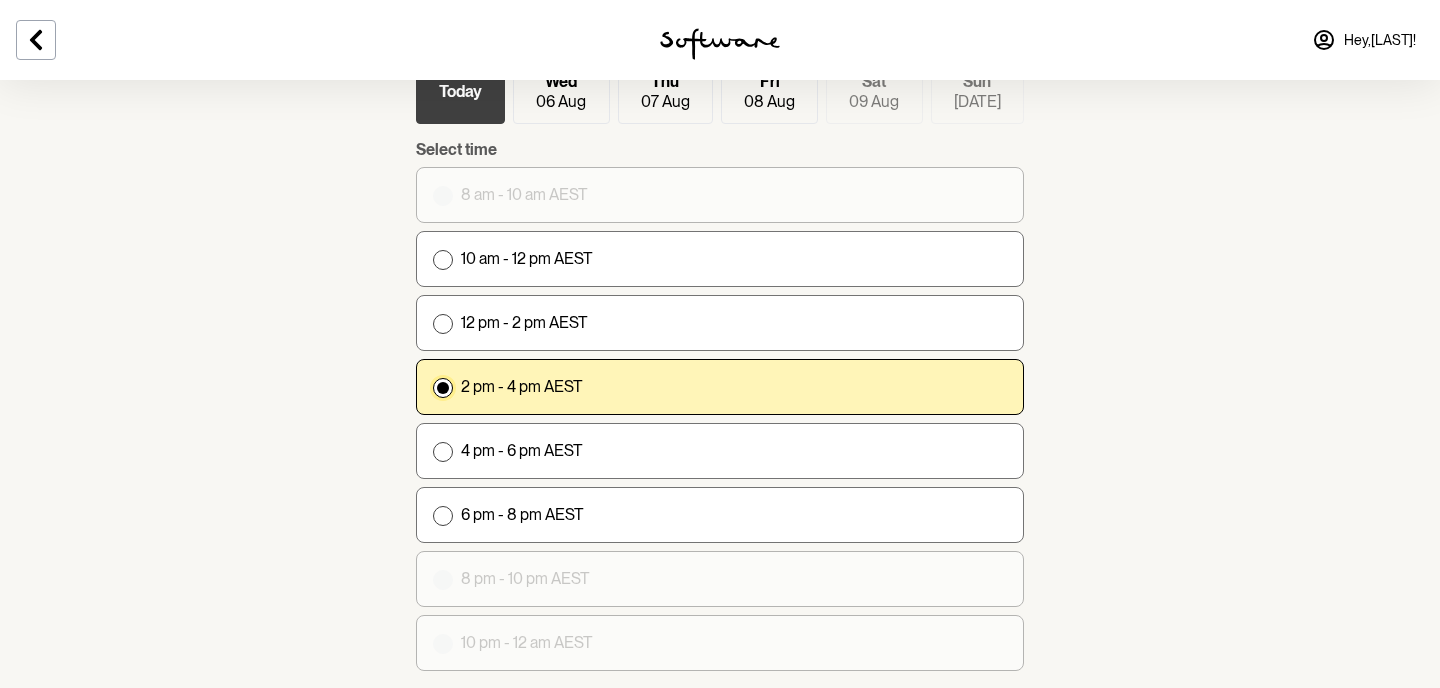 scroll, scrollTop: 309, scrollLeft: 0, axis: vertical 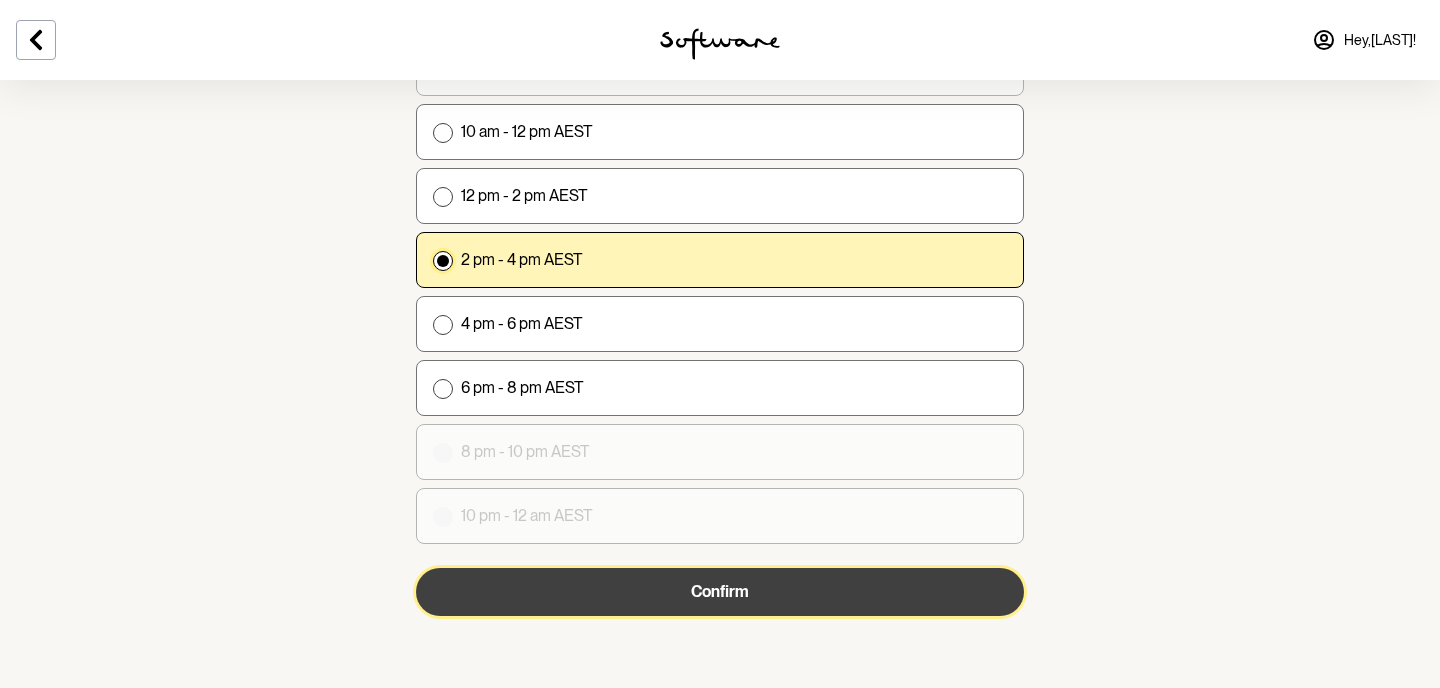 click on "Confirm" at bounding box center [720, 592] 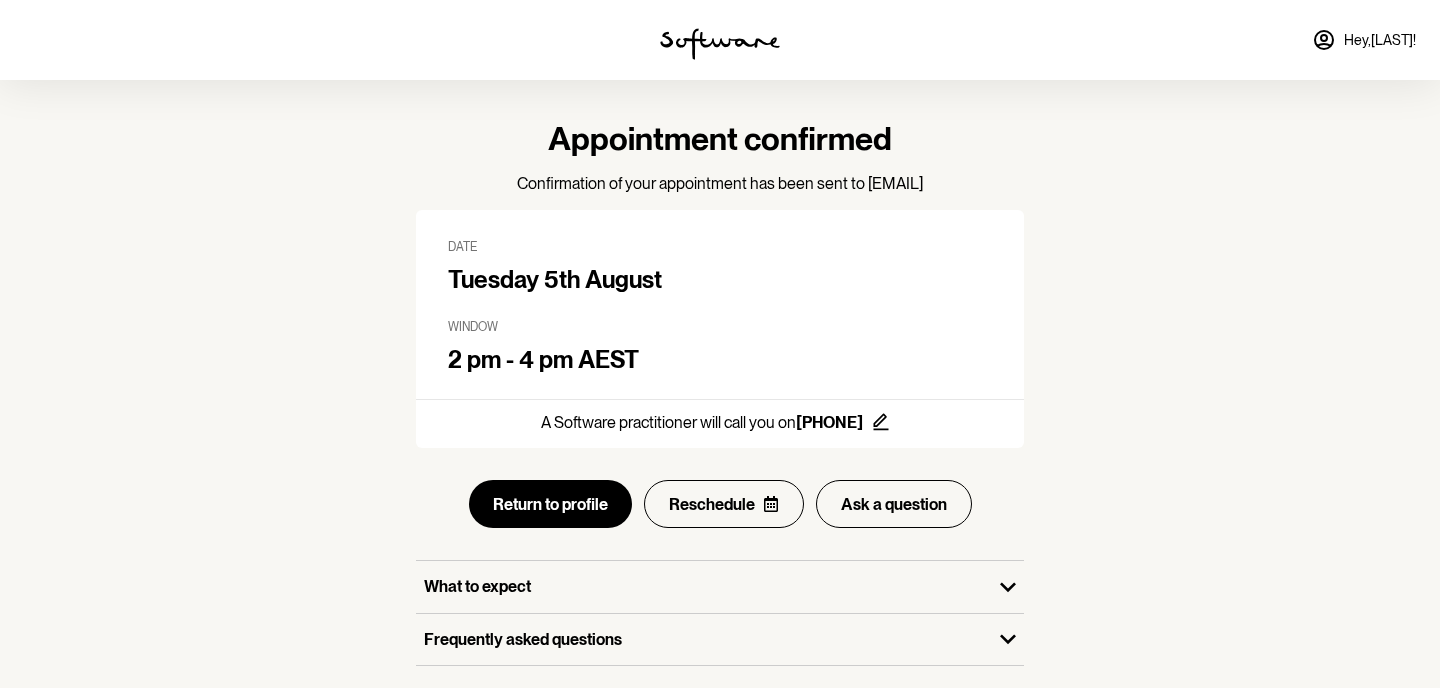 scroll, scrollTop: 82, scrollLeft: 0, axis: vertical 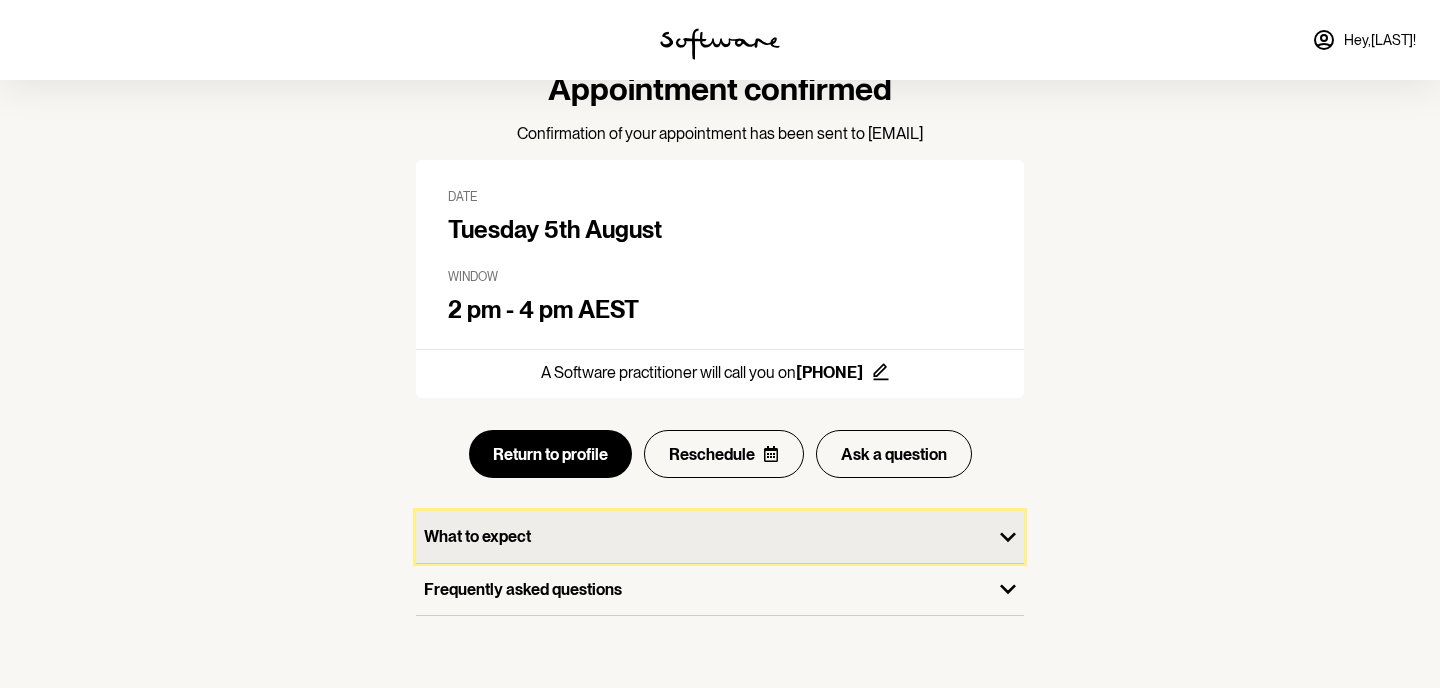 click on "What to expect" at bounding box center [704, 536] 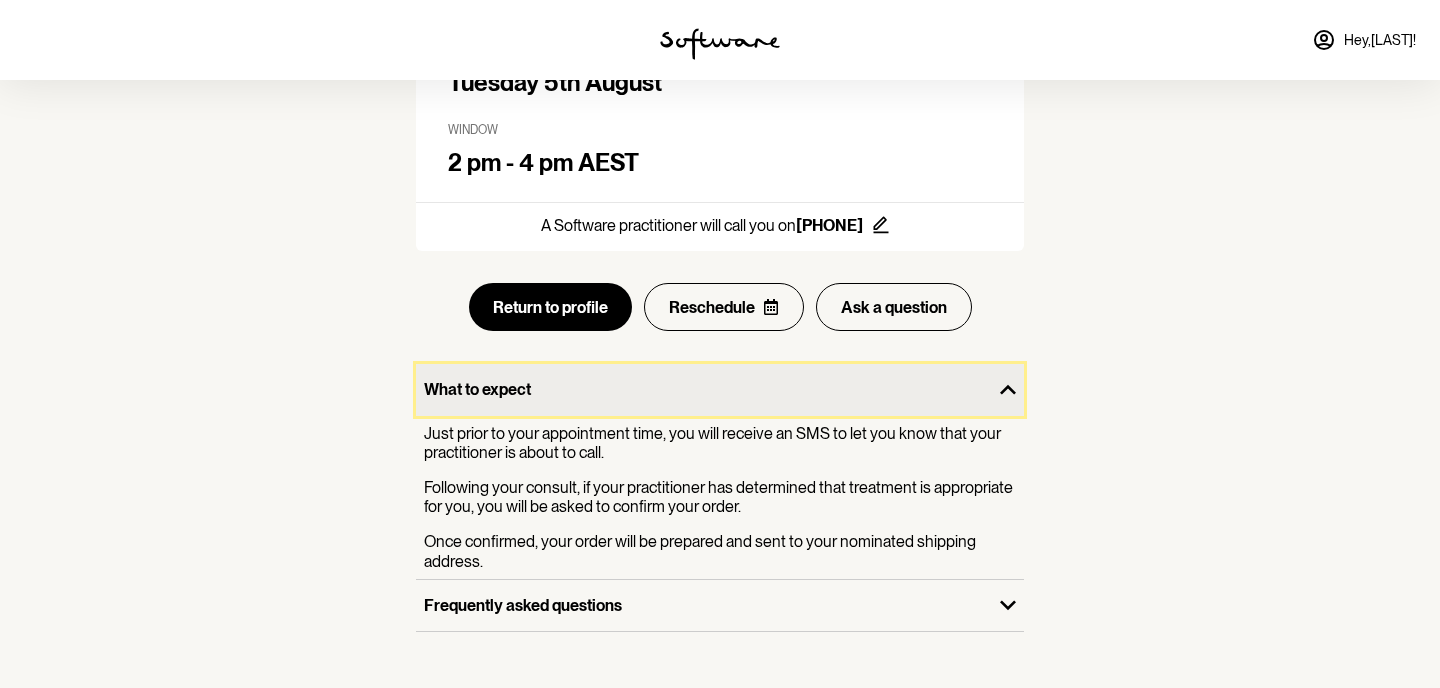 scroll, scrollTop: 245, scrollLeft: 0, axis: vertical 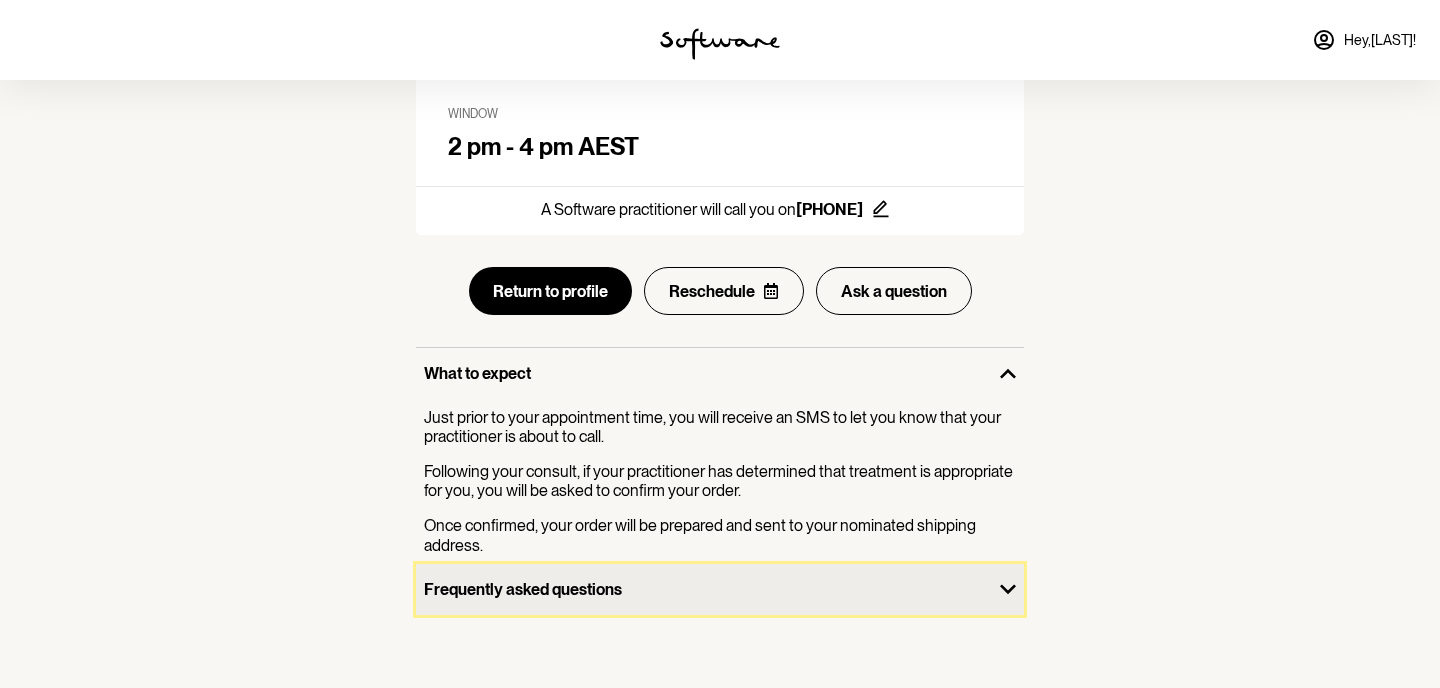click on "Frequently asked questions" at bounding box center [704, 589] 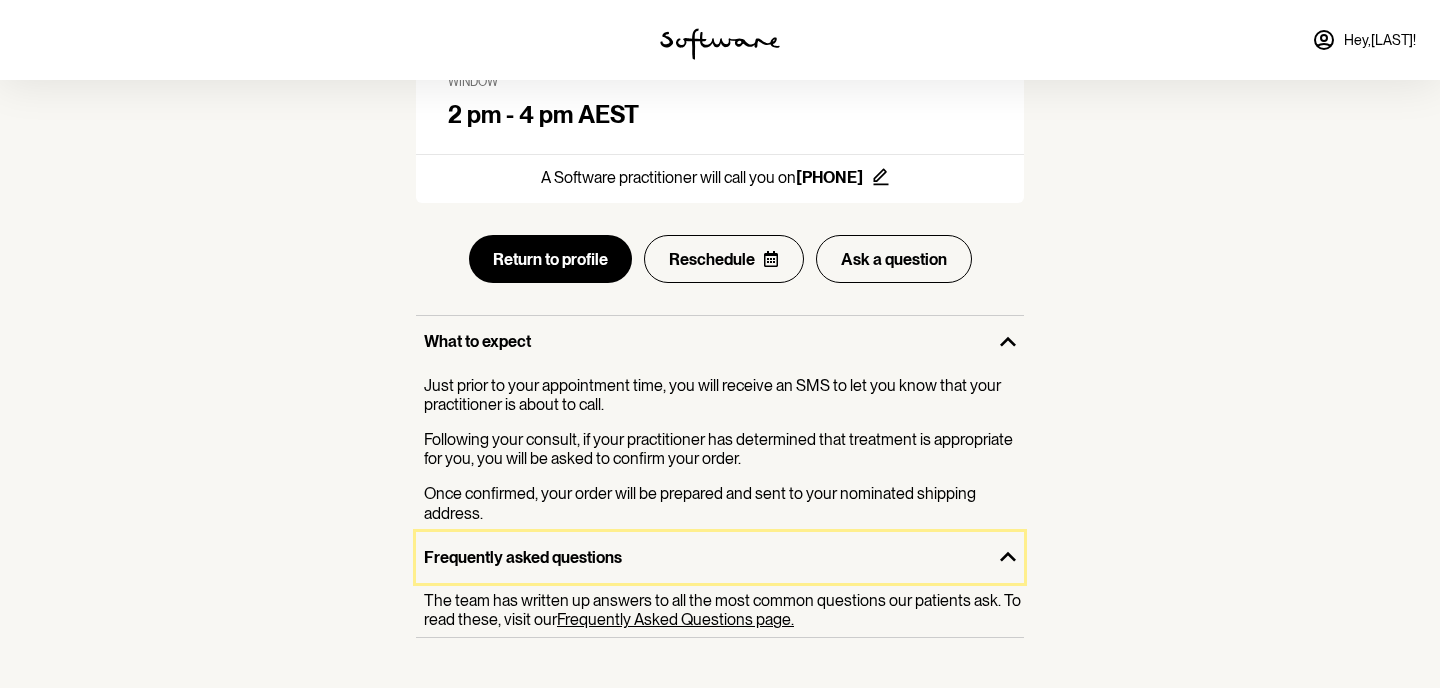 scroll, scrollTop: 0, scrollLeft: 0, axis: both 